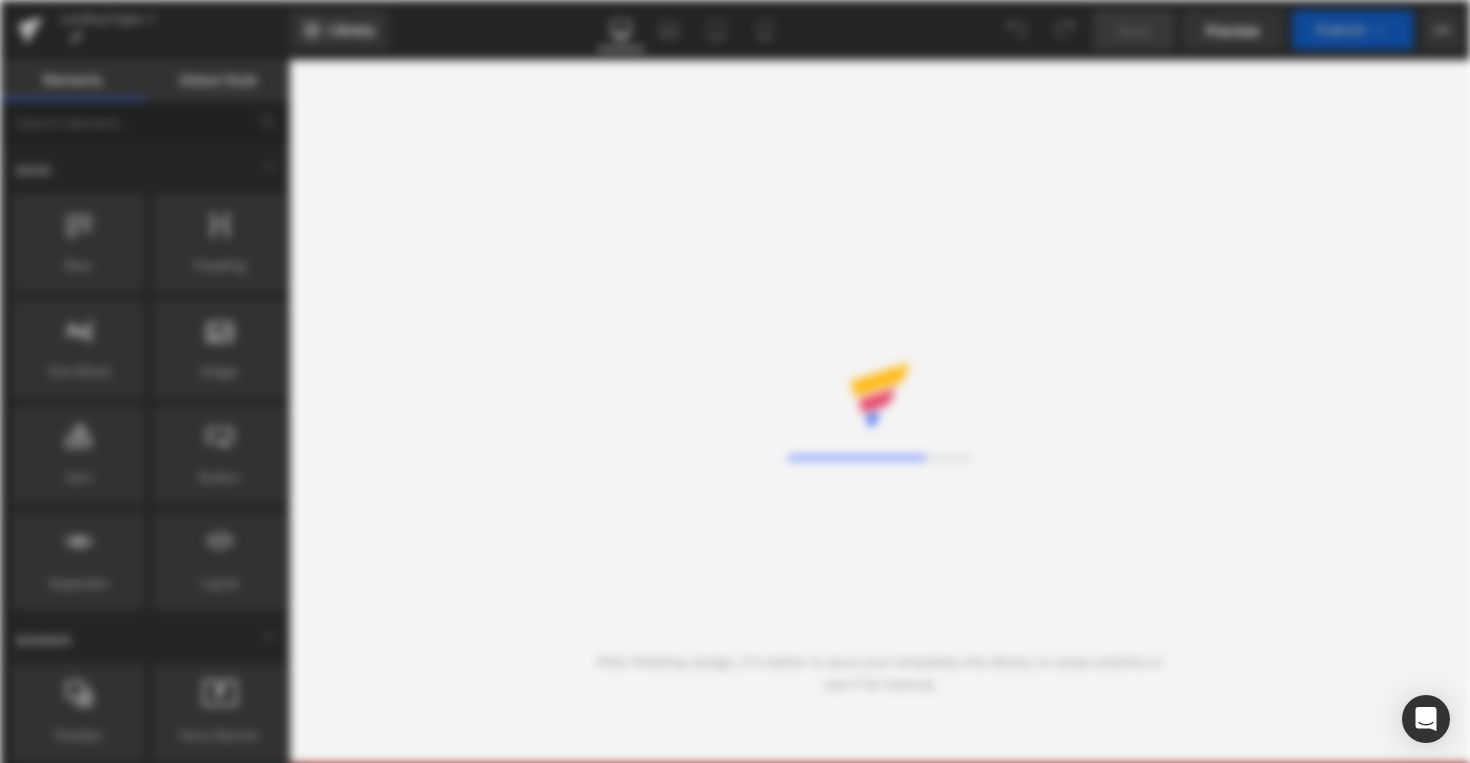 scroll, scrollTop: 0, scrollLeft: 0, axis: both 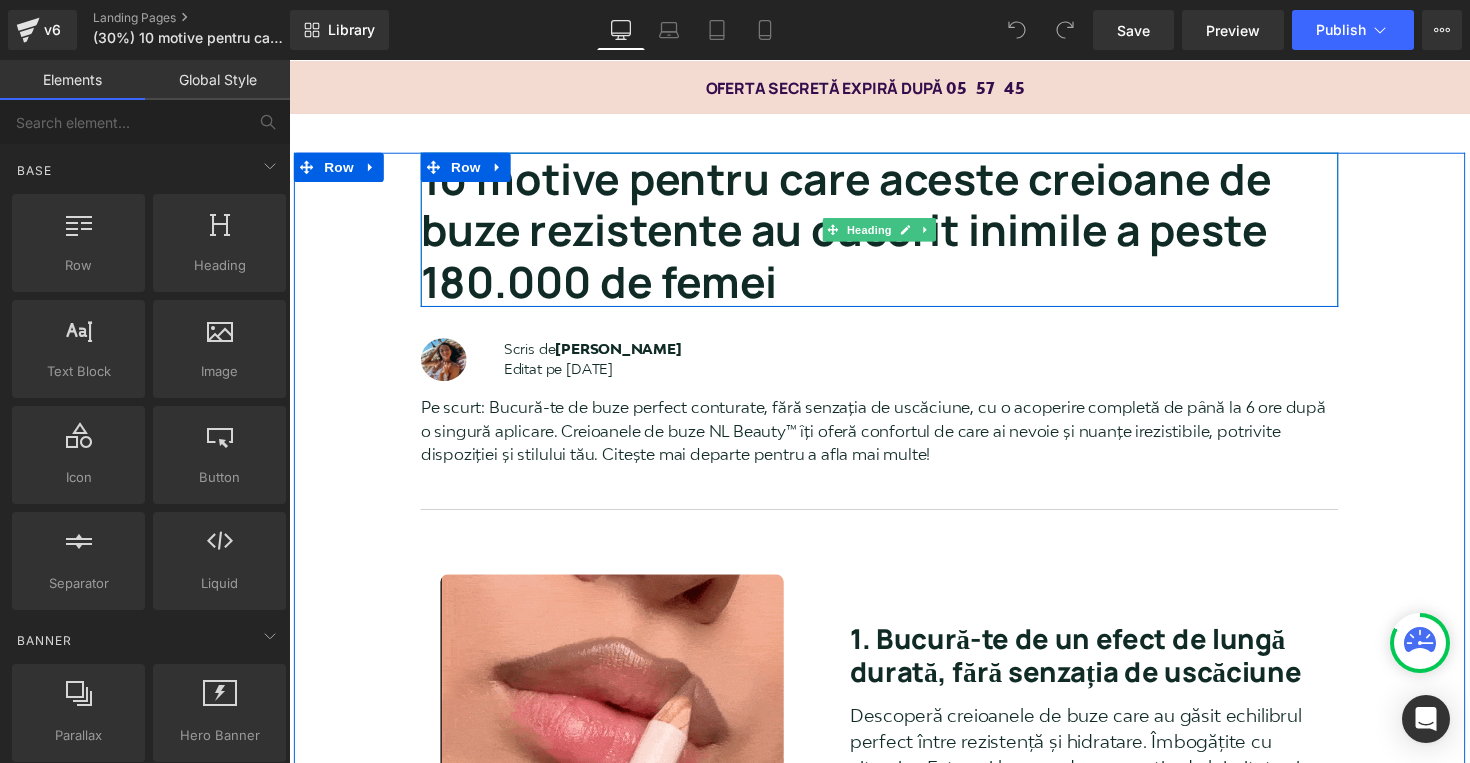 click on "10 motive pentru care aceste creioane de buze rezistente au cucerit inimile a peste 180.000 de femei" at bounding box center (859, 234) 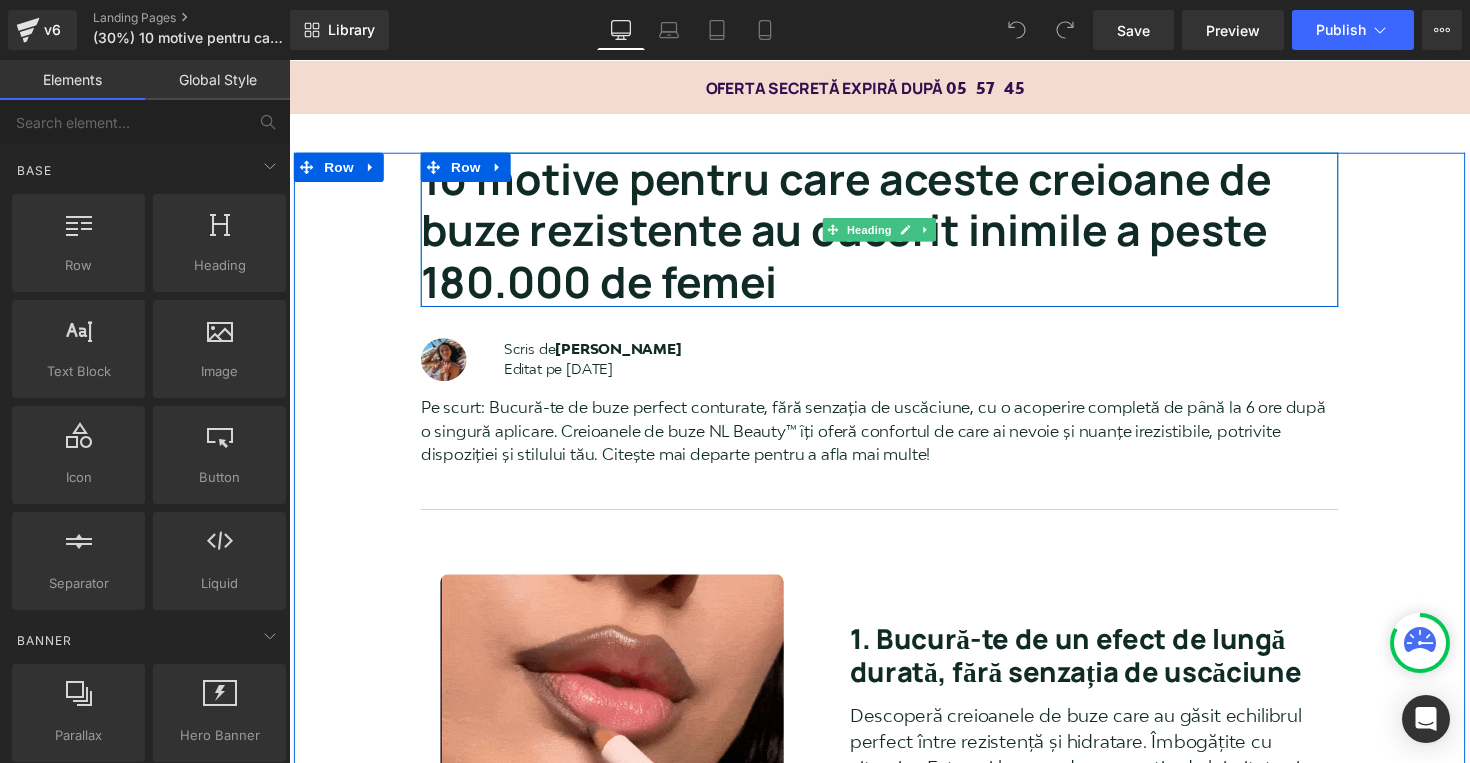 click on "10 motive pentru care aceste creioane de buze rezistente au cucerit inimile a peste 180.000 de femei" at bounding box center (859, 234) 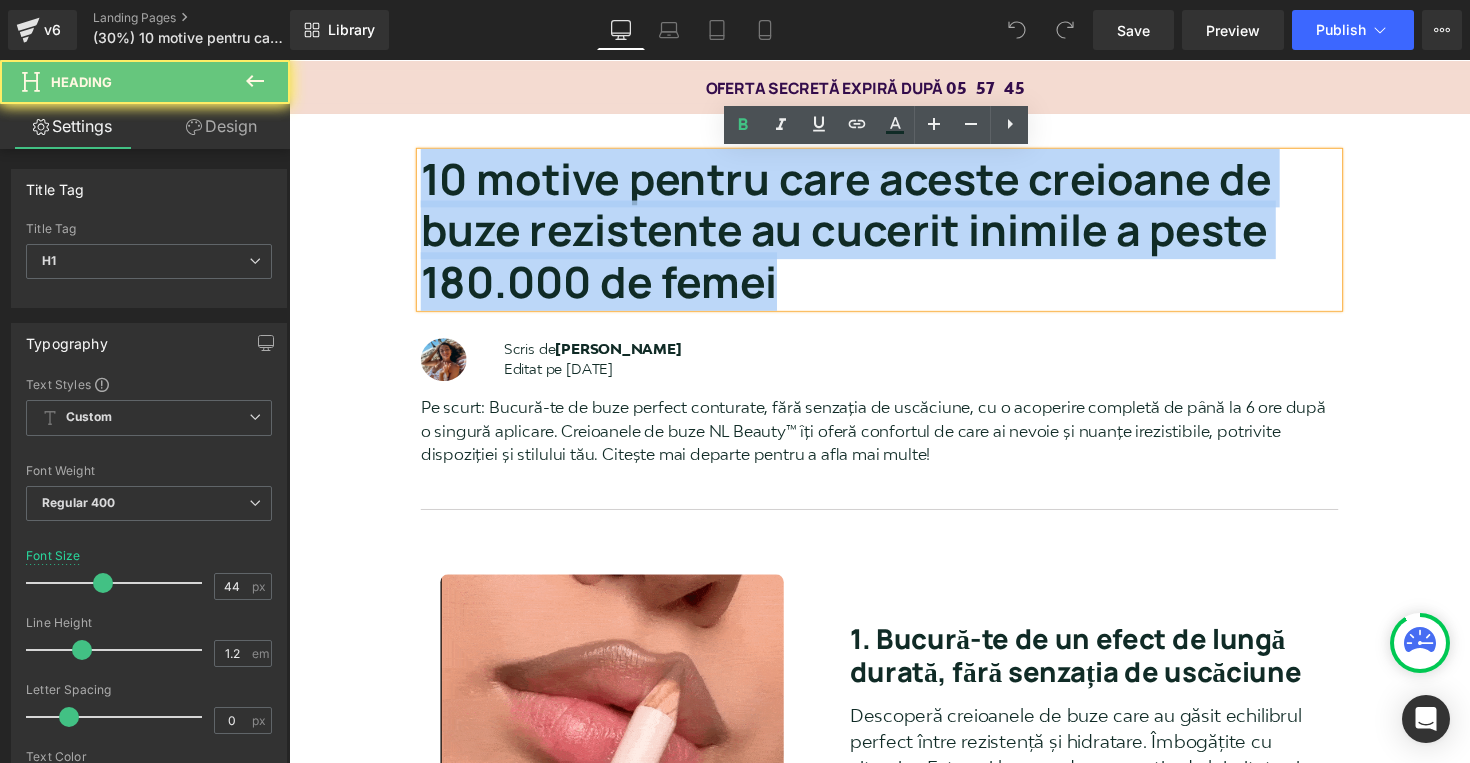 click on "10 motive pentru care aceste creioane de buze rezistente au cucerit inimile a peste 180.000 de femei" at bounding box center (859, 234) 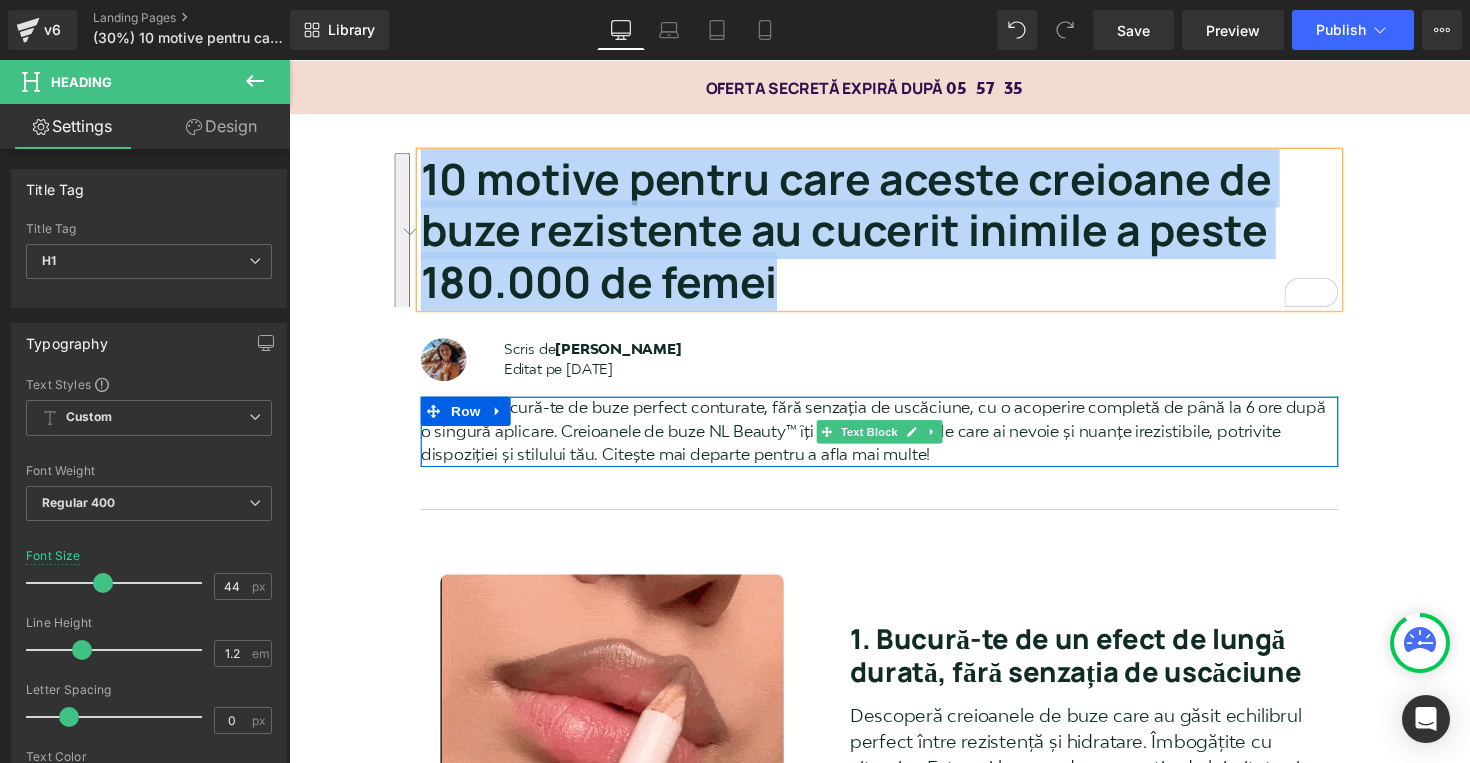 click on "Pe scurt: Bucură-te de buze perfect conturate, fără senzația de uscăciune, cu o acoperire completă de până la 6 ore după o singură aplicare. Creioanele de buze NL Beauty™ îți oferă confortul de care ai nevoie și nuanțe irezistibile, potrivite dispoziției și stilului tău. Citește mai departe pentru a afla mai multe!" at bounding box center [894, 441] 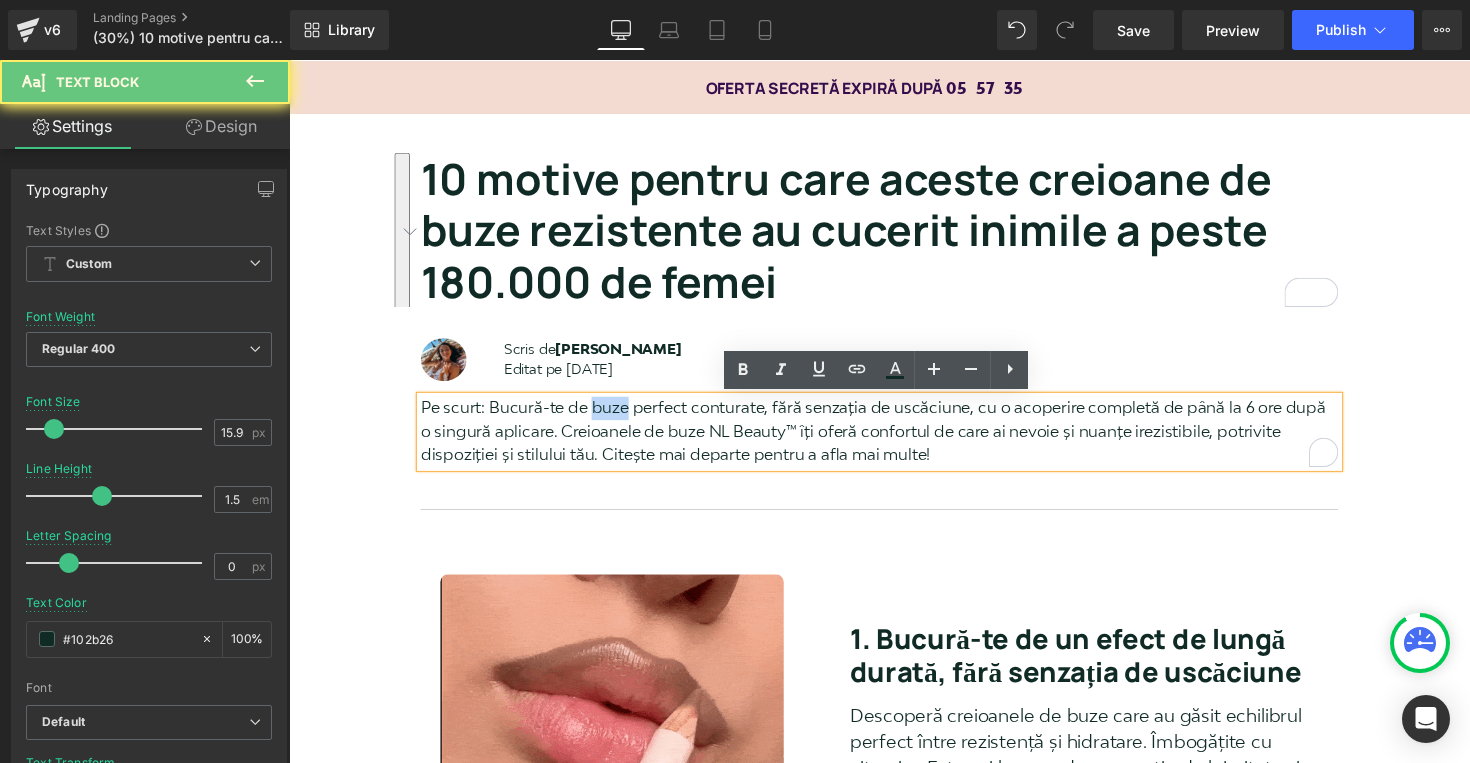 click on "Pe scurt: Bucură-te de buze perfect conturate, fără senzația de uscăciune, cu o acoperire completă de până la 6 ore după o singură aplicare. Creioanele de buze NL Beauty™ îți oferă confortul de care ai nevoie și nuanțe irezistibile, potrivite dispoziției și stilului tău. Citește mai departe pentru a afla mai multe!" at bounding box center (894, 441) 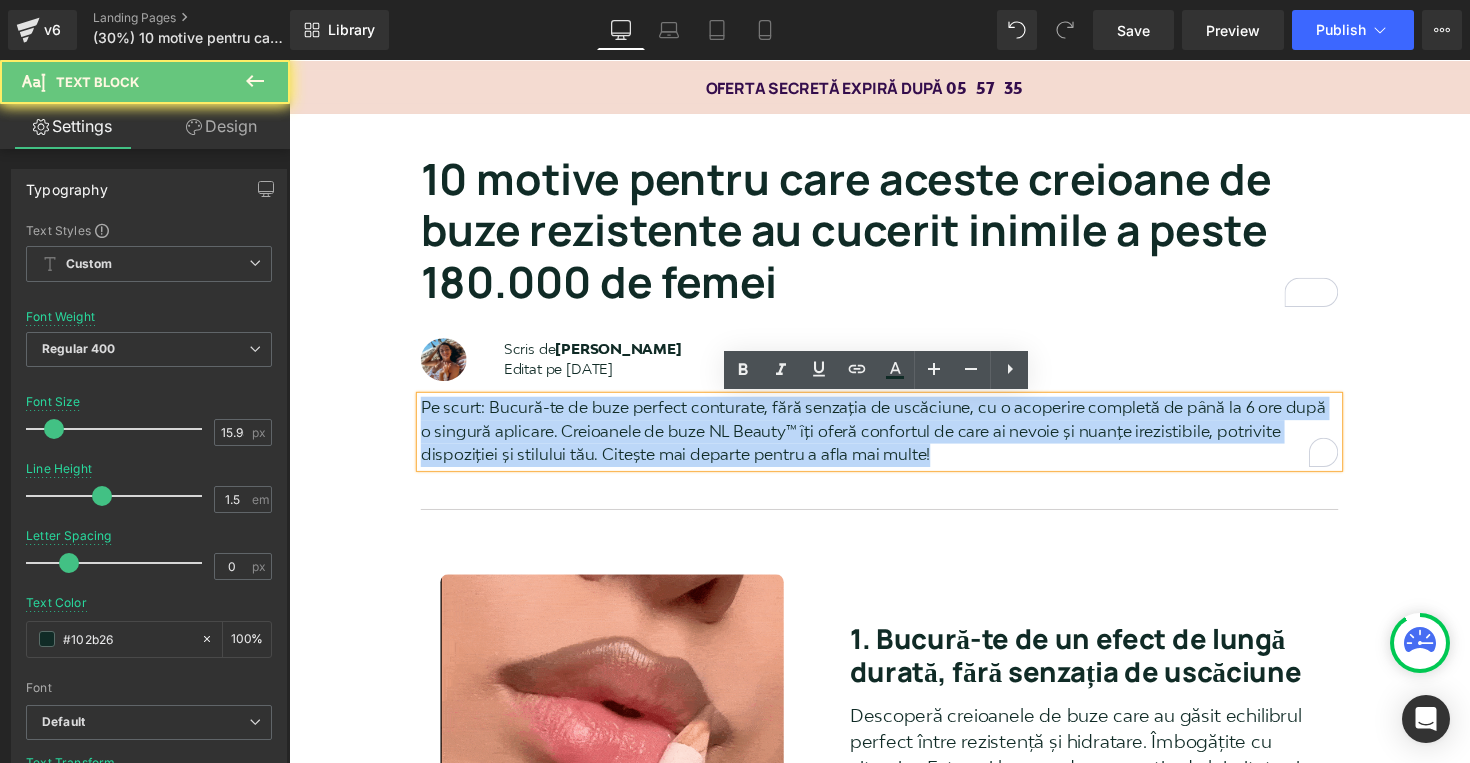 click on "Pe scurt: Bucură-te de buze perfect conturate, fără senzația de uscăciune, cu o acoperire completă de până la 6 ore după o singură aplicare. Creioanele de buze NL Beauty™ îți oferă confortul de care ai nevoie și nuanțe irezistibile, potrivite dispoziției și stilului tău. Citește mai departe pentru a afla mai multe!" at bounding box center (894, 441) 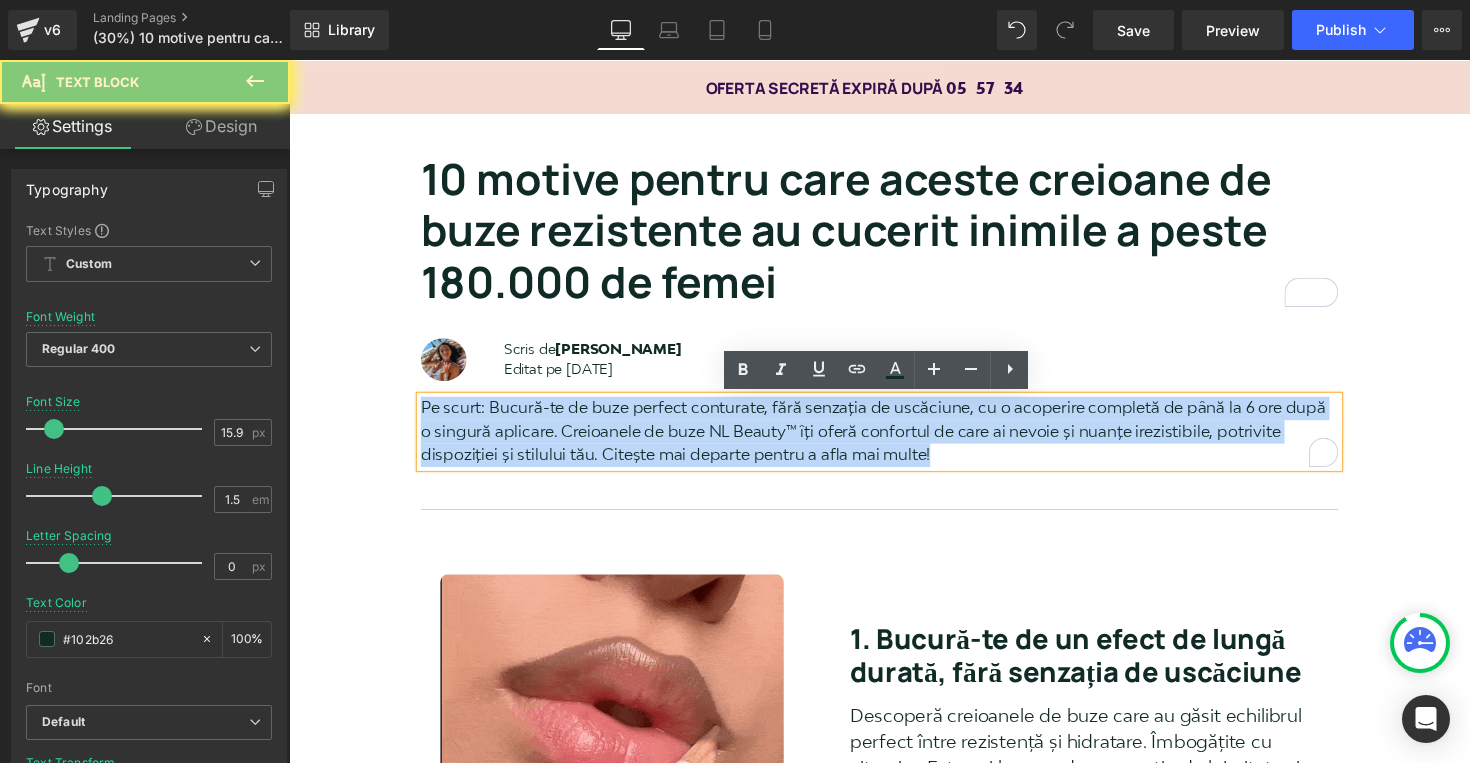 click on "Pe scurt: Bucură-te de buze perfect conturate, fără senzația de uscăciune, cu o acoperire completă de până la 6 ore după o singură aplicare. Creioanele de buze NL Beauty™ îți oferă confortul de care ai nevoie și nuanțe irezistibile, potrivite dispoziției și stilului tău. Citește mai departe pentru a afla mai multe!" at bounding box center (894, 441) 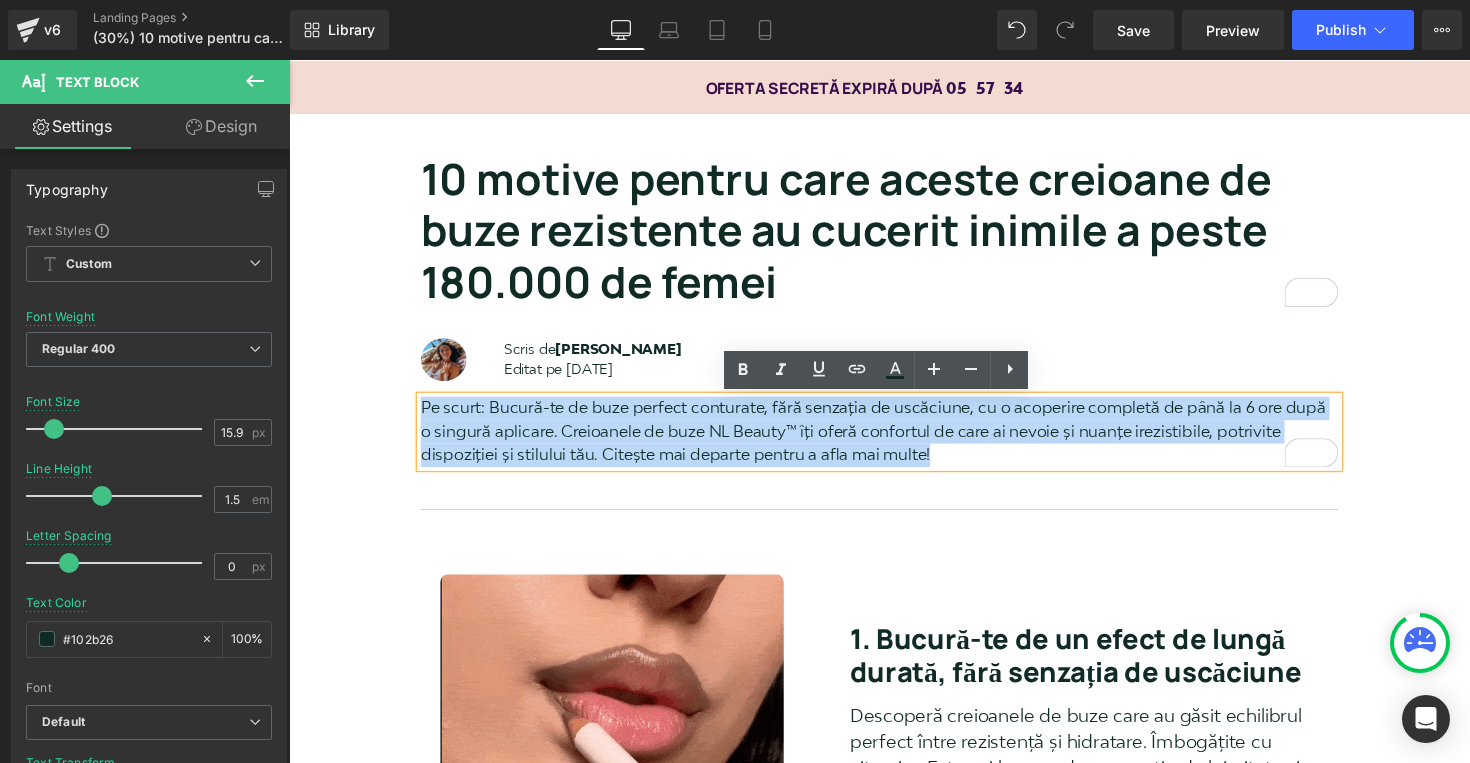 copy on "Pe scurt: Bucură-te de buze perfect conturate, fără senzația de uscăciune, cu o acoperire completă de până la 6 ore după o singură aplicare. Creioanele de buze NL Beauty™ îți oferă confortul de care ai nevoie și nuanțe irezistibile, potrivite dispoziției și stilului tău. Citește mai departe pentru a afla mai multe!" 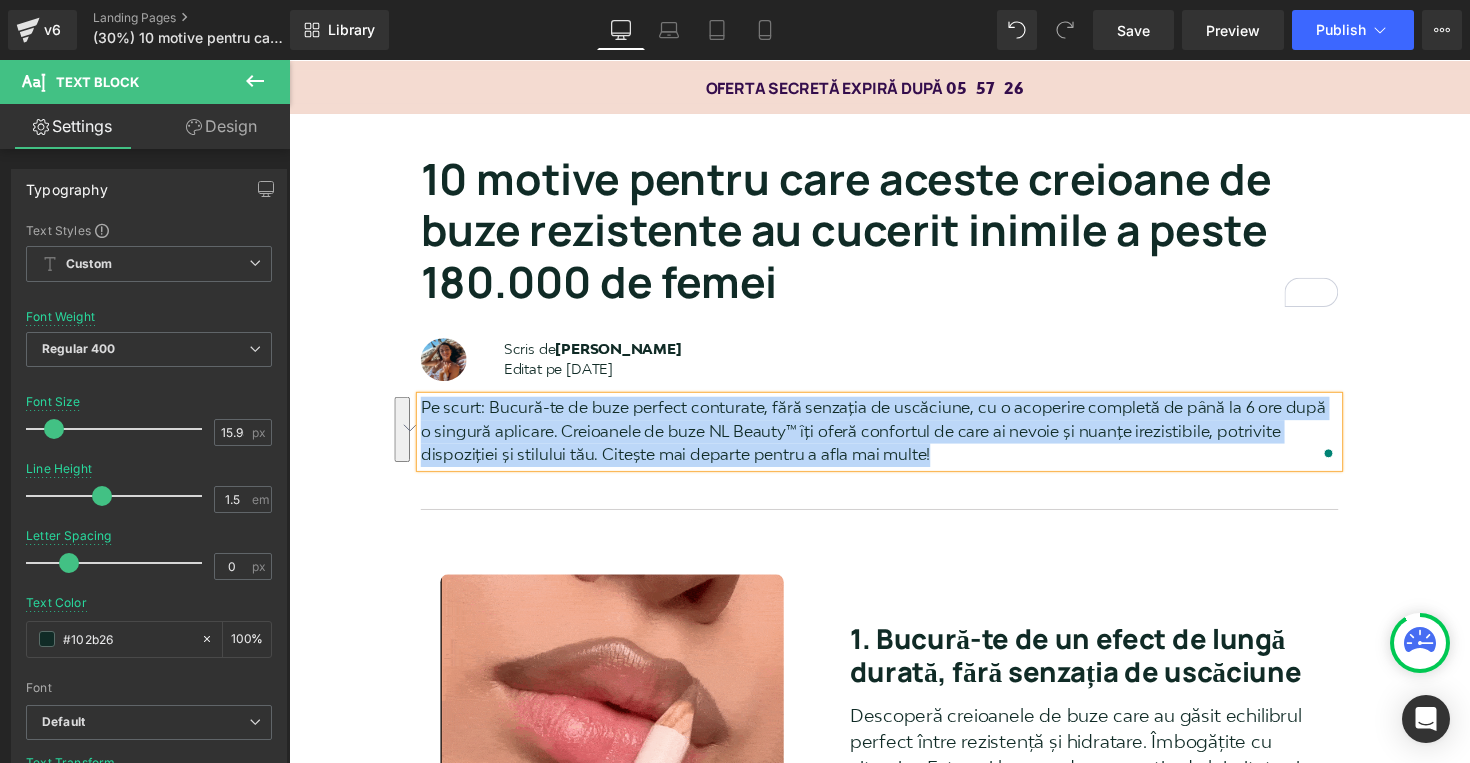 scroll, scrollTop: 116, scrollLeft: 0, axis: vertical 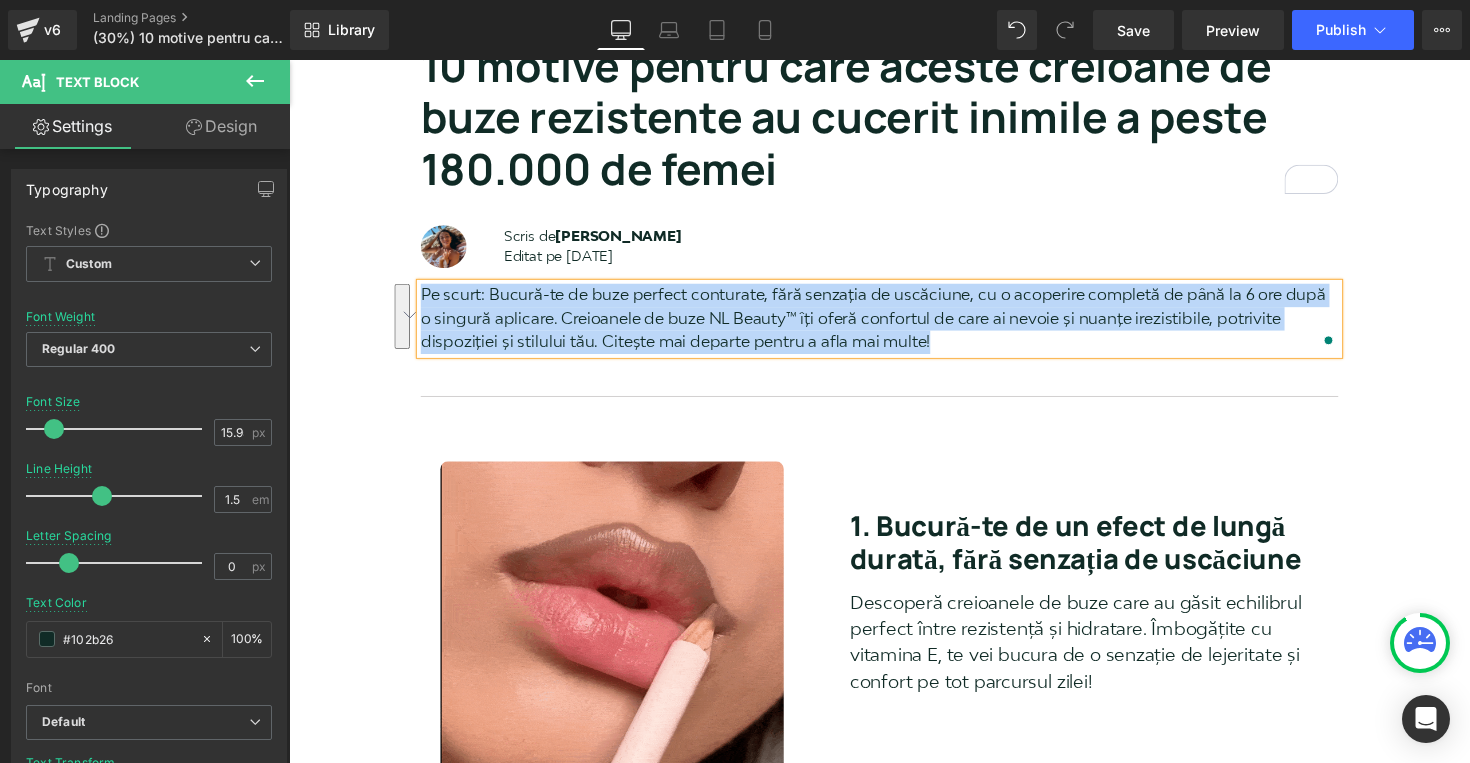 click on "Row" at bounding box center (910, 535) 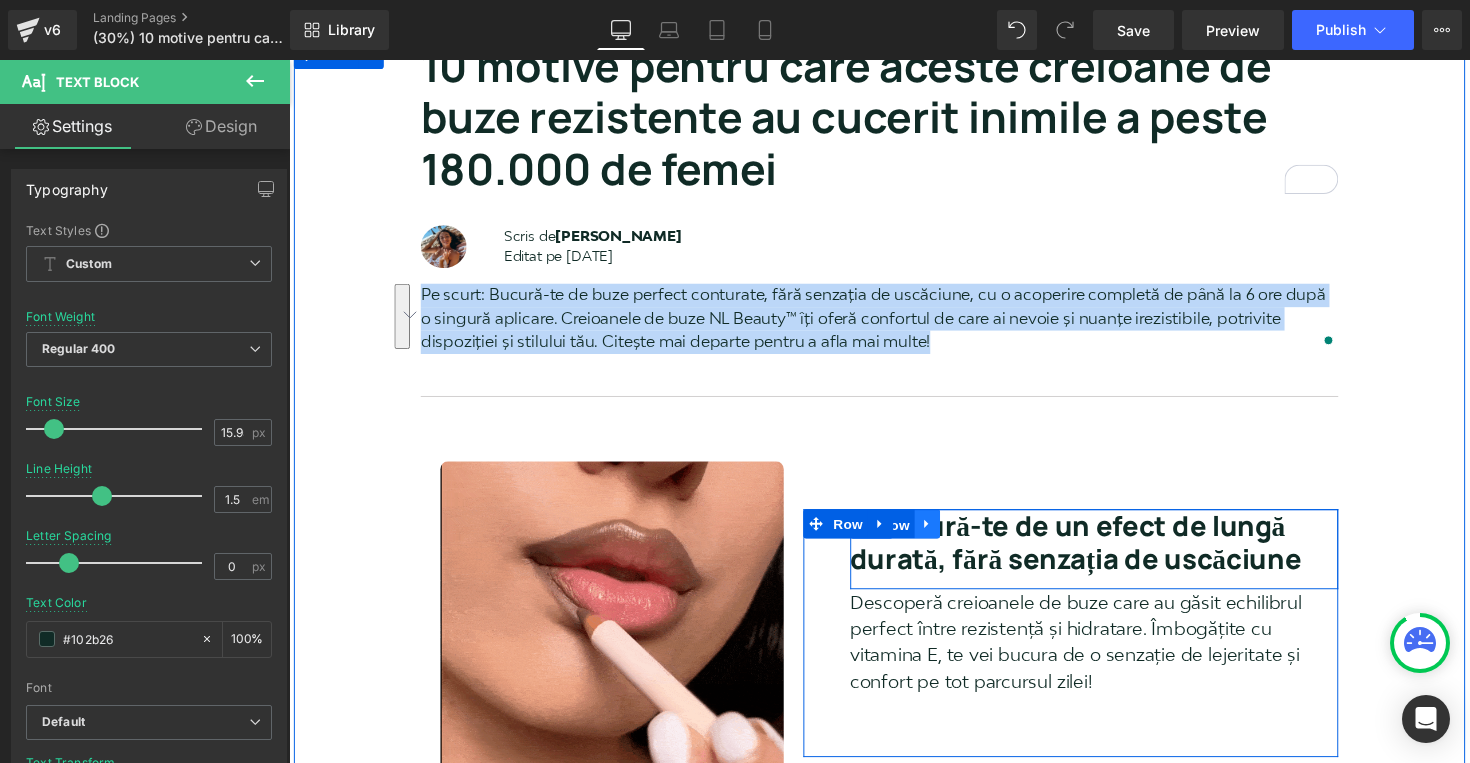 click on "Row" at bounding box center (910, 536) 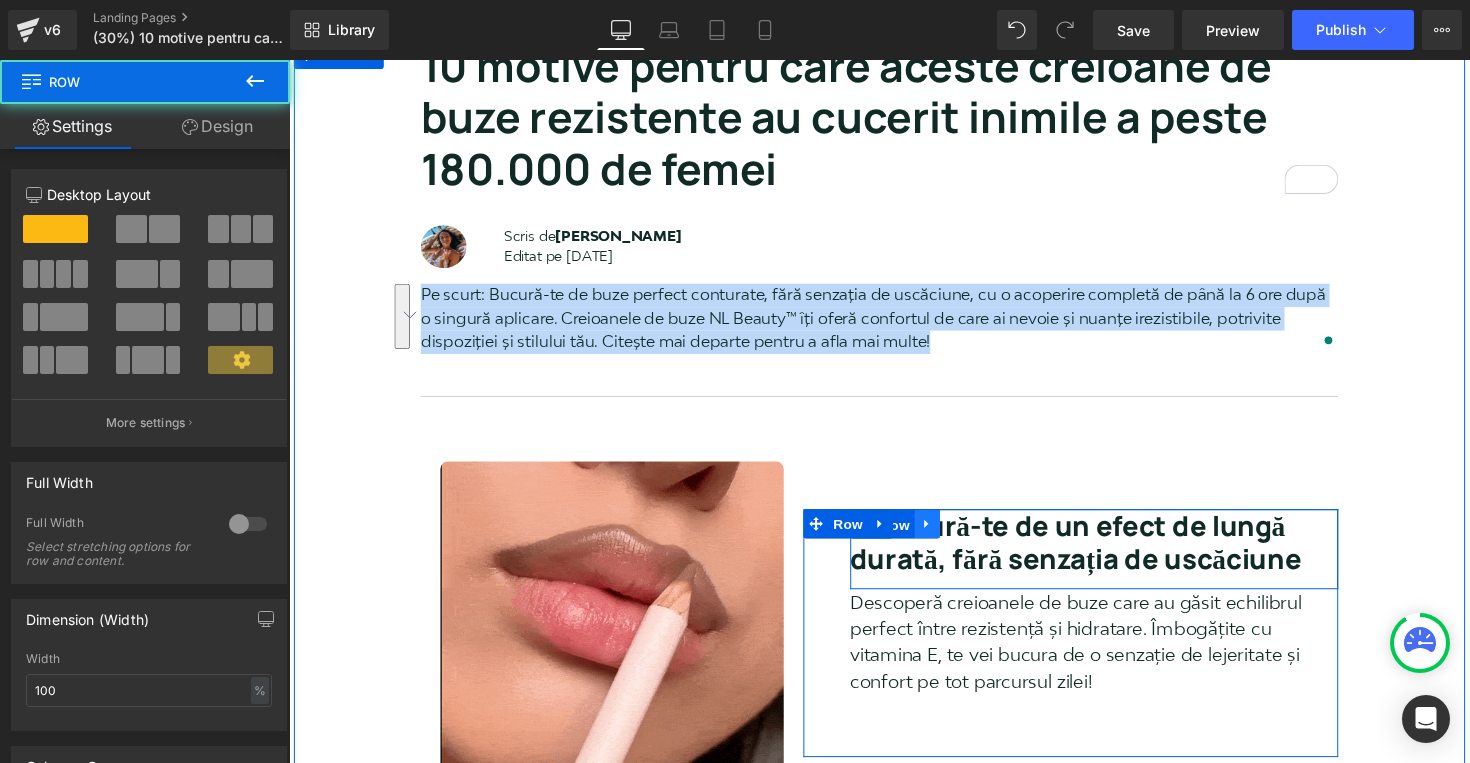 click on "Row" at bounding box center [910, 536] 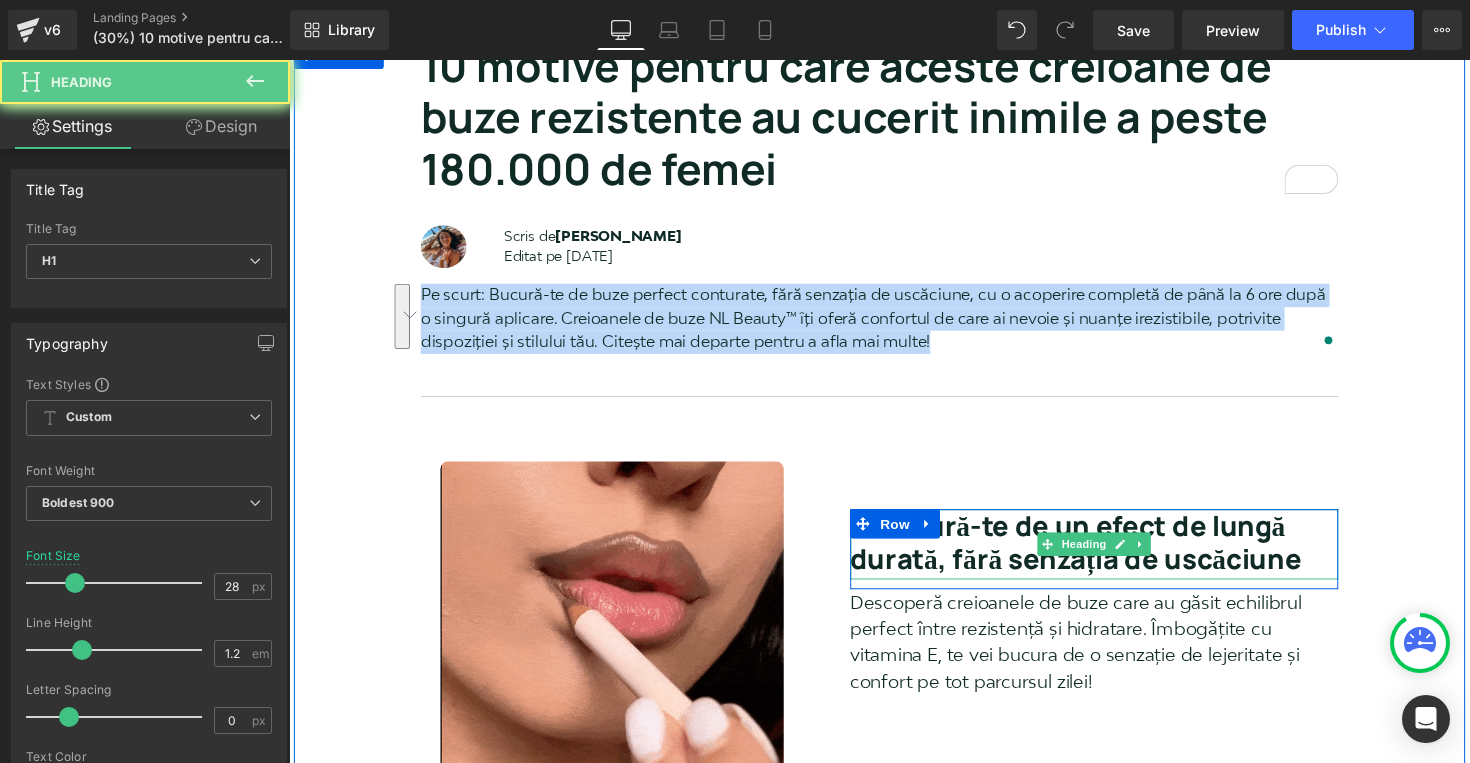 click on "1. Bucură-te de un efect de lungă durată, fără senzația de uscăciune" at bounding box center [1114, 553] 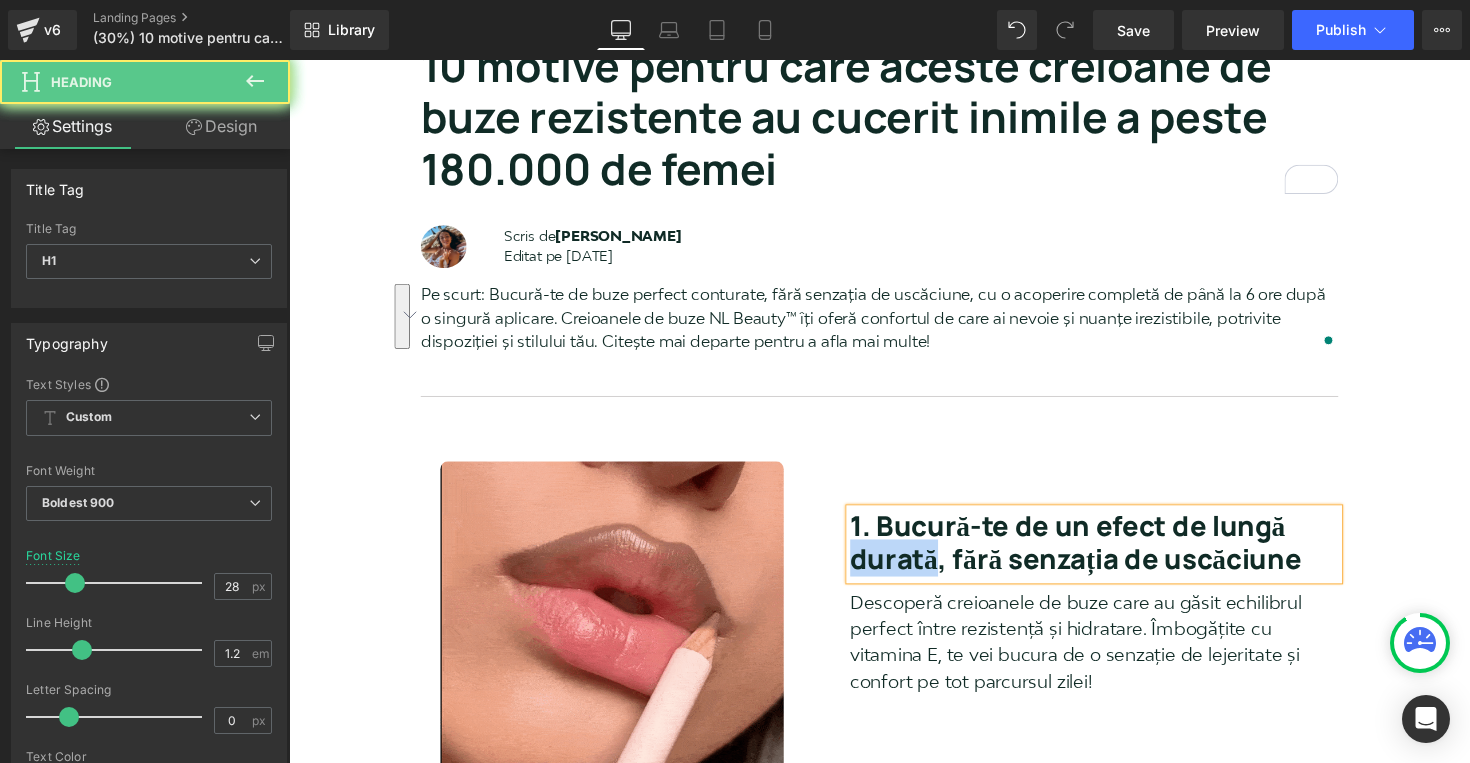 click on "1. Bucură-te de un efect de lungă durată, fără senzația de uscăciune" at bounding box center (1114, 553) 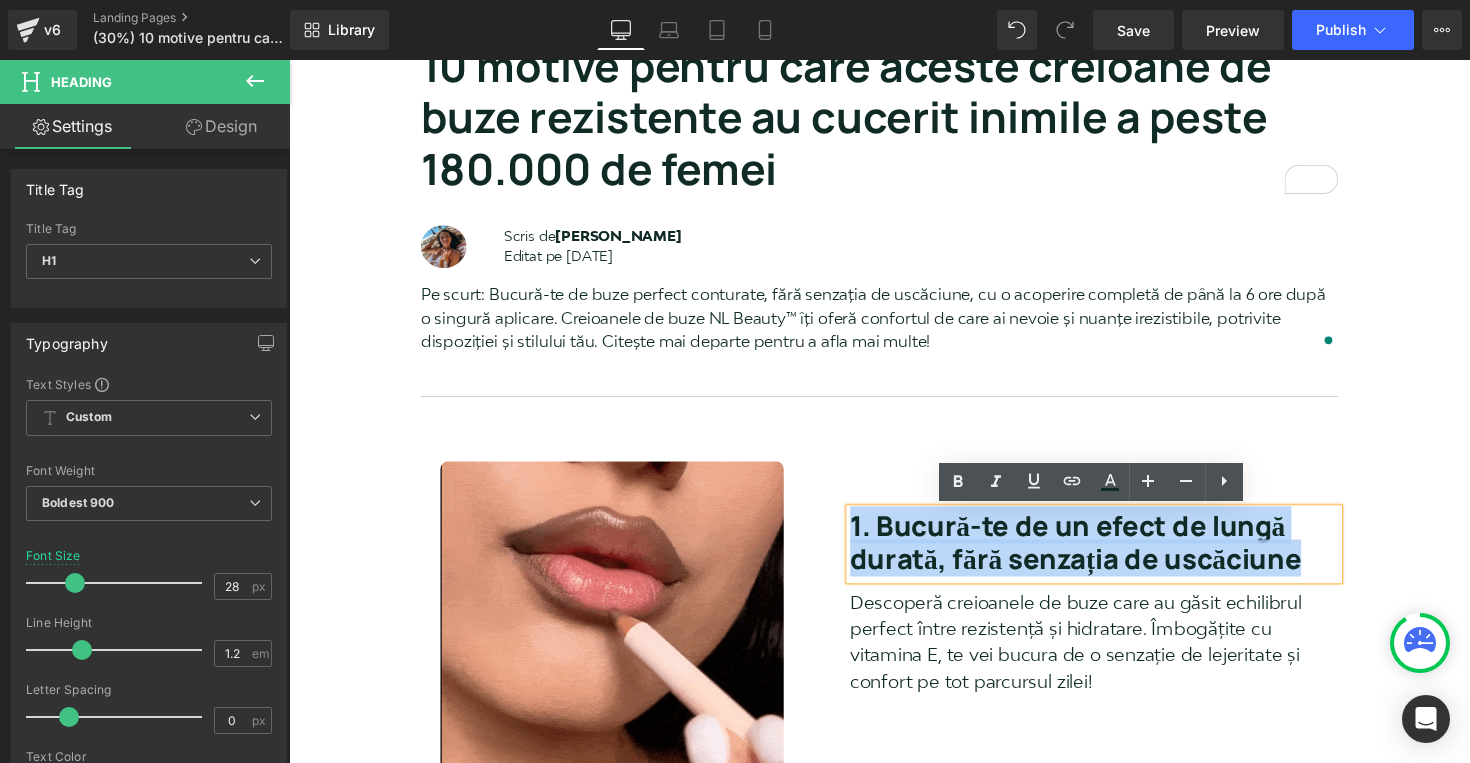 click on "1. Bucură-te de un efect de lungă durată, fără senzația de uscăciune" at bounding box center (1114, 553) 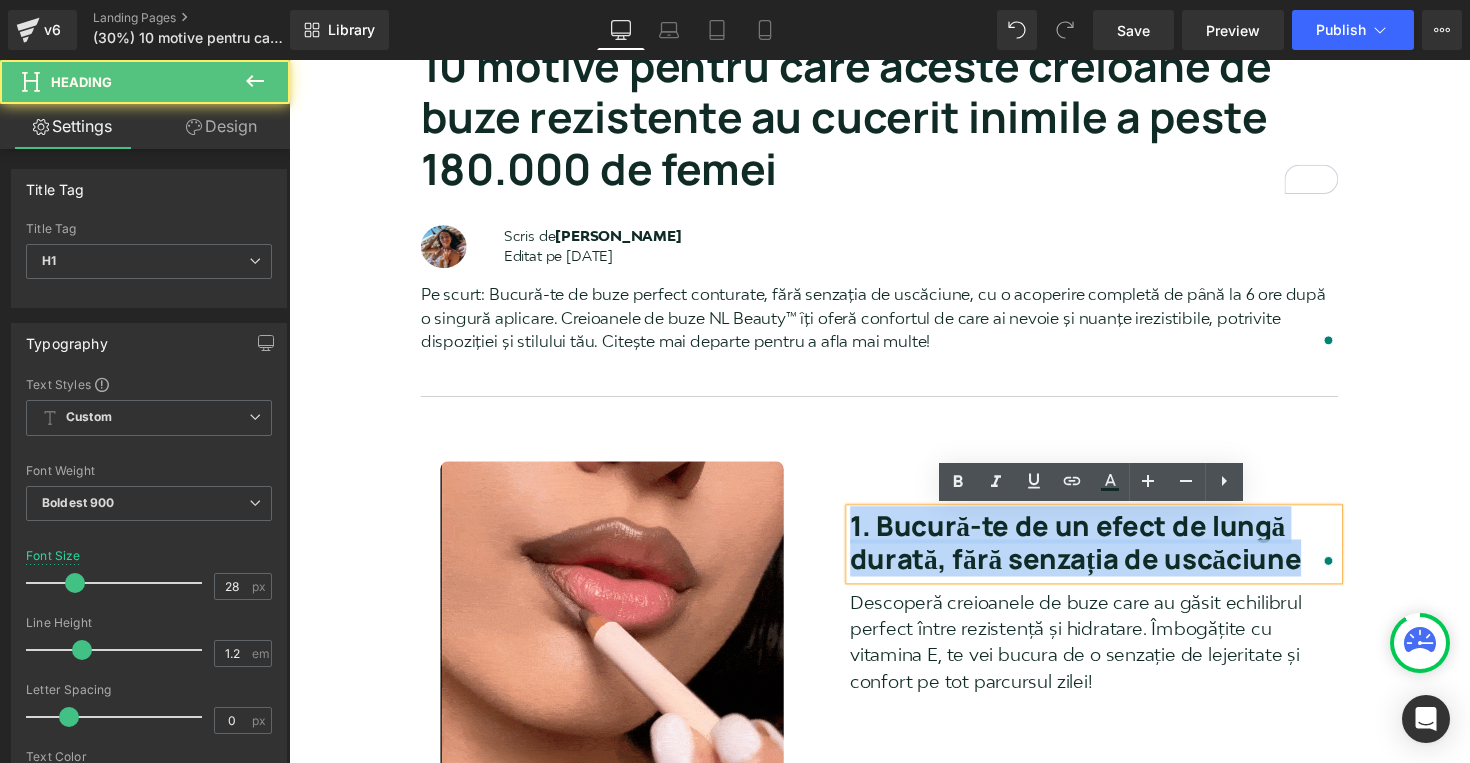 copy on "1. Bucură-te de un efect de lungă durată, fără senzația de uscăciune" 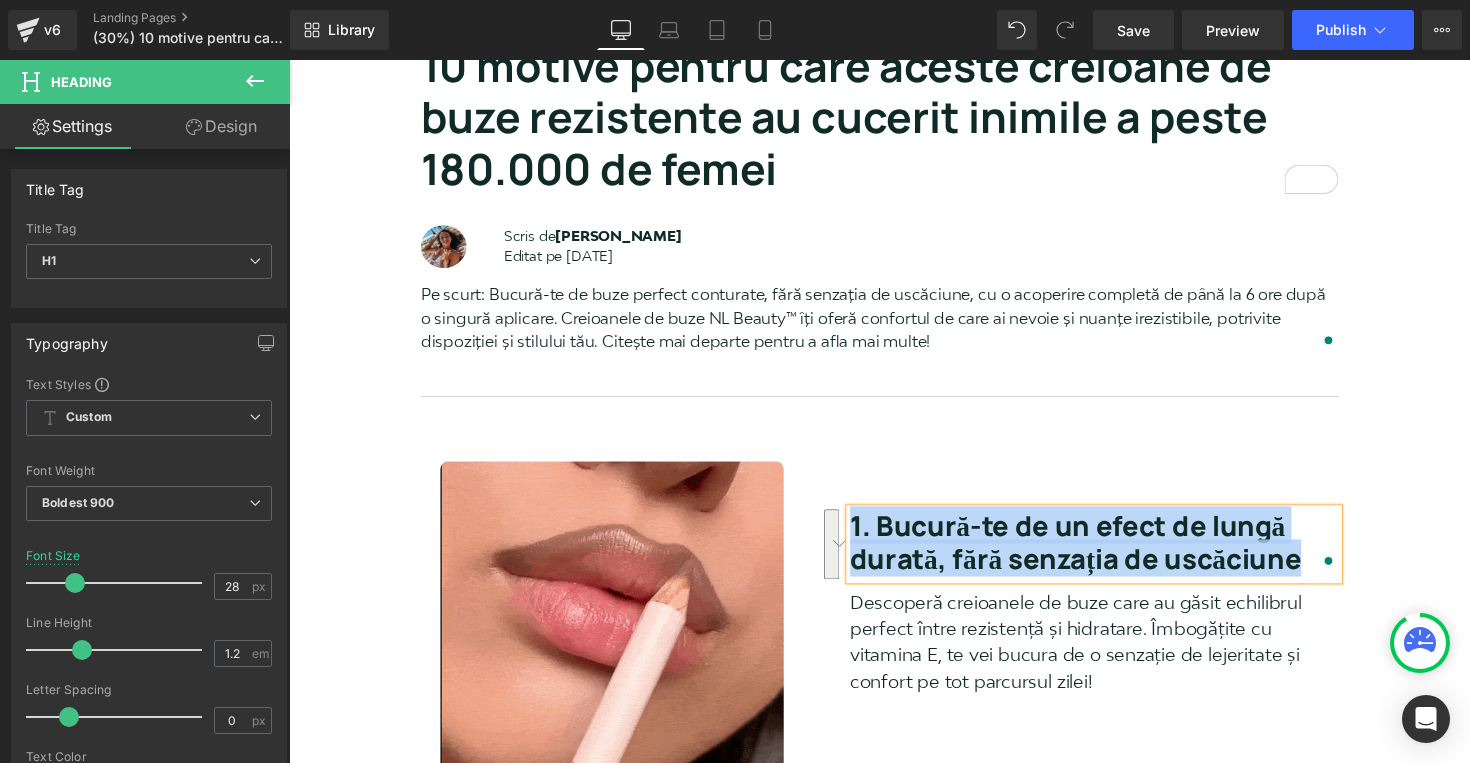 click on "Descoperă creioanele de buze care au găsit echilibrul perfect între rezistență și hidratare. Îmbogățite cu vitamina E, te vei bucura de o senzație de lejeritate și confort pe tot parcursul zilei!" at bounding box center [1114, 656] 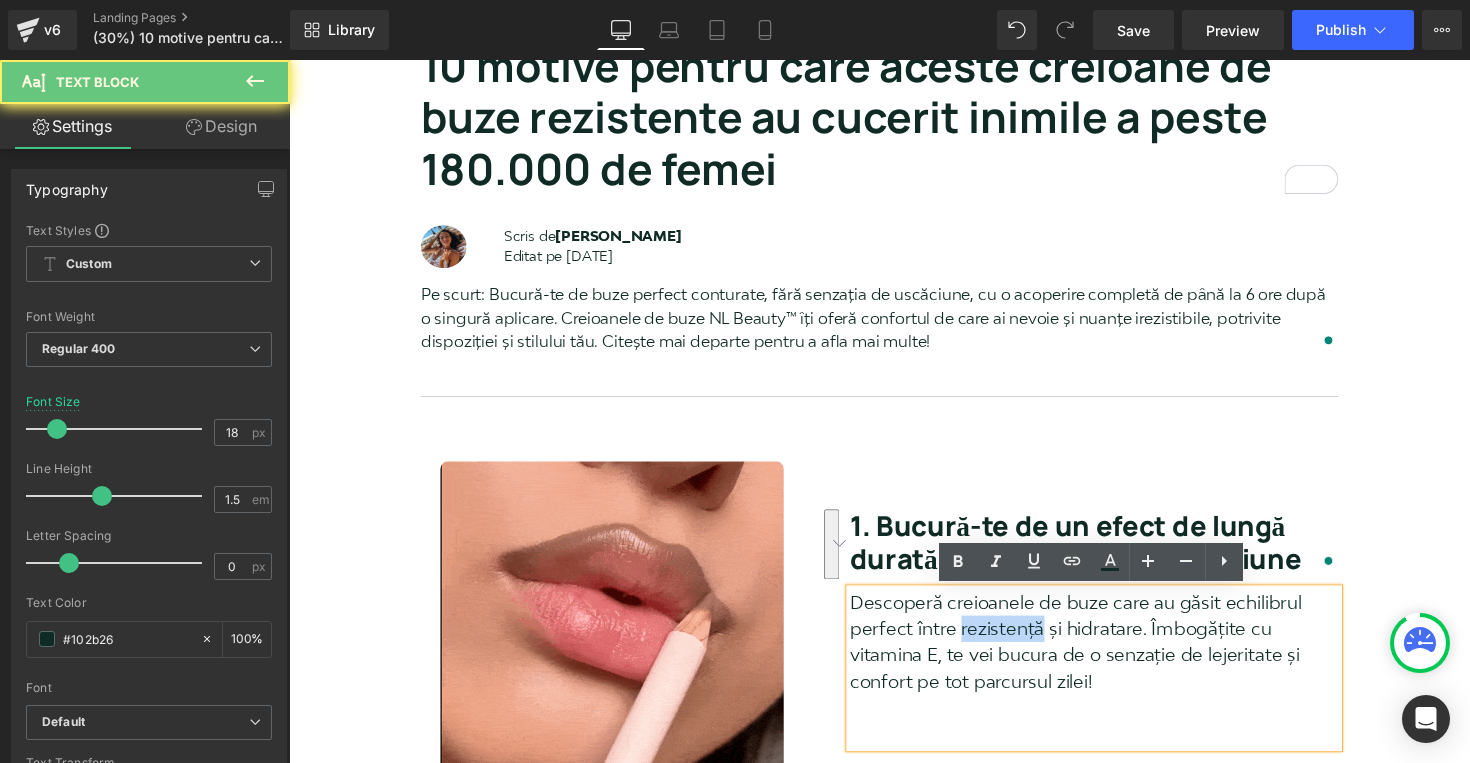 click on "Descoperă creioanele de buze care au găsit echilibrul perfect între rezistență și hidratare. Îmbogățite cu vitamina E, te vei bucura de o senzație de lejeritate și confort pe tot parcursul zilei!" at bounding box center [1114, 656] 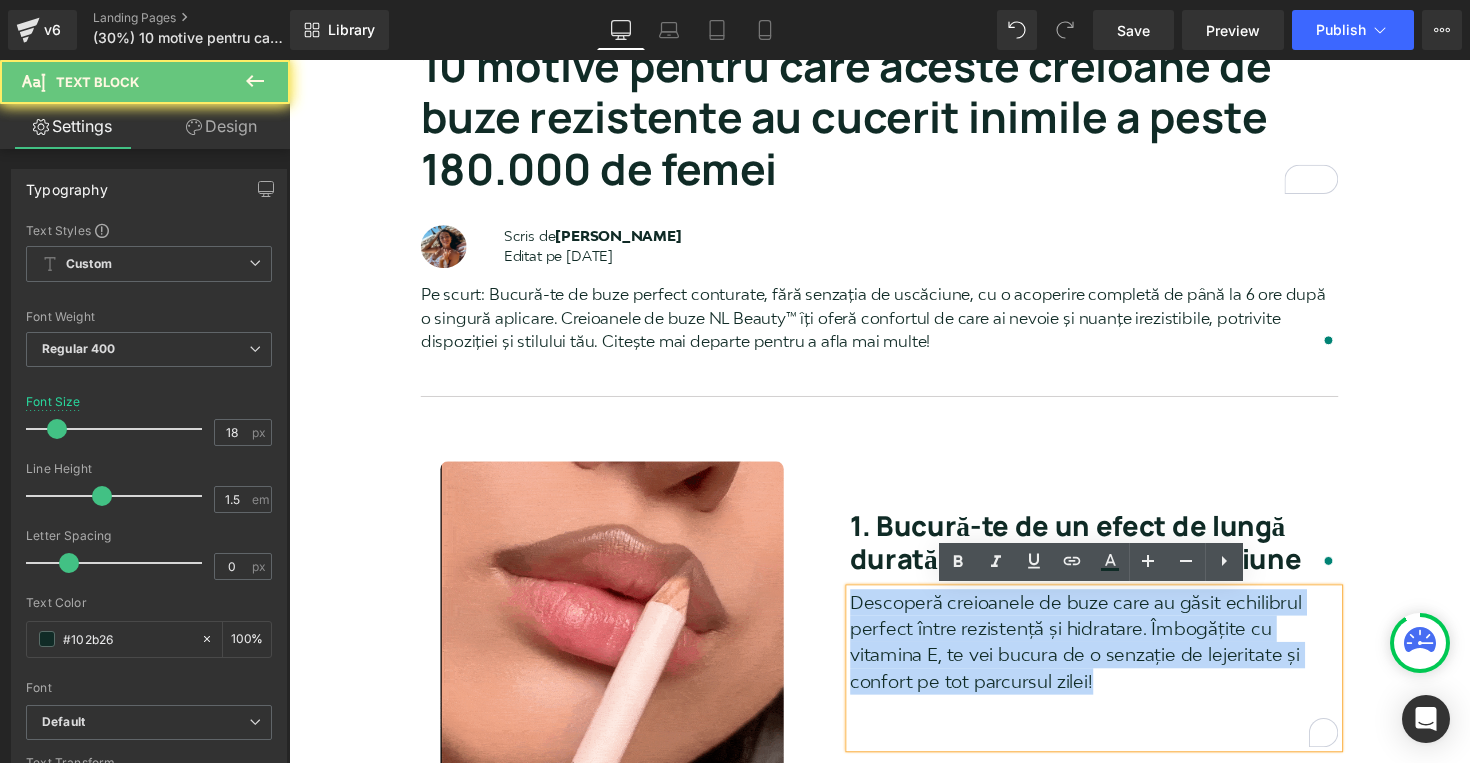click on "Descoperă creioanele de buze care au găsit echilibrul perfect între rezistență și hidratare. Îmbogățite cu vitamina E, te vei bucura de o senzație de lejeritate și confort pe tot parcursul zilei!" at bounding box center (1114, 656) 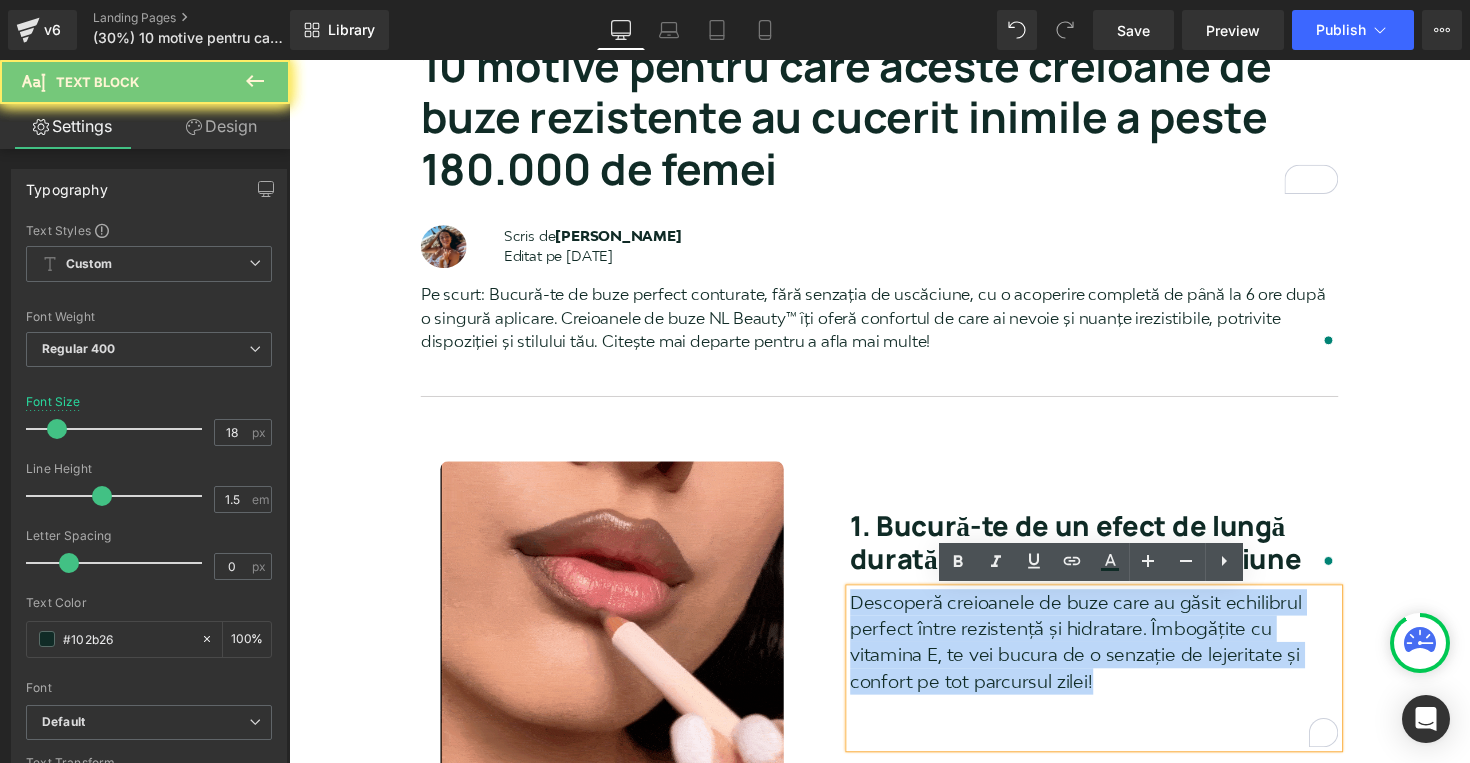 copy on "Descoperă creioanele de buze care au găsit echilibrul perfect între rezistență și hidratare. Îmbogățite cu vitamina E, te vei bucura de o senzație de lejeritate și confort pe tot parcursul zilei!" 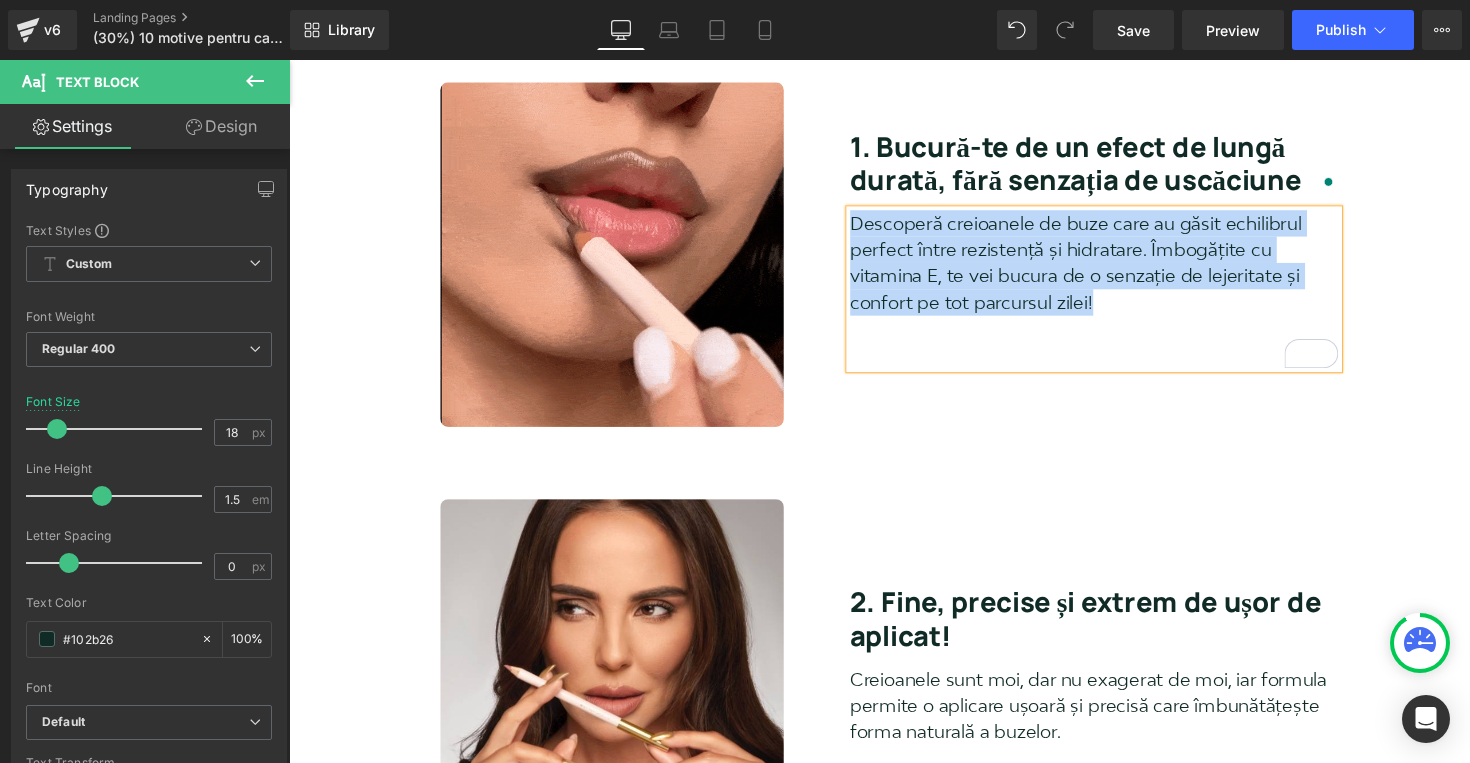 scroll, scrollTop: 515, scrollLeft: 0, axis: vertical 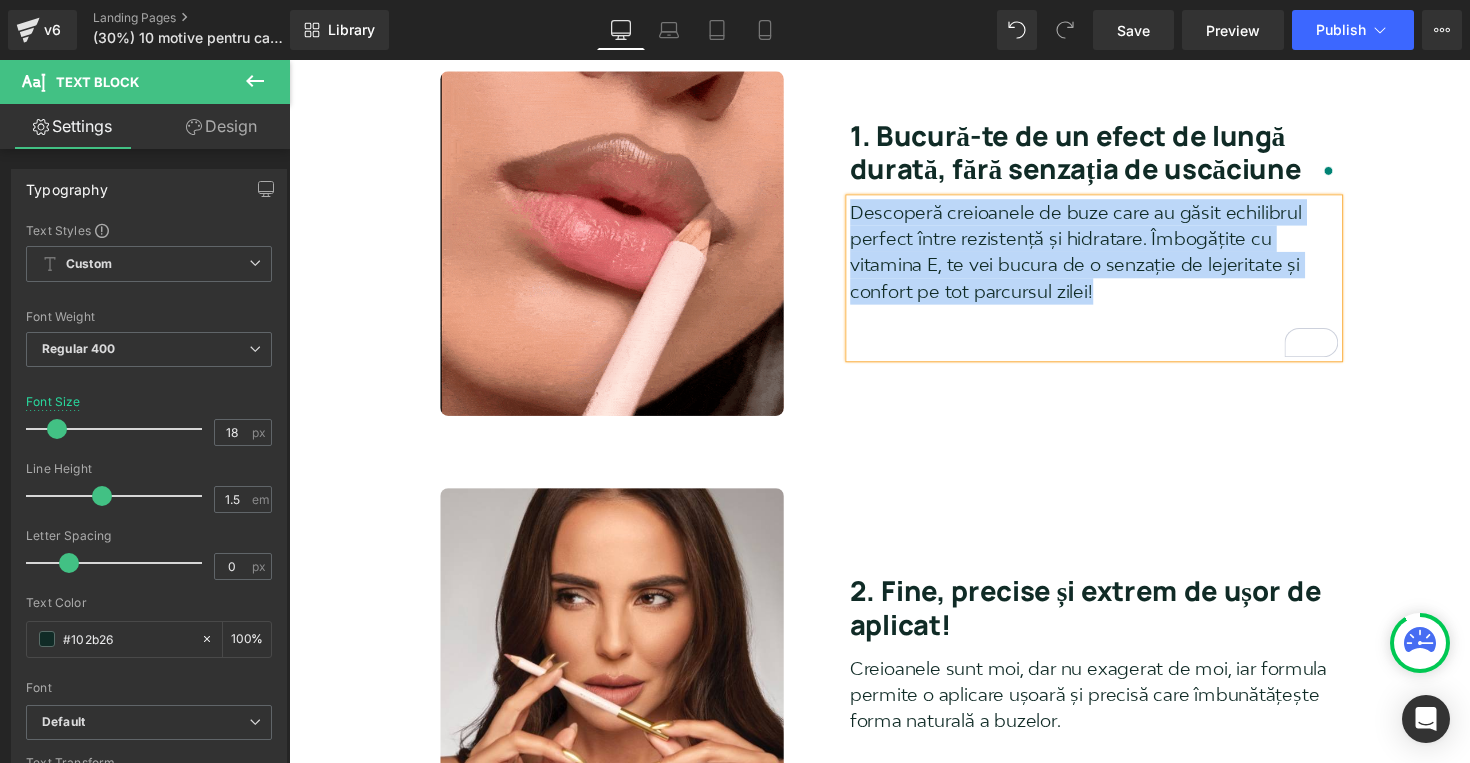 click on "2. Fine, precise și extrem de ușor de aplicat!" at bounding box center [1114, 621] 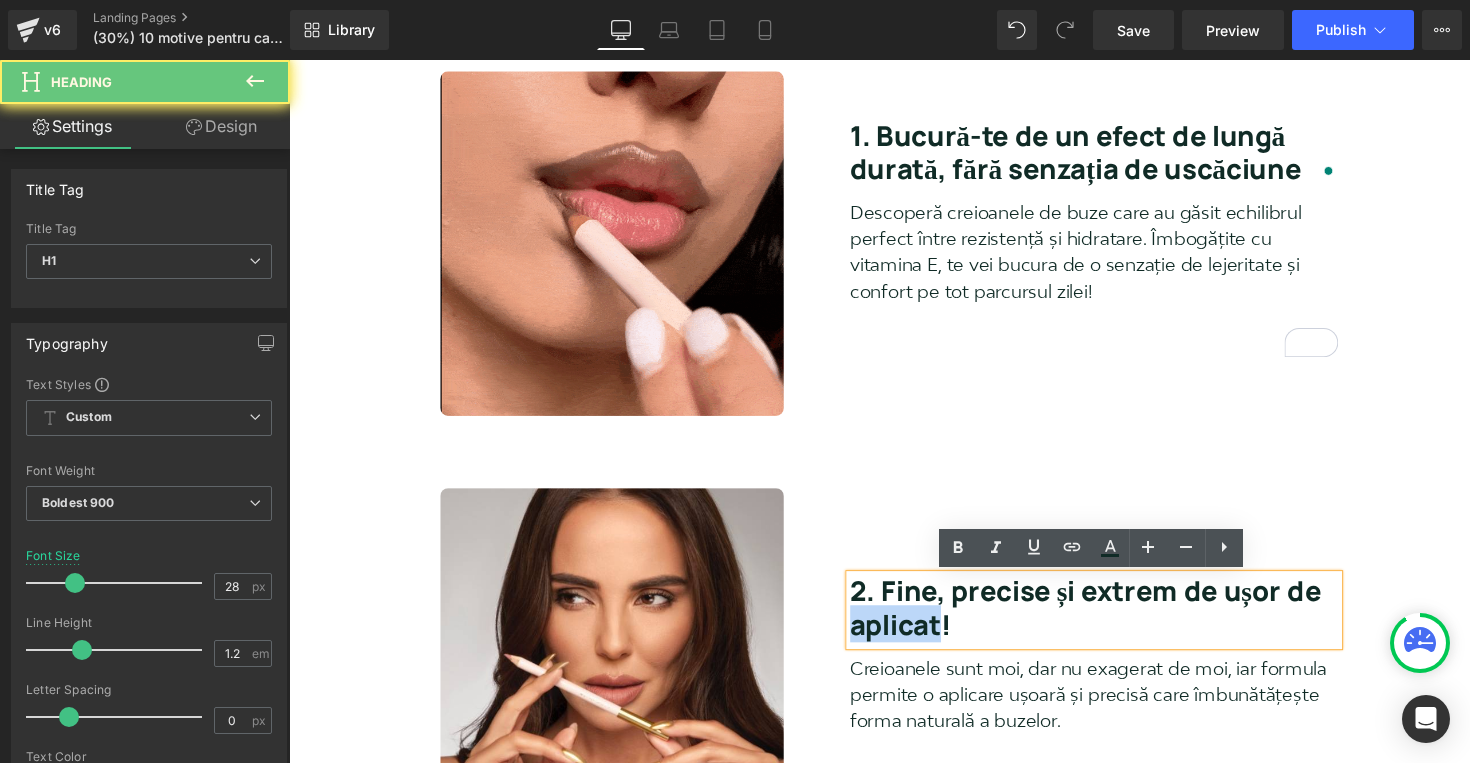 click on "2. Fine, precise și extrem de ușor de aplicat!" at bounding box center [1114, 621] 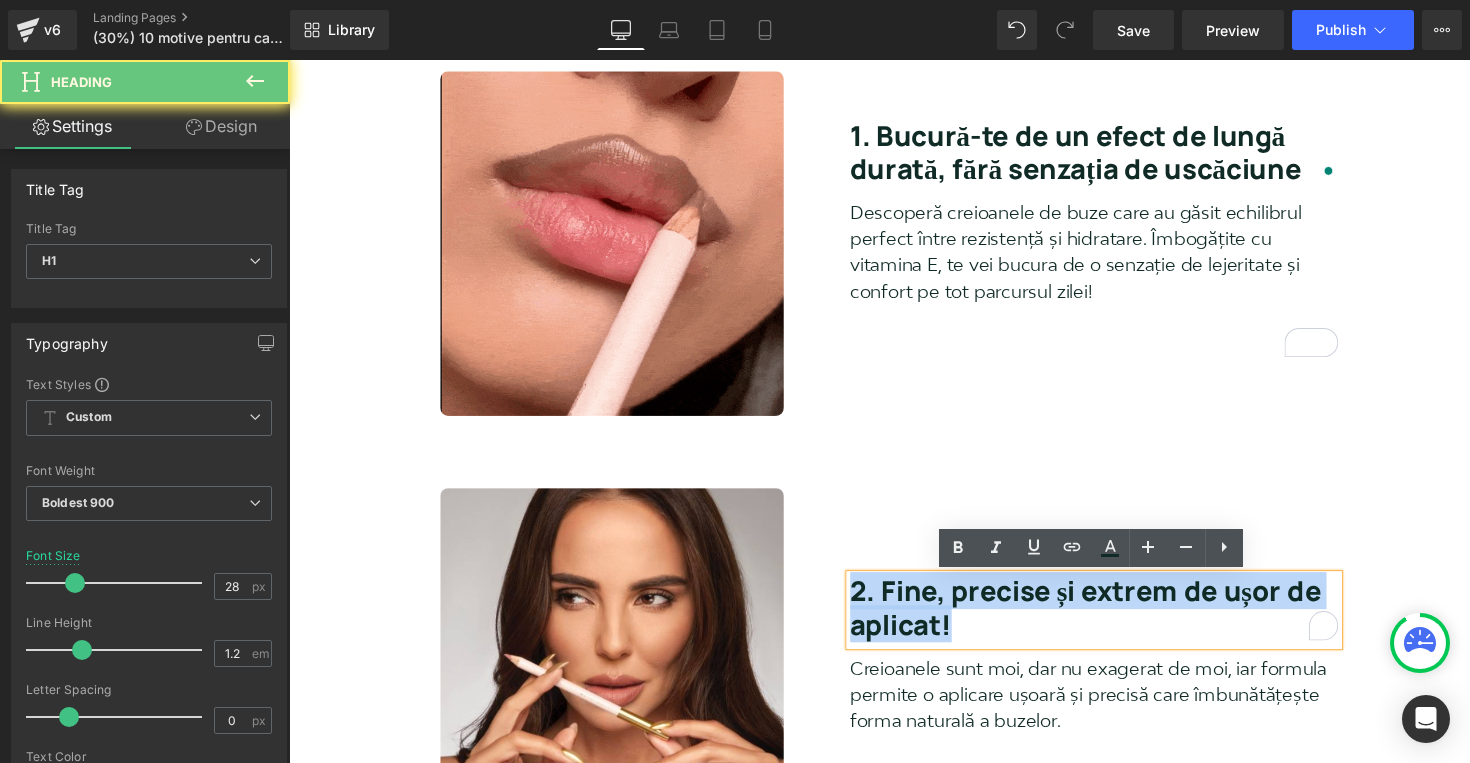 click on "2. Fine, precise și extrem de ușor de aplicat!" at bounding box center (1114, 621) 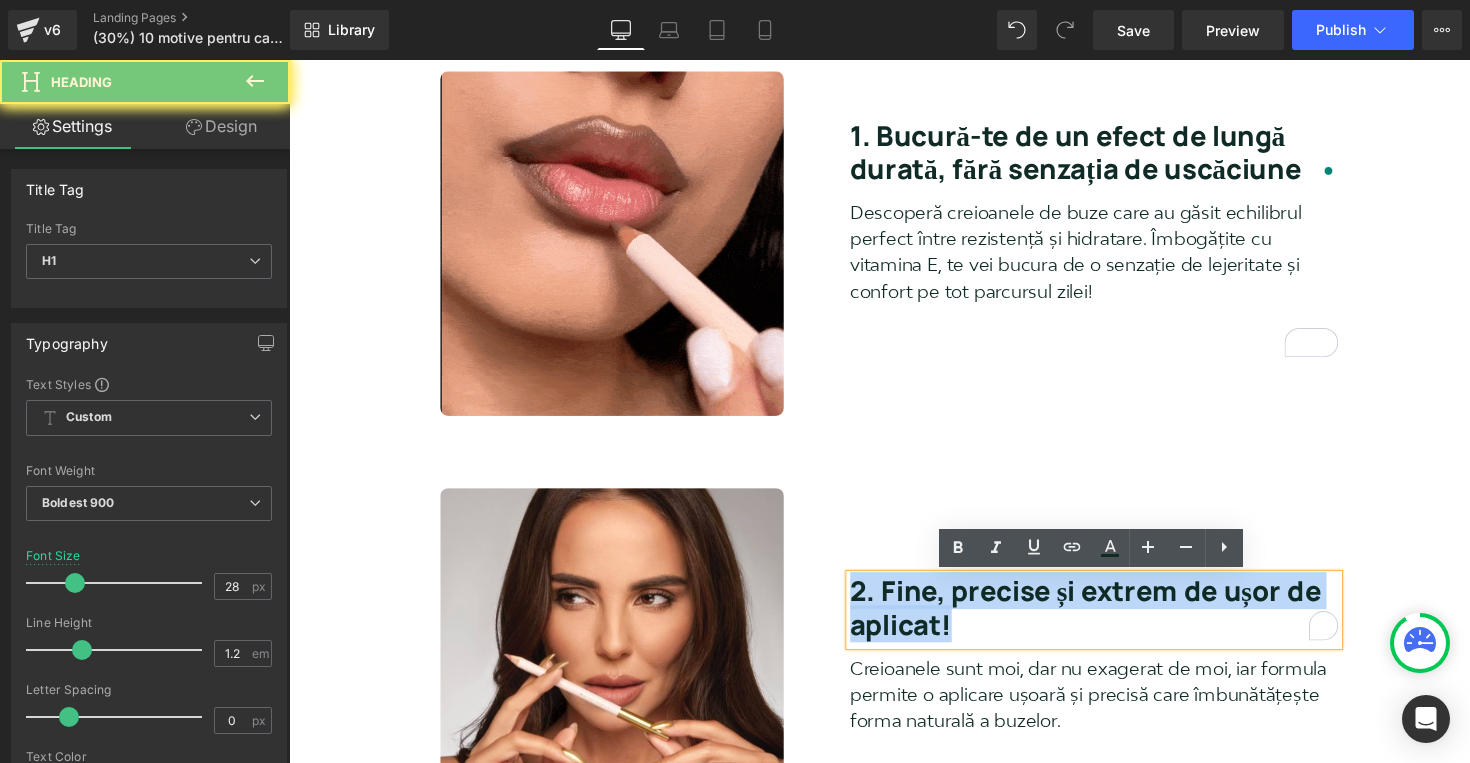copy on "2. Fine, precise și extrem de ușor de aplicat!" 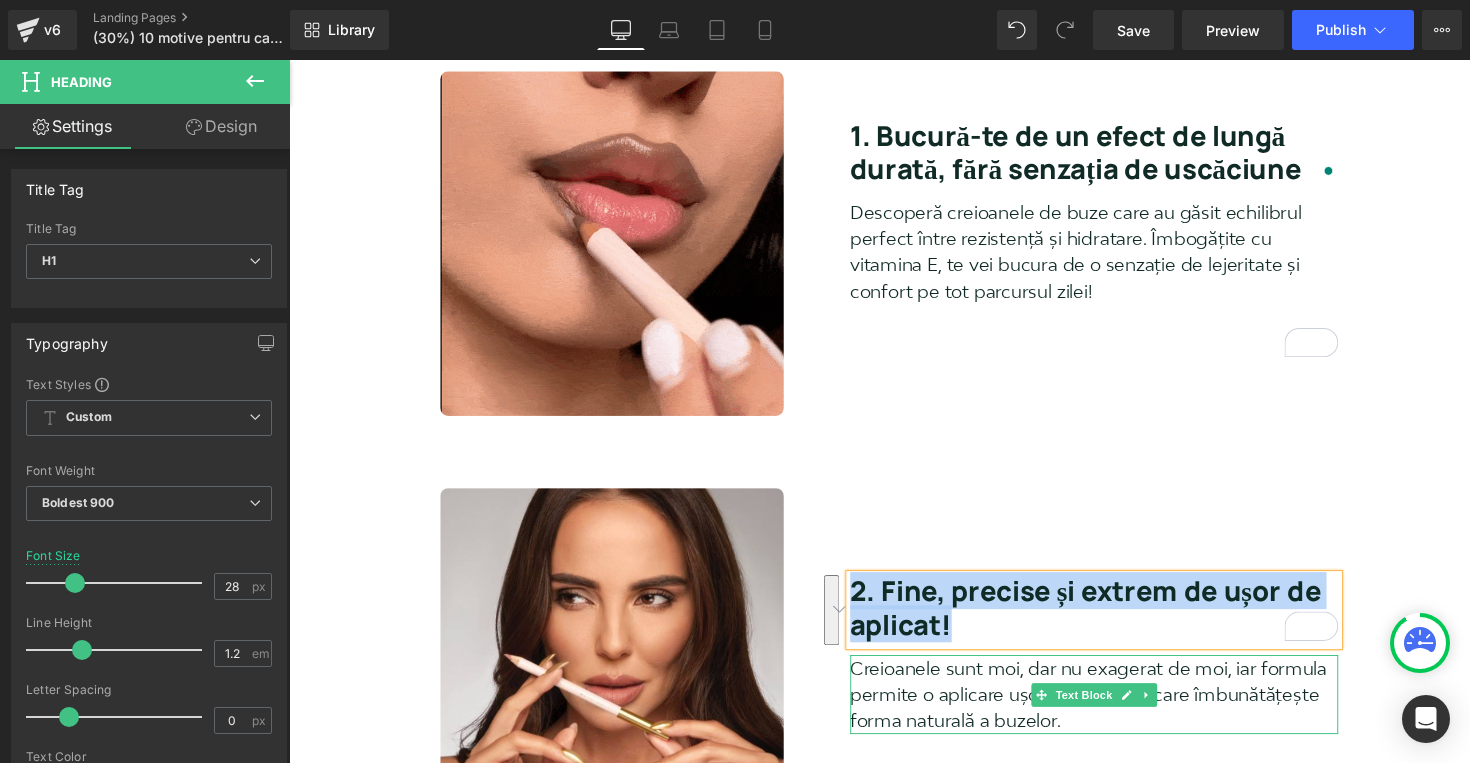 click on "Creioanele sunt moi, dar nu exagerat de moi, iar formula permite o aplicare ușoară și precisă care îmbunătățește forma naturală a buzelor." at bounding box center [1114, 710] 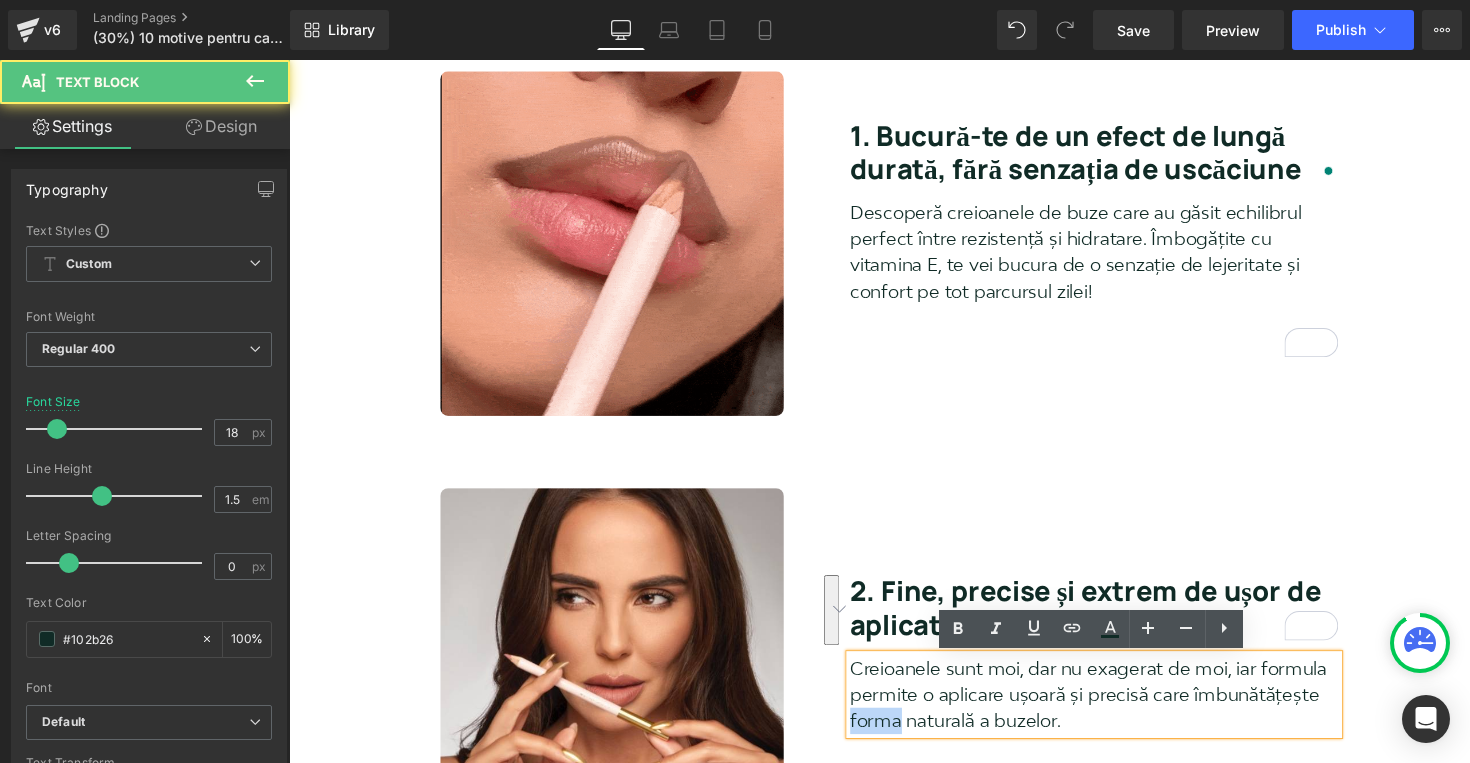 click on "Creioanele sunt moi, dar nu exagerat de moi, iar formula permite o aplicare ușoară și precisă care îmbunătățește forma naturală a buzelor." at bounding box center (1114, 710) 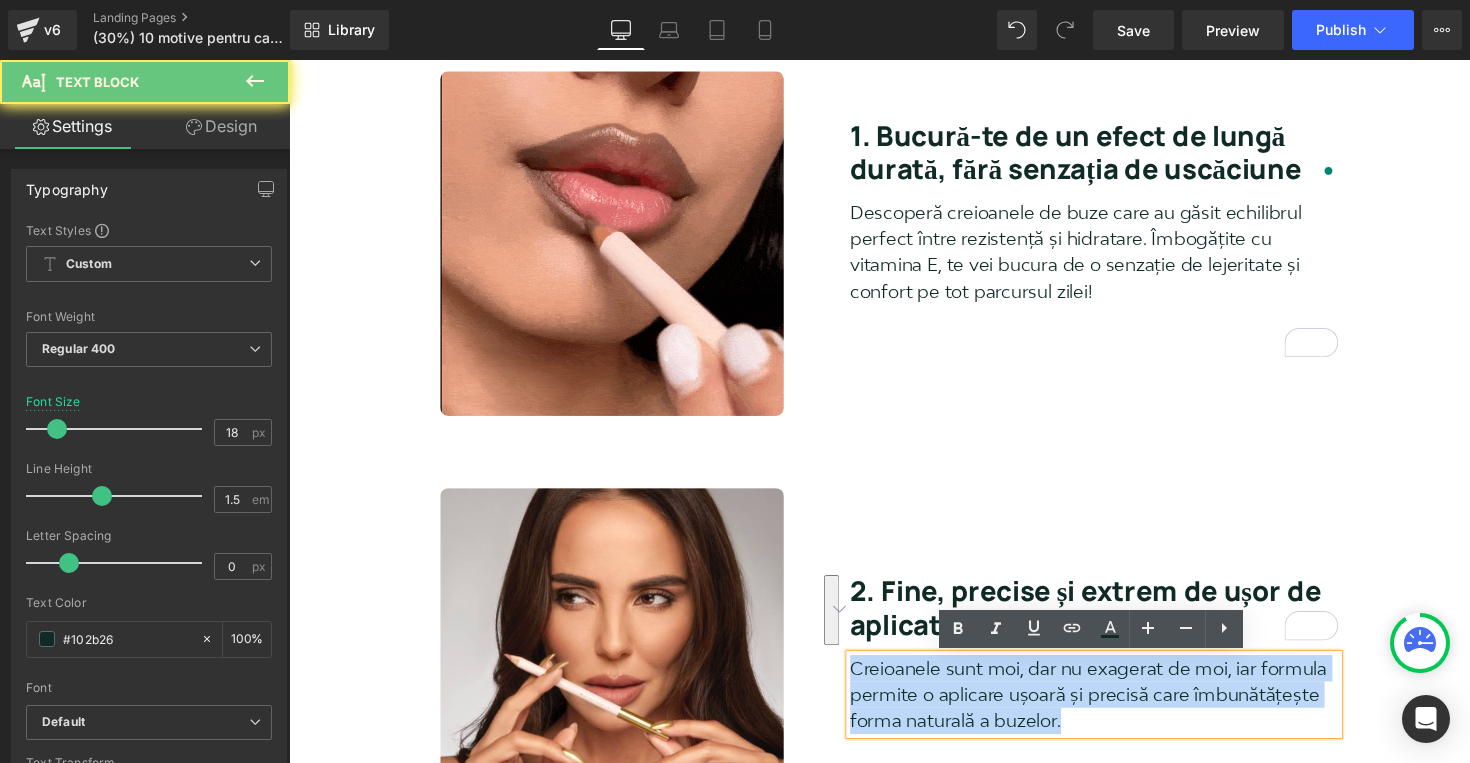 click on "Creioanele sunt moi, dar nu exagerat de moi, iar formula permite o aplicare ușoară și precisă care îmbunătățește forma naturală a buzelor." at bounding box center (1114, 710) 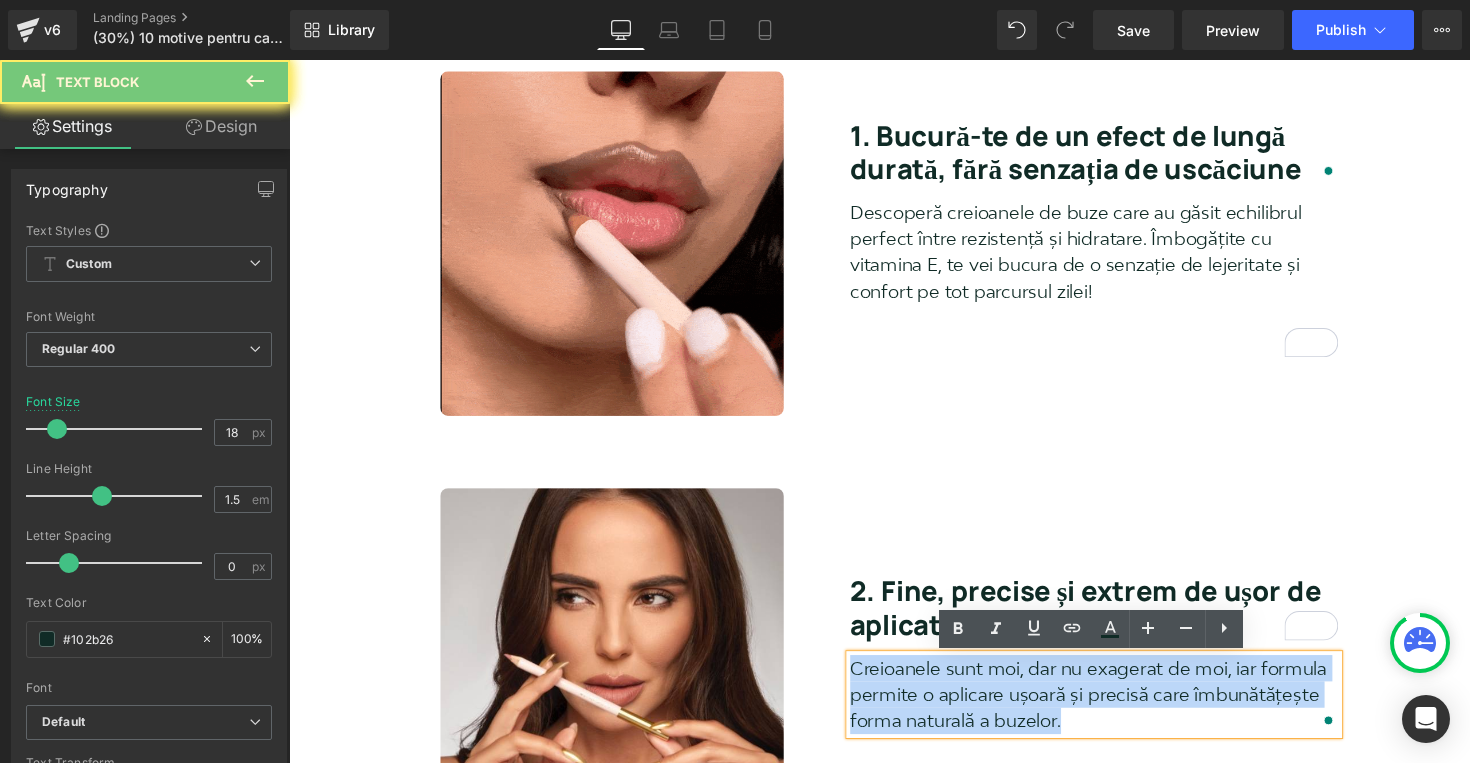copy on "Creioanele sunt moi, dar nu exagerat de moi, iar formula permite o aplicare ușoară și precisă care îmbunătățește forma naturală a buzelor." 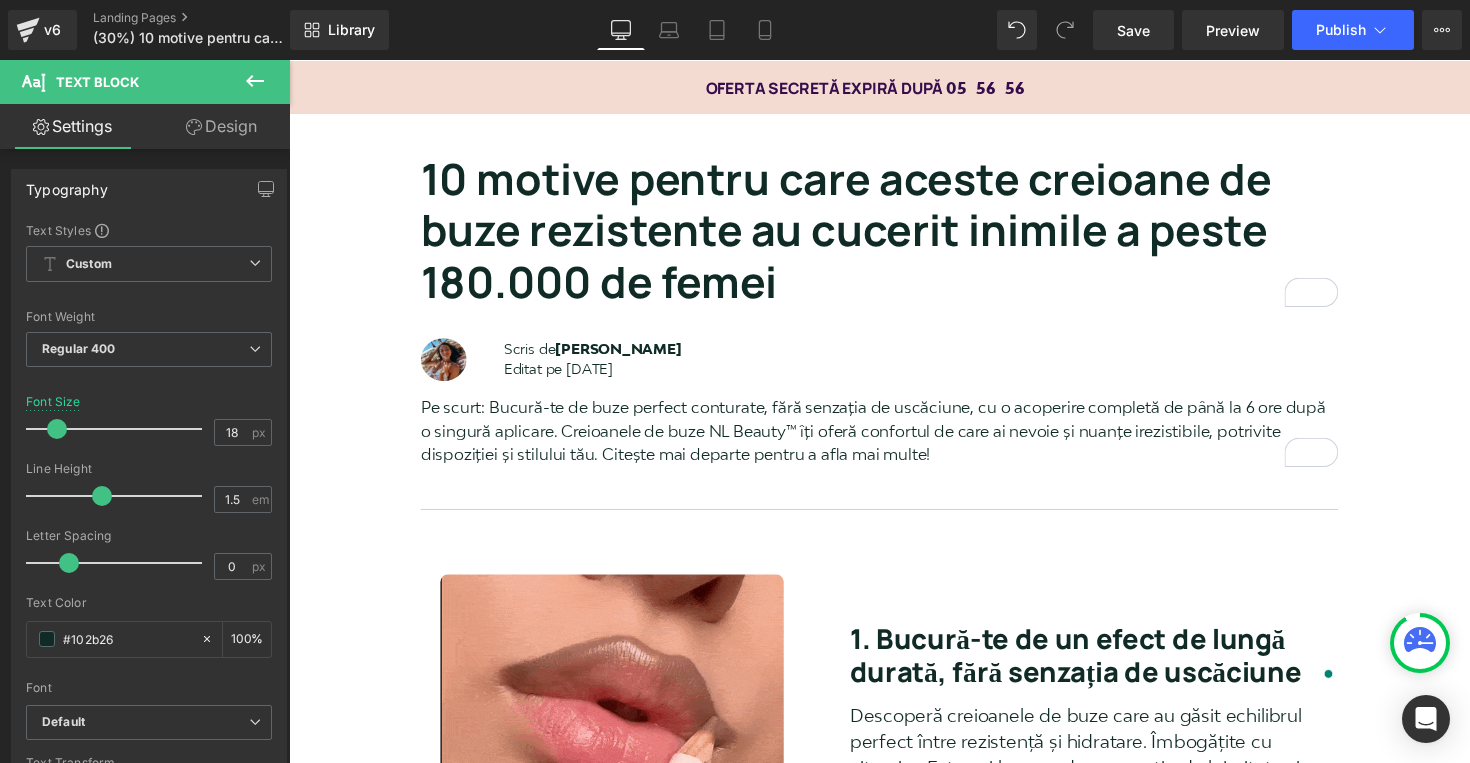 scroll, scrollTop: 515, scrollLeft: 0, axis: vertical 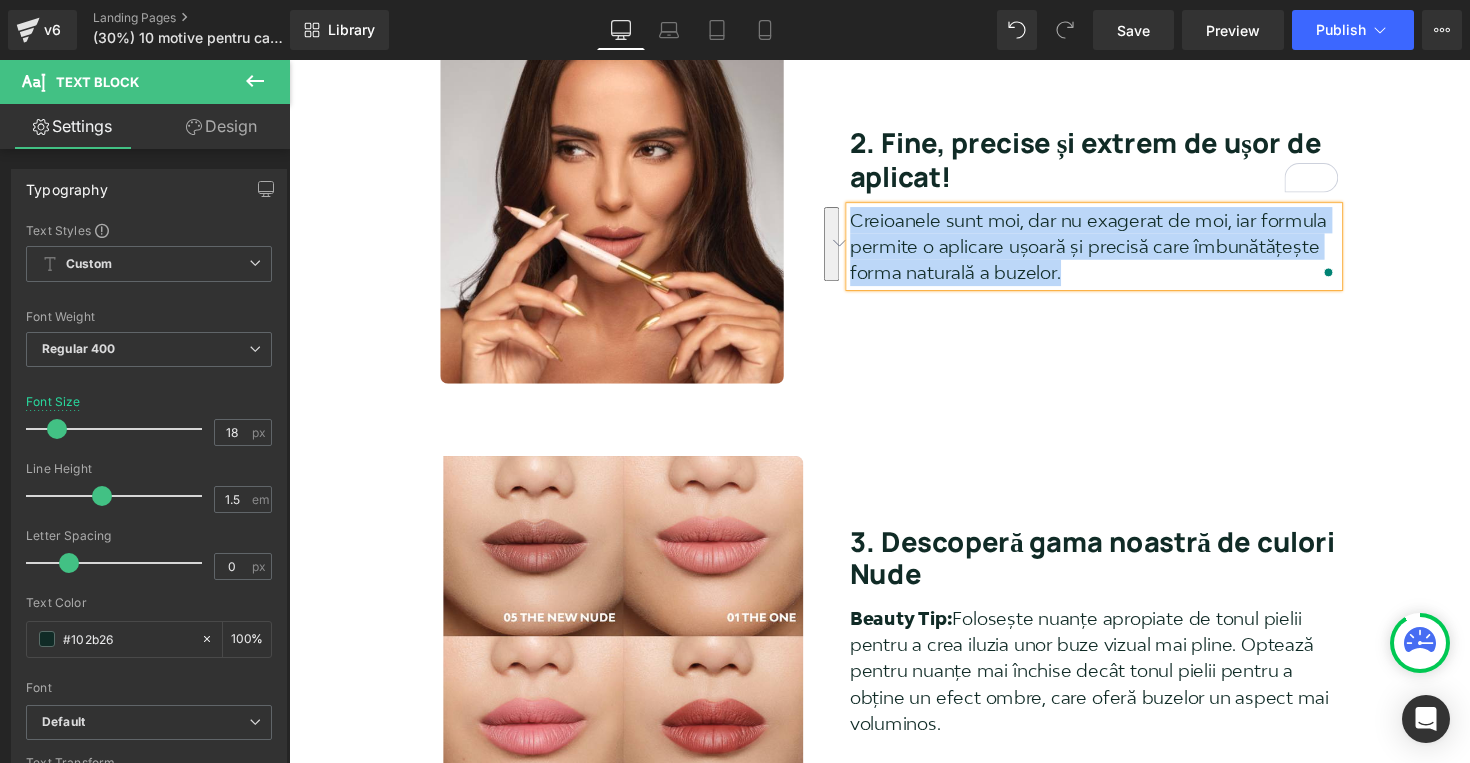 click on "3. Descoperă gama noastră de culori Nude" at bounding box center (1114, 570) 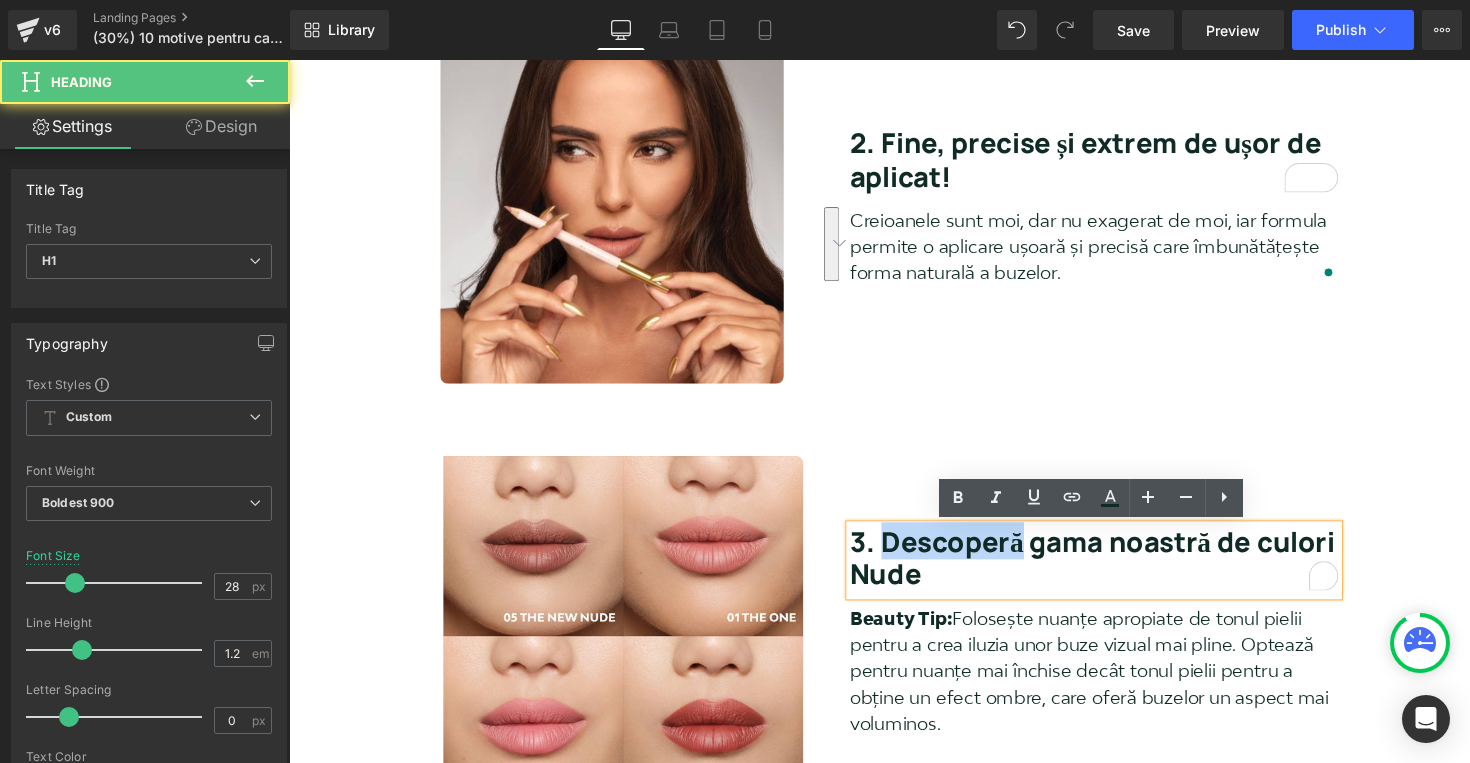click on "3. Descoperă gama noastră de culori Nude" at bounding box center [1114, 570] 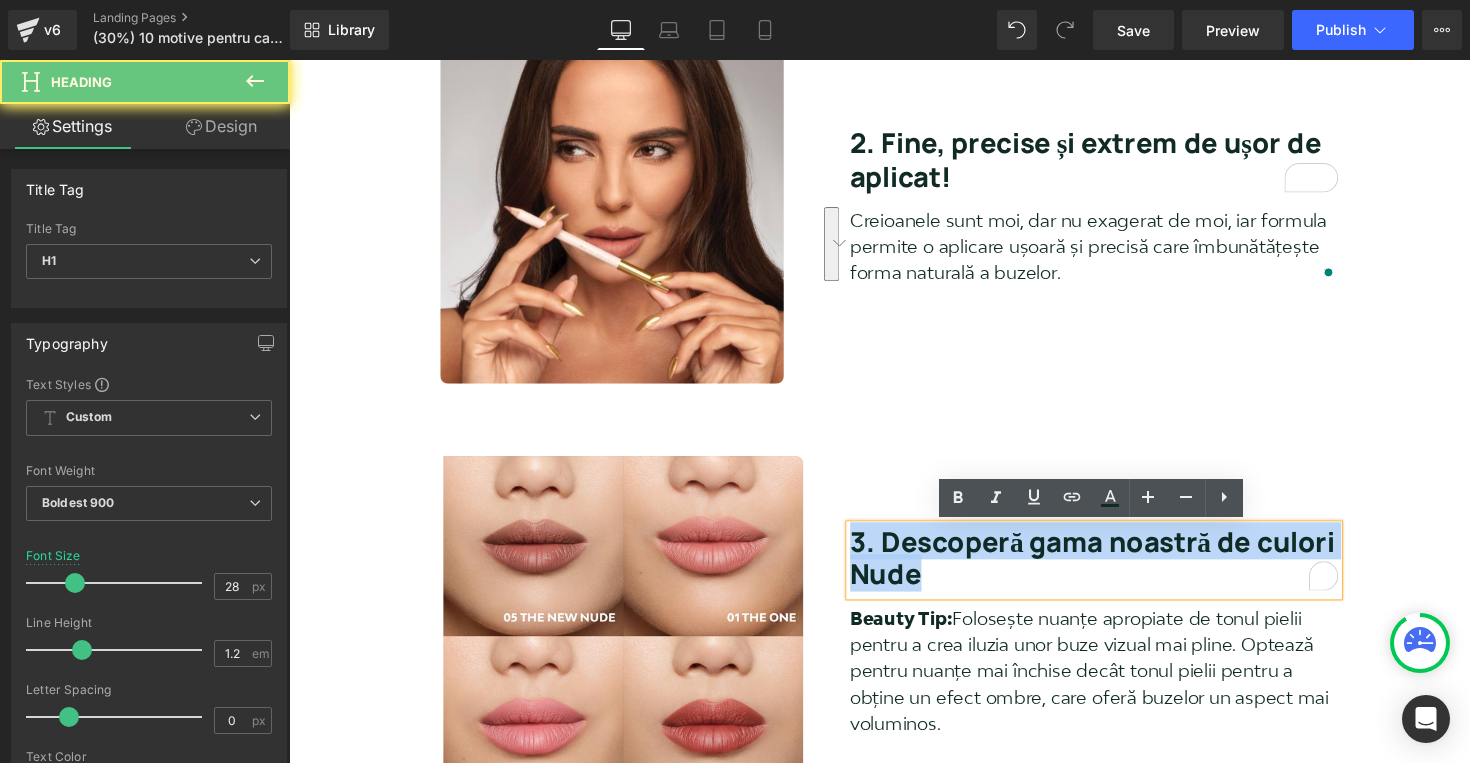 click on "3. Descoperă gama noastră de culori Nude" at bounding box center [1114, 570] 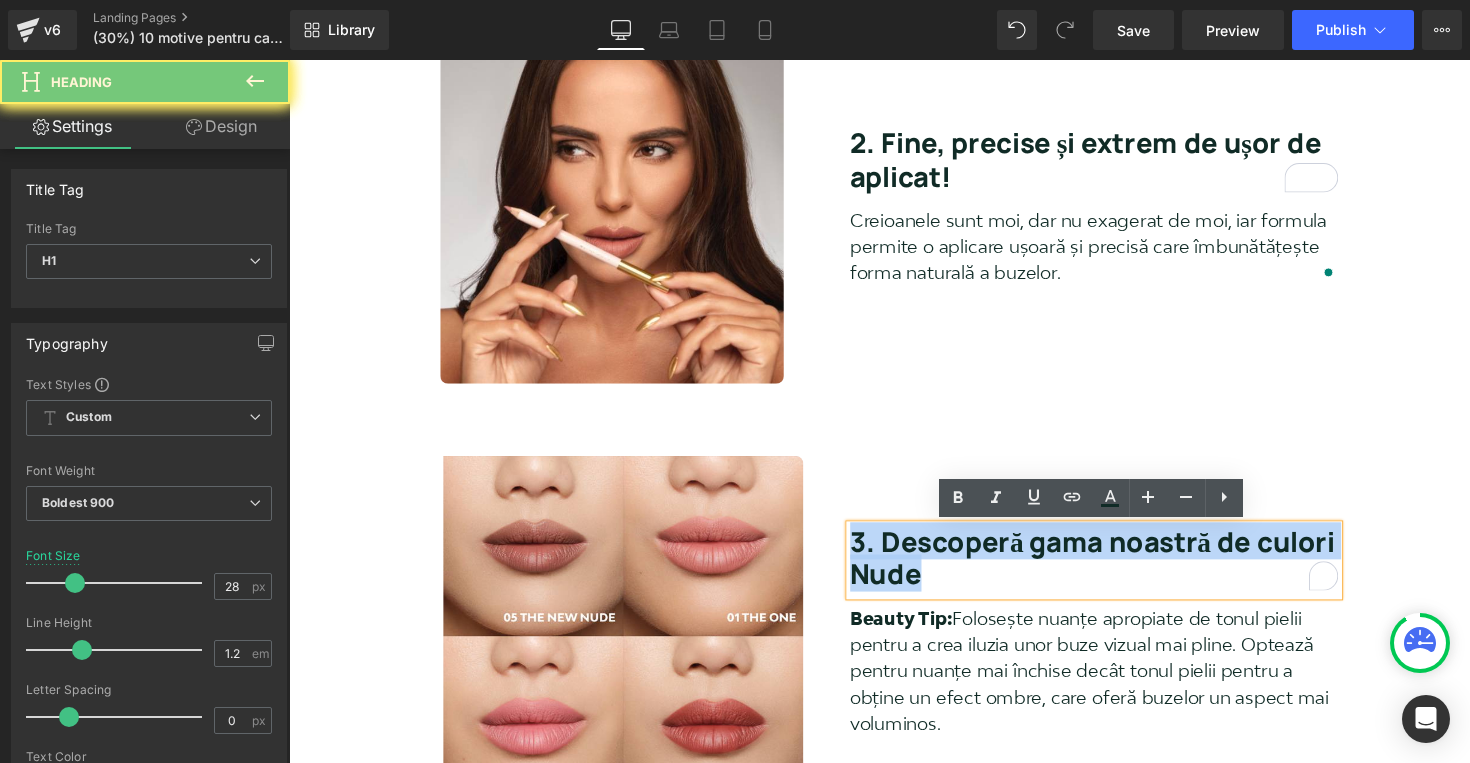 copy on "3. Descoperă gama noastră de culori Nude" 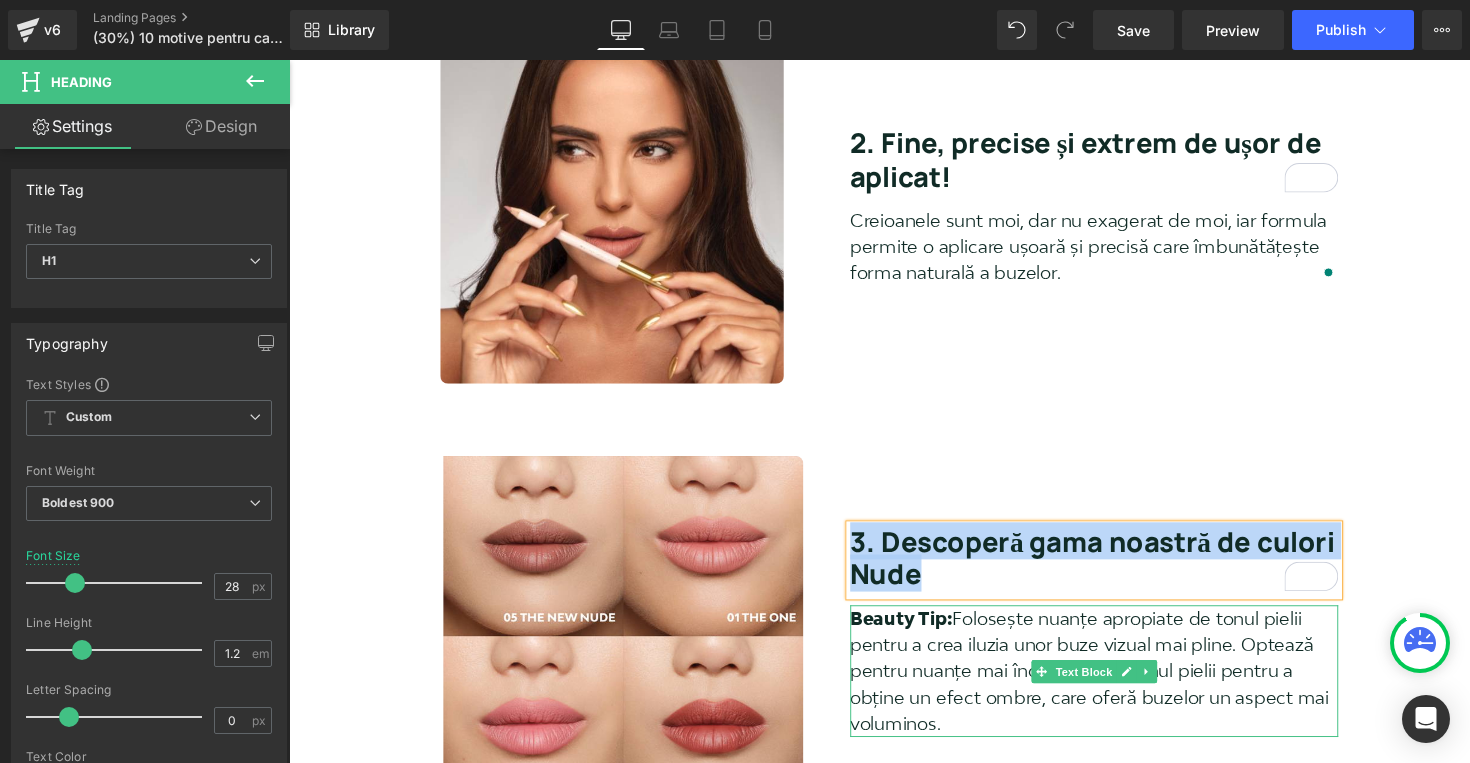 click on "Beauty Tip:  Folosește nuanțe apropiate de tonul pielii pentru a crea iluzia unor buze vizual mai pline. Optează pentru nuanțe mai închise decât tonul pielii pentru a obține un efect ombre, care oferă buzelor un aspect mai voluminos." at bounding box center [1114, 686] 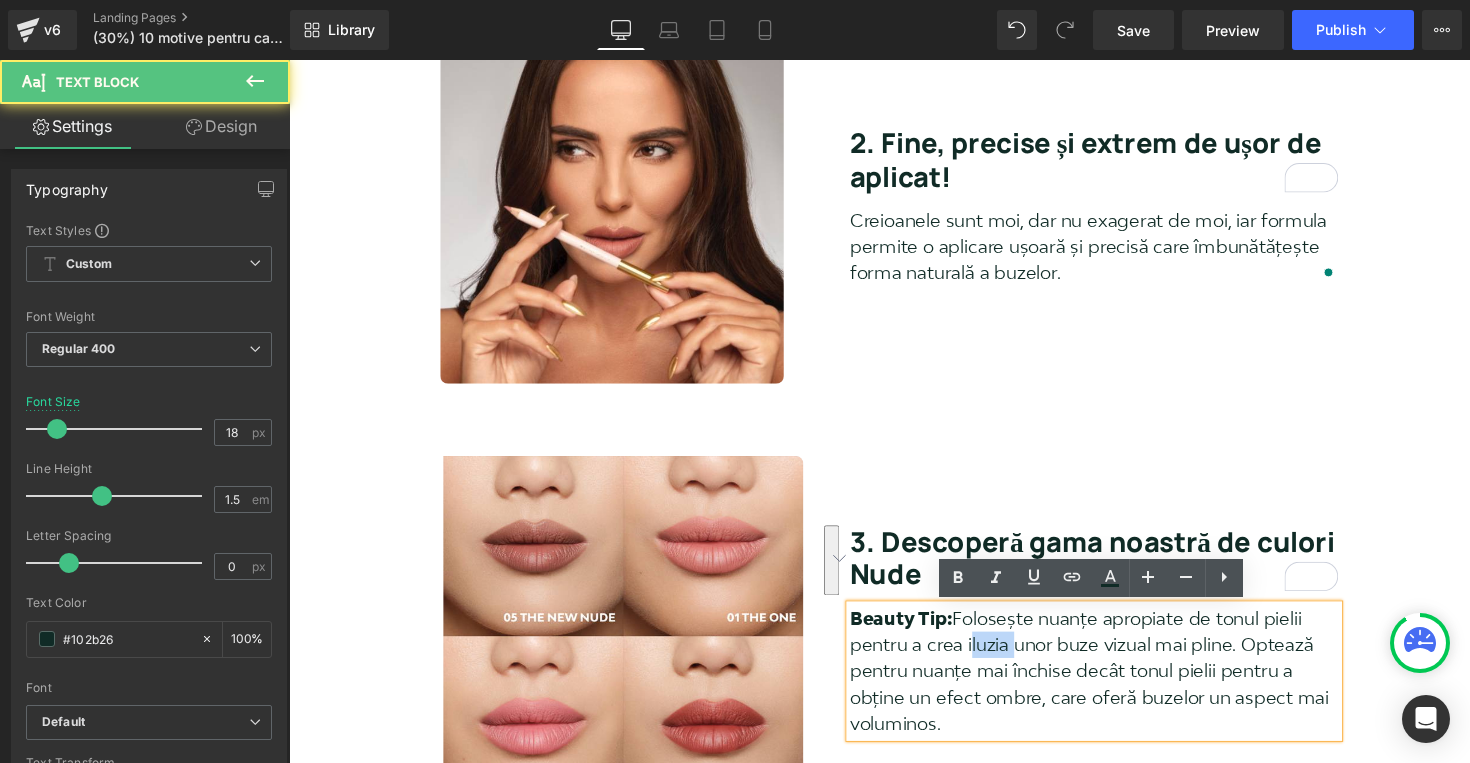 click on "Beauty Tip:  Folosește nuanțe apropiate de tonul pielii pentru a crea iluzia unor buze vizual mai pline. Optează pentru nuanțe mai închise decât tonul pielii pentru a obține un efect ombre, care oferă buzelor un aspect mai voluminos." at bounding box center [1114, 686] 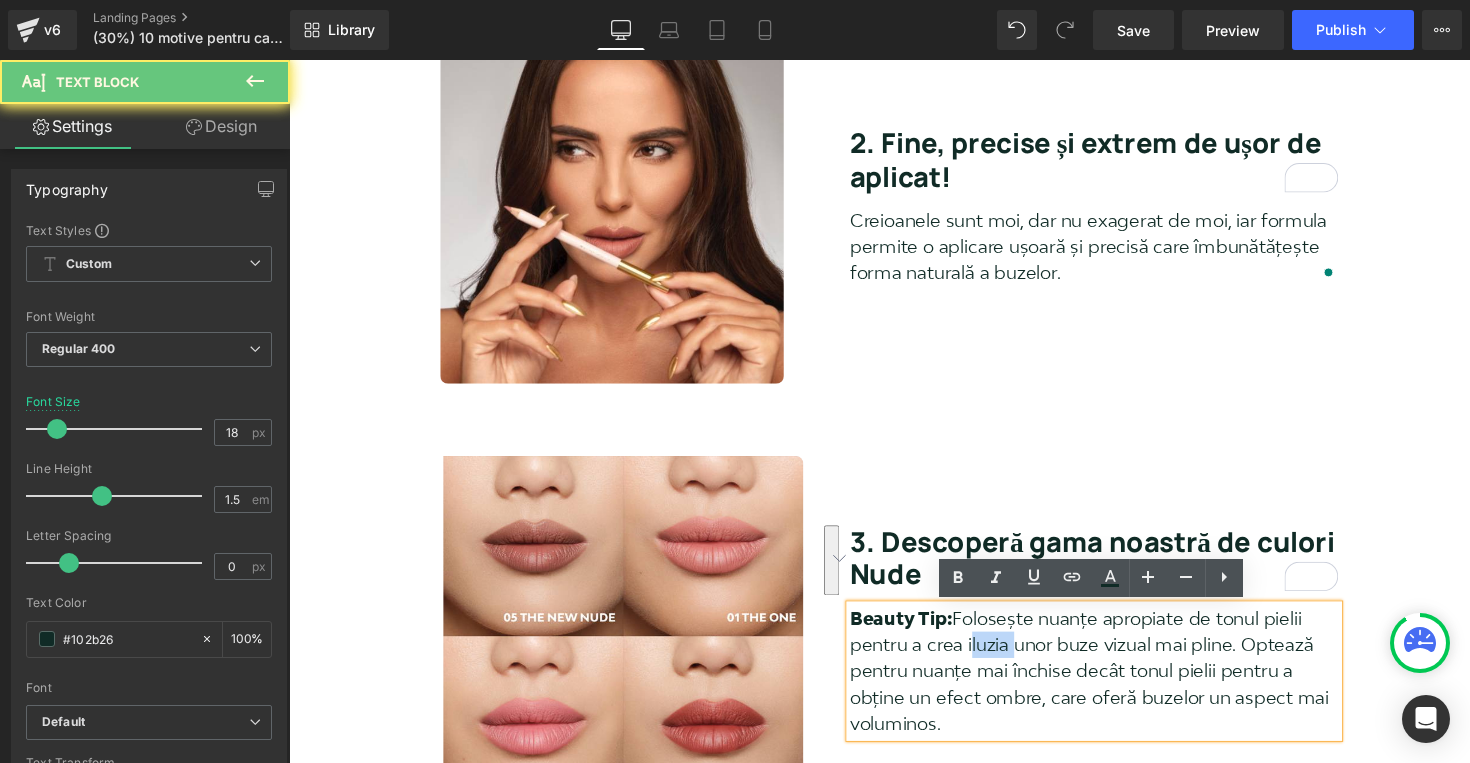 click on "Beauty Tip:  Folosește nuanțe apropiate de tonul pielii pentru a crea iluzia unor buze vizual mai pline. Optează pentru nuanțe mai închise decât tonul pielii pentru a obține un efect ombre, care oferă buzelor un aspect mai voluminos." at bounding box center [1114, 686] 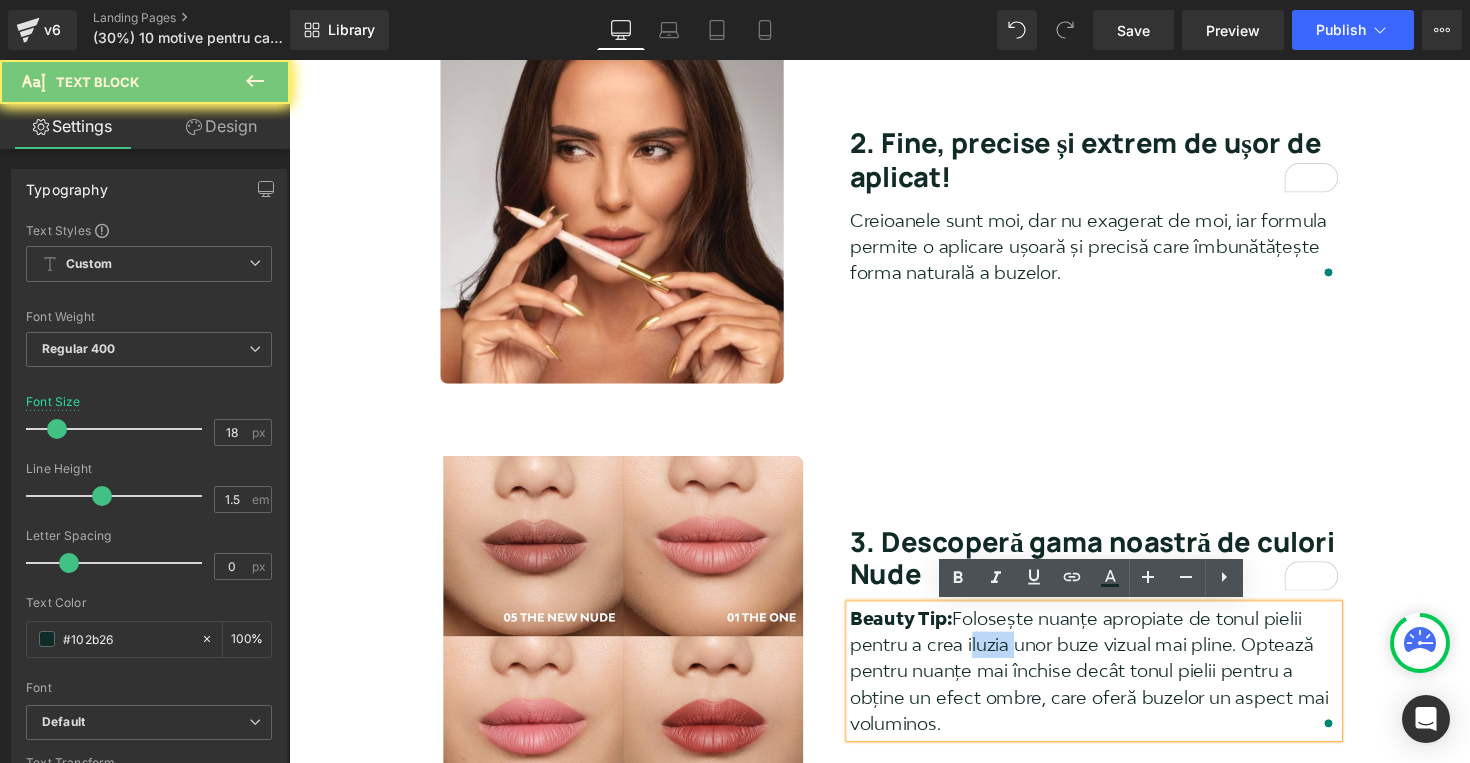 copy on "Beauty Tip:  Folosește nuanțe apropiate de tonul pielii pentru a crea iluzia unor buze vizual mai pline. Optează pentru nuanțe mai închise decât tonul pielii pentru a obține un efect ombre, care oferă buzelor un aspect mai voluminos." 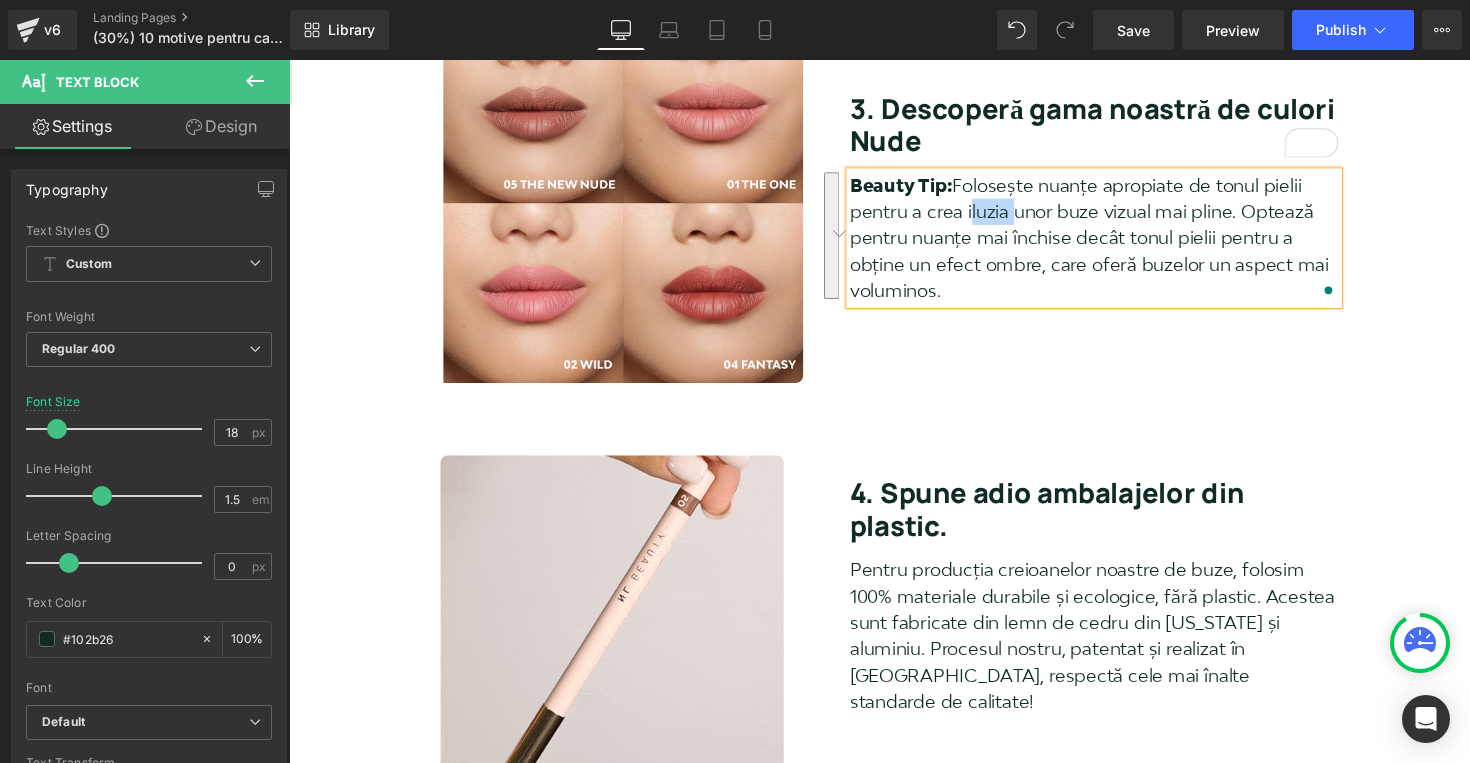 scroll, scrollTop: 1468, scrollLeft: 0, axis: vertical 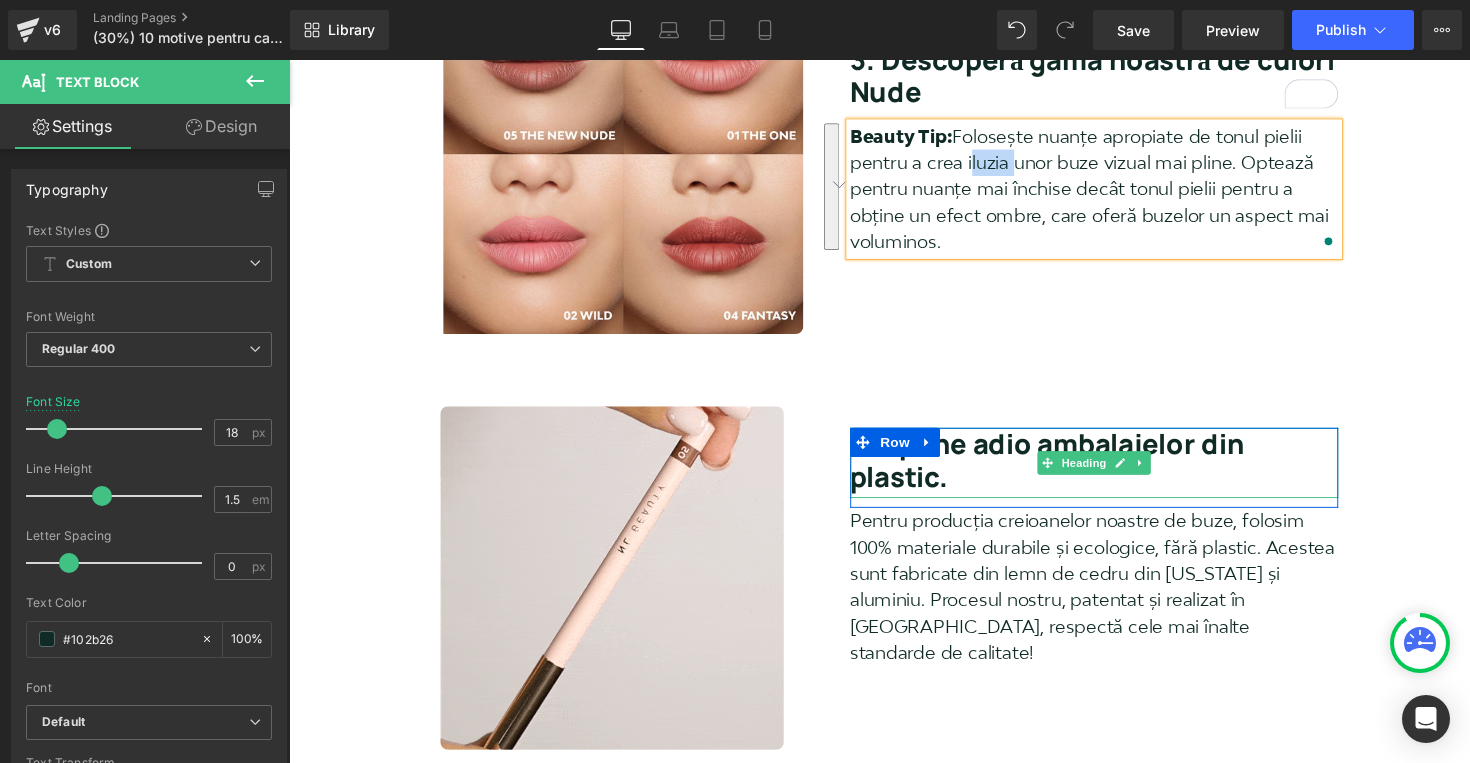 click on "4. Spune adio ambalajelor din plastic." at bounding box center (1114, 470) 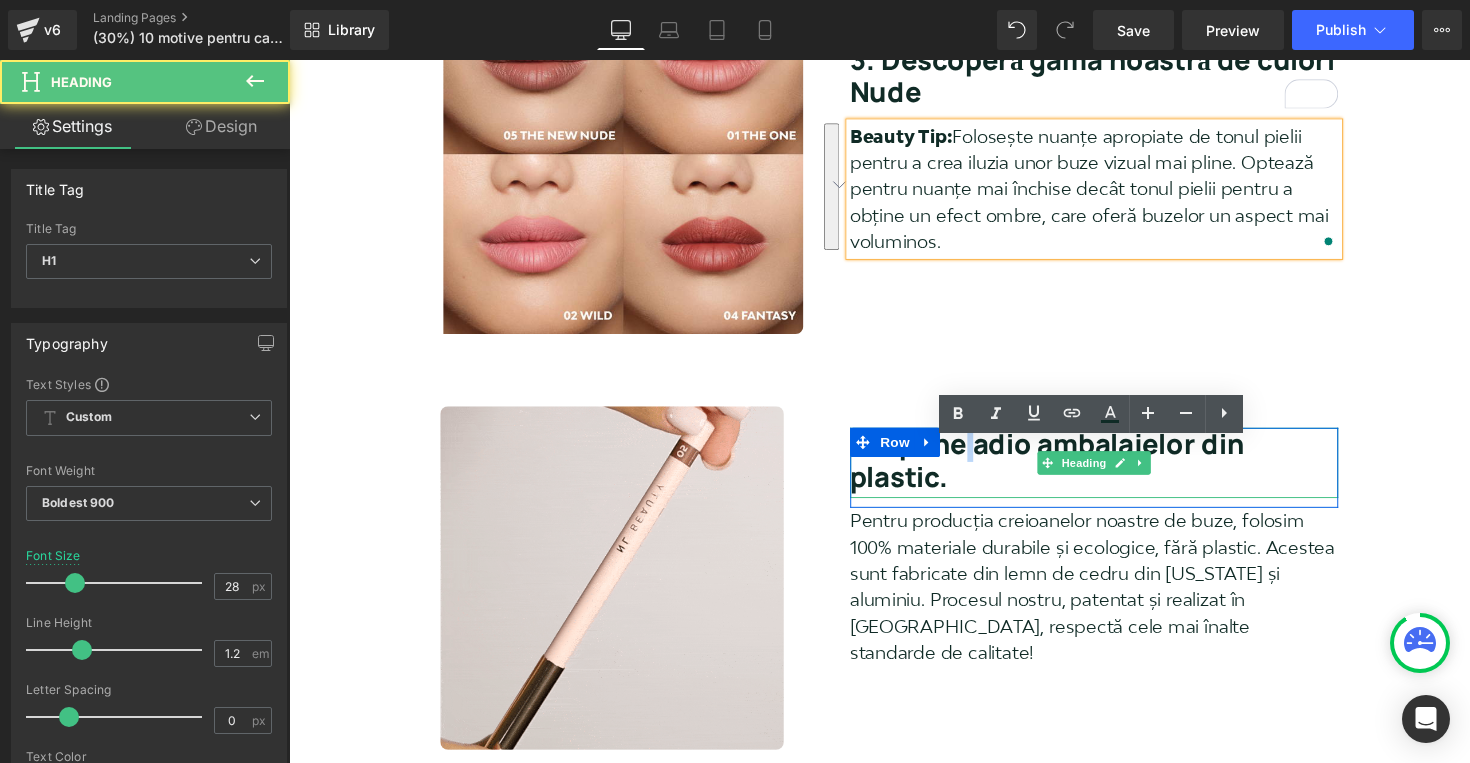 click on "4. Spune adio ambalajelor din plastic." at bounding box center [1114, 470] 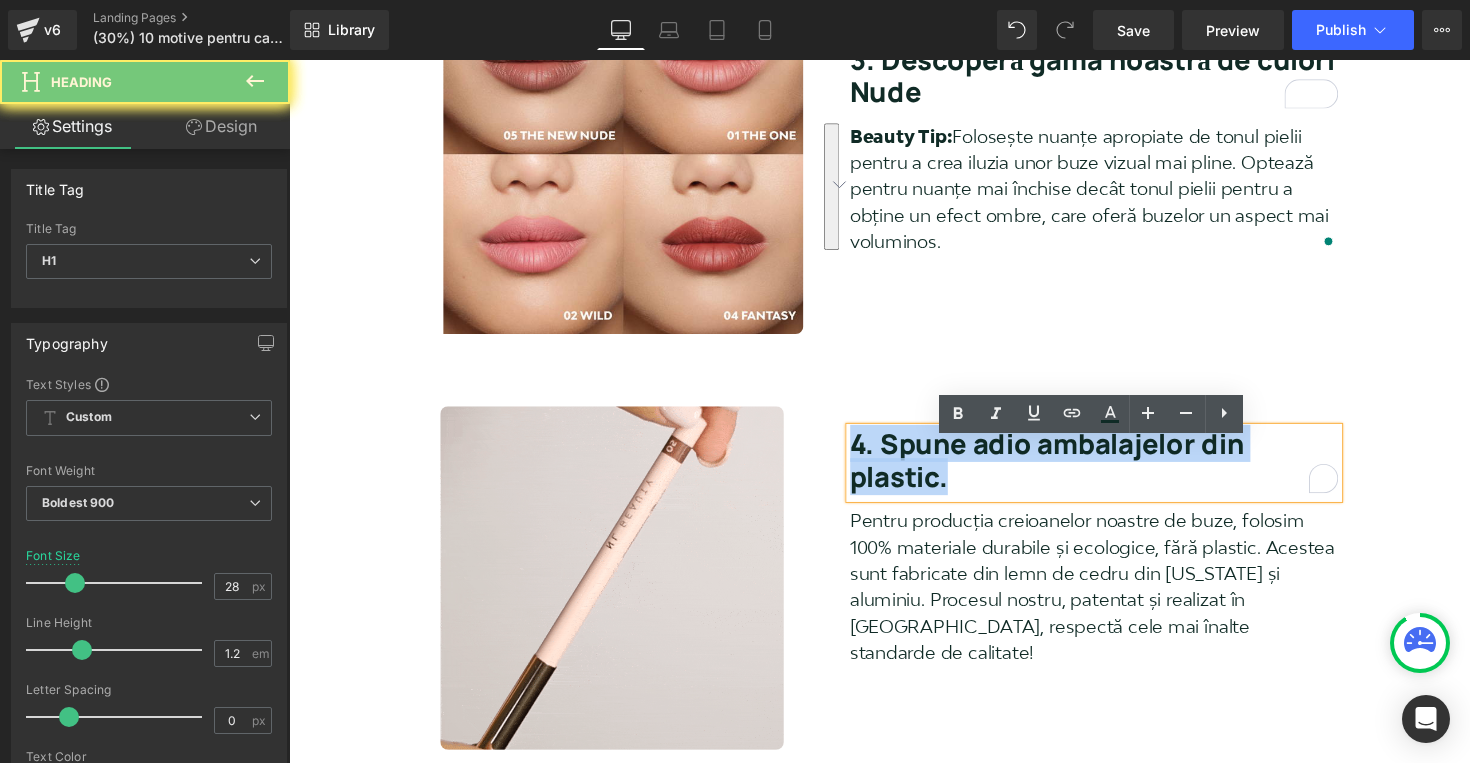 click on "4. Spune adio ambalajelor din plastic." at bounding box center [1114, 470] 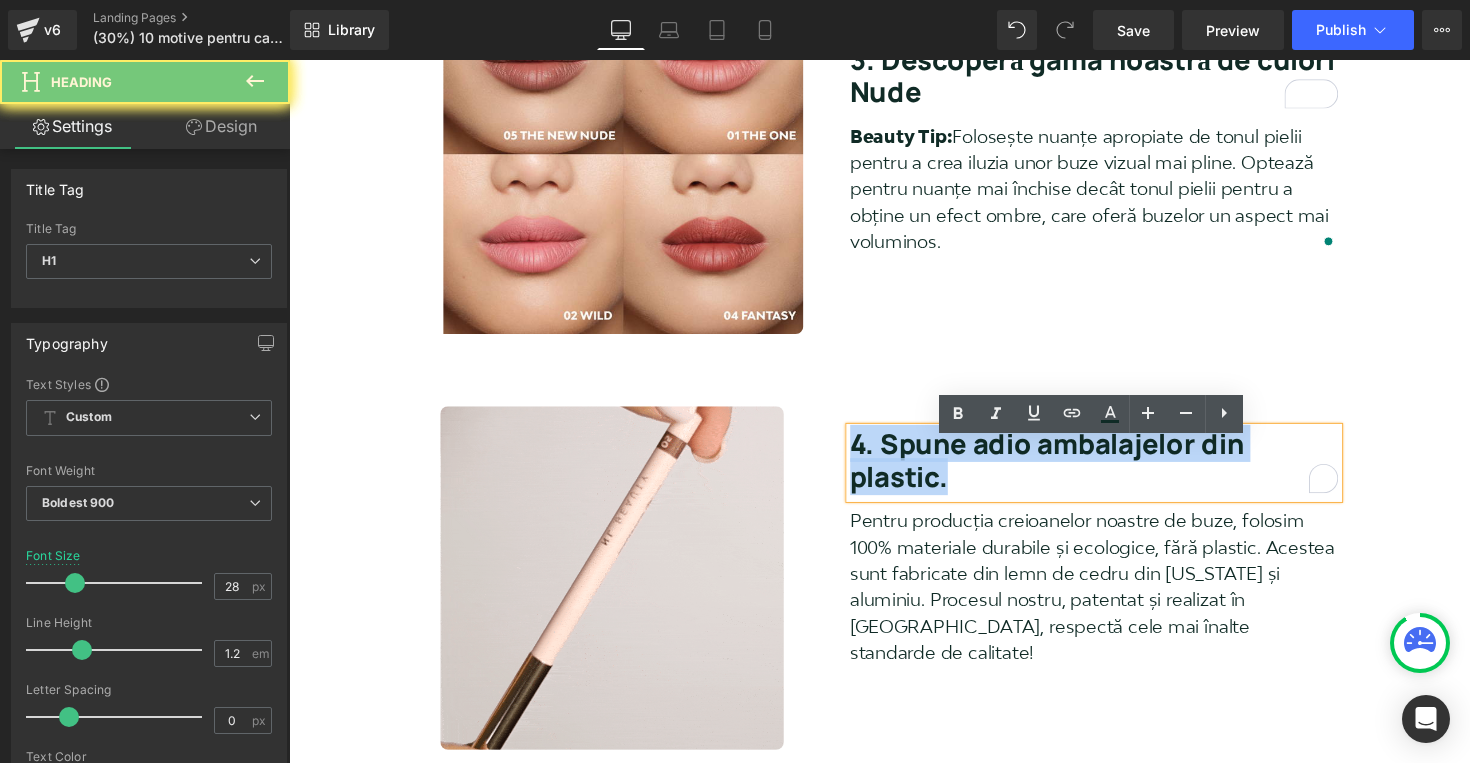 copy on "4. Spune adio ambalajelor din plastic." 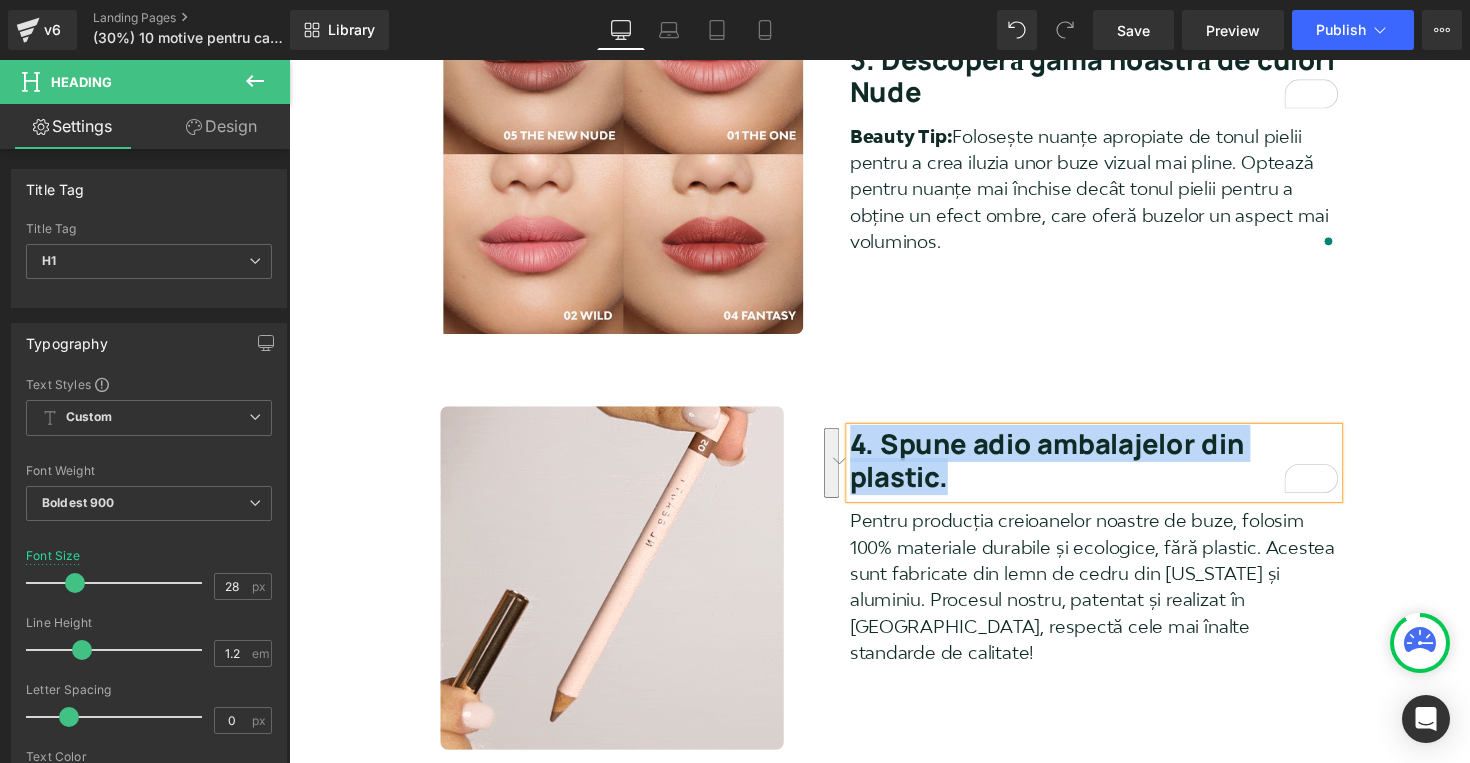 click on "Pentru producția creioanelor noastre de buze, folosim 100% materiale durabile și ecologice, fără plastic. Acestea sunt fabricate din lemn de cedru din [US_STATE] și aluminiu. Procesul nostru, patentat și realizat în [GEOGRAPHIC_DATA], respectă cele mai înalte standarde de calitate!" at bounding box center (1114, 600) 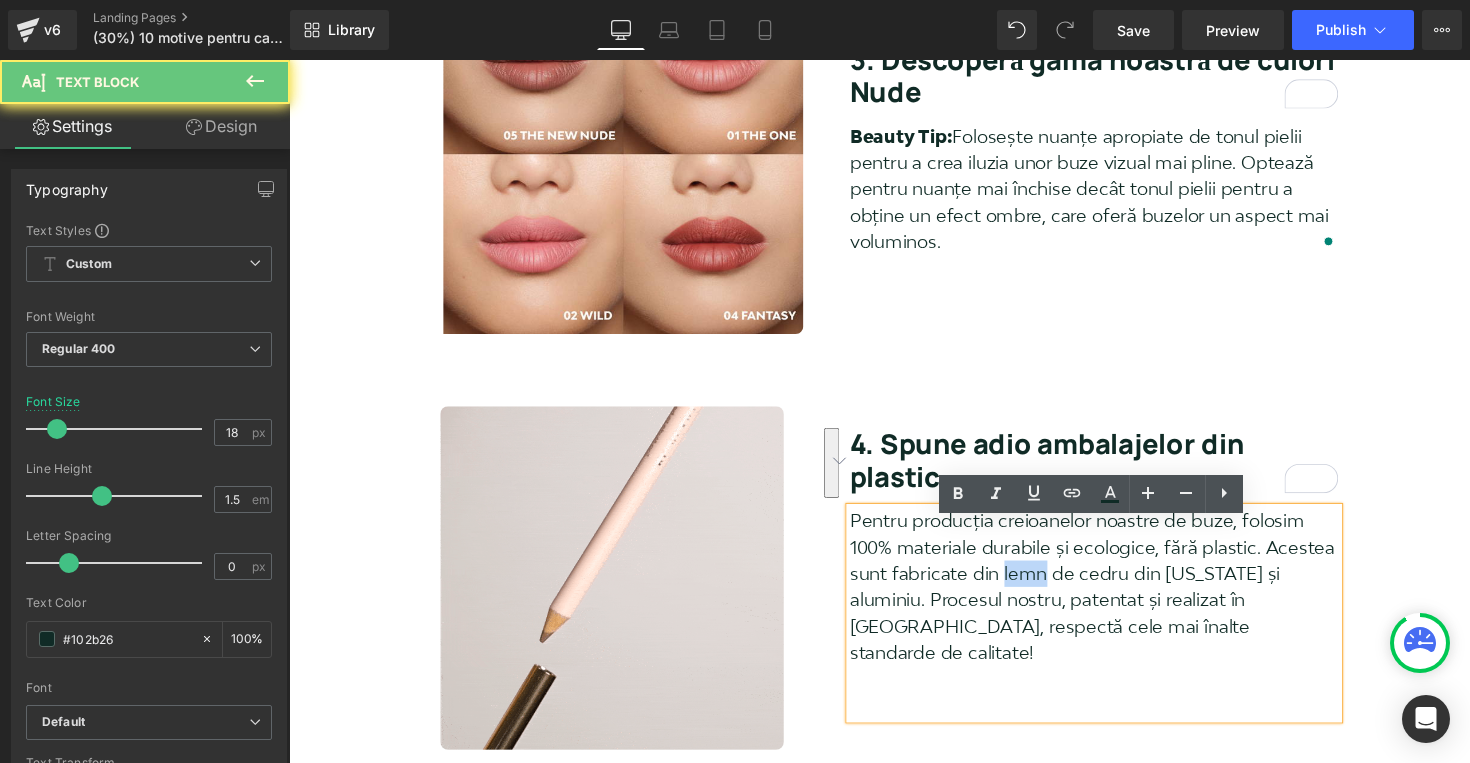 click on "Pentru producția creioanelor noastre de buze, folosim 100% materiale durabile și ecologice, fără plastic. Acestea sunt fabricate din lemn de cedru din [US_STATE] și aluminiu. Procesul nostru, patentat și realizat în [GEOGRAPHIC_DATA], respectă cele mai înalte standarde de calitate!" at bounding box center [1114, 600] 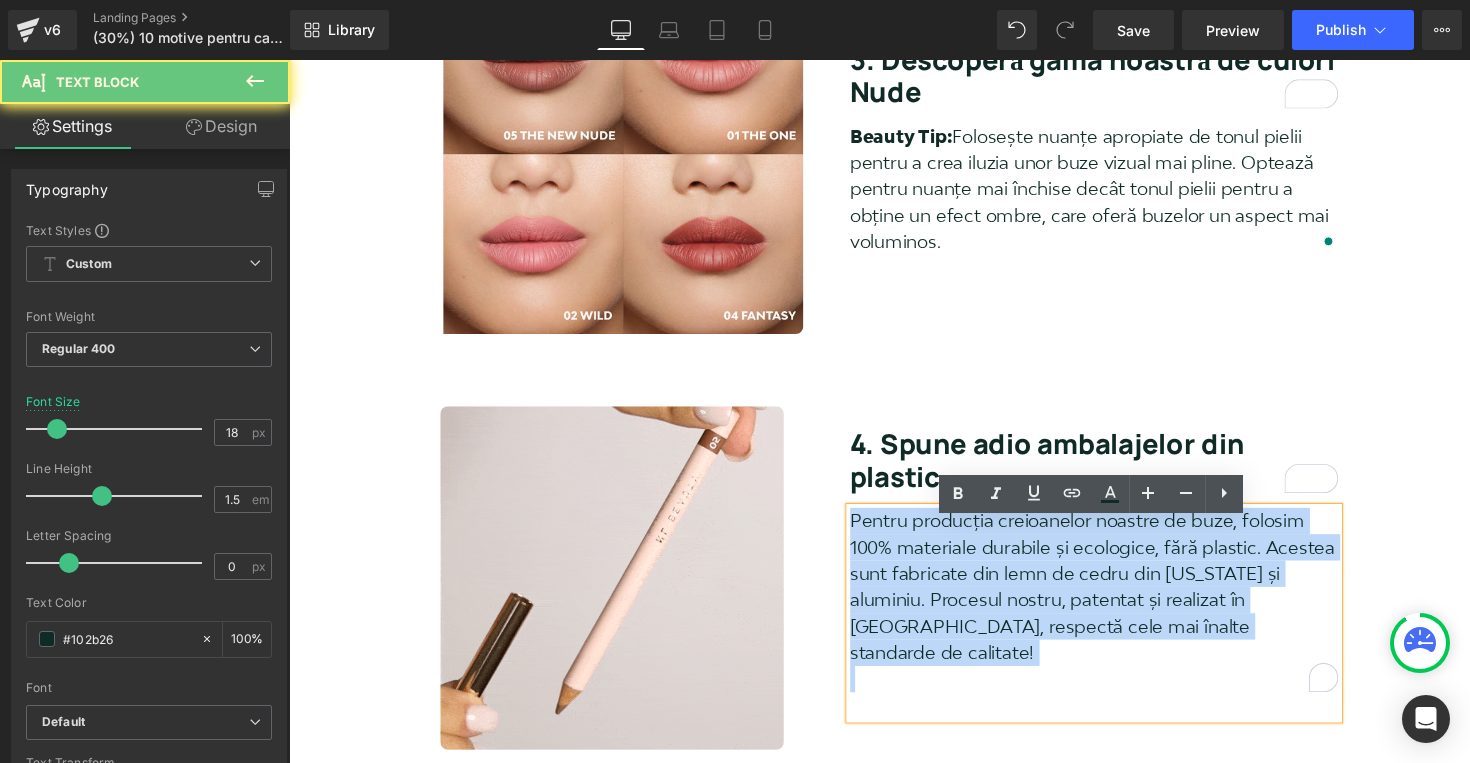 click on "Pentru producția creioanelor noastre de buze, folosim 100% materiale durabile și ecologice, fără plastic. Acestea sunt fabricate din lemn de cedru din [US_STATE] și aluminiu. Procesul nostru, patentat și realizat în [GEOGRAPHIC_DATA], respectă cele mai înalte standarde de calitate!" at bounding box center [1114, 600] 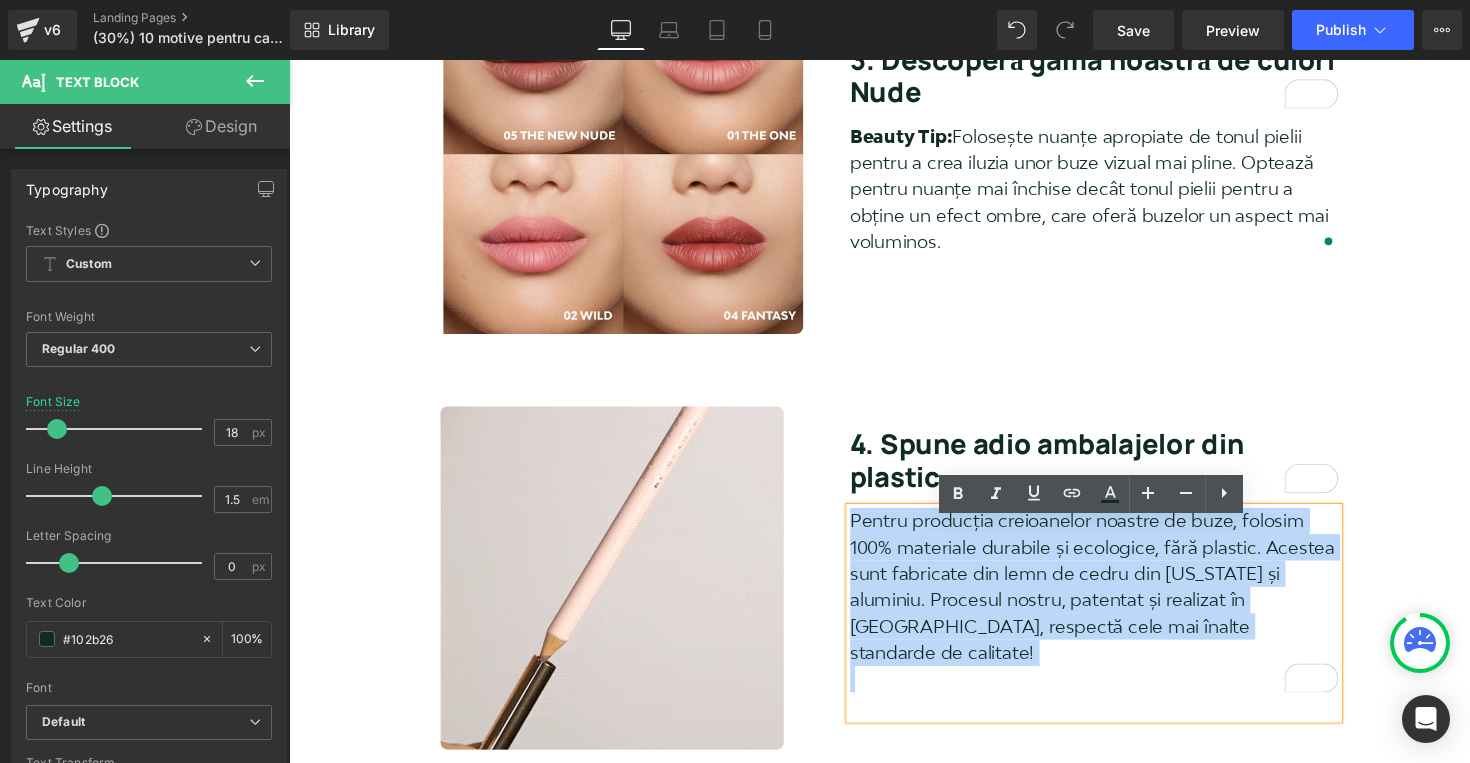 copy on "Pentru producția creioanelor noastre de buze, folosim 100% materiale durabile și ecologice, fără plastic. Acestea sunt fabricate din lemn de cedru din [US_STATE] și aluminiu. Procesul nostru, patentat și realizat în [GEOGRAPHIC_DATA], respectă cele mai înalte standarde de calitate!" 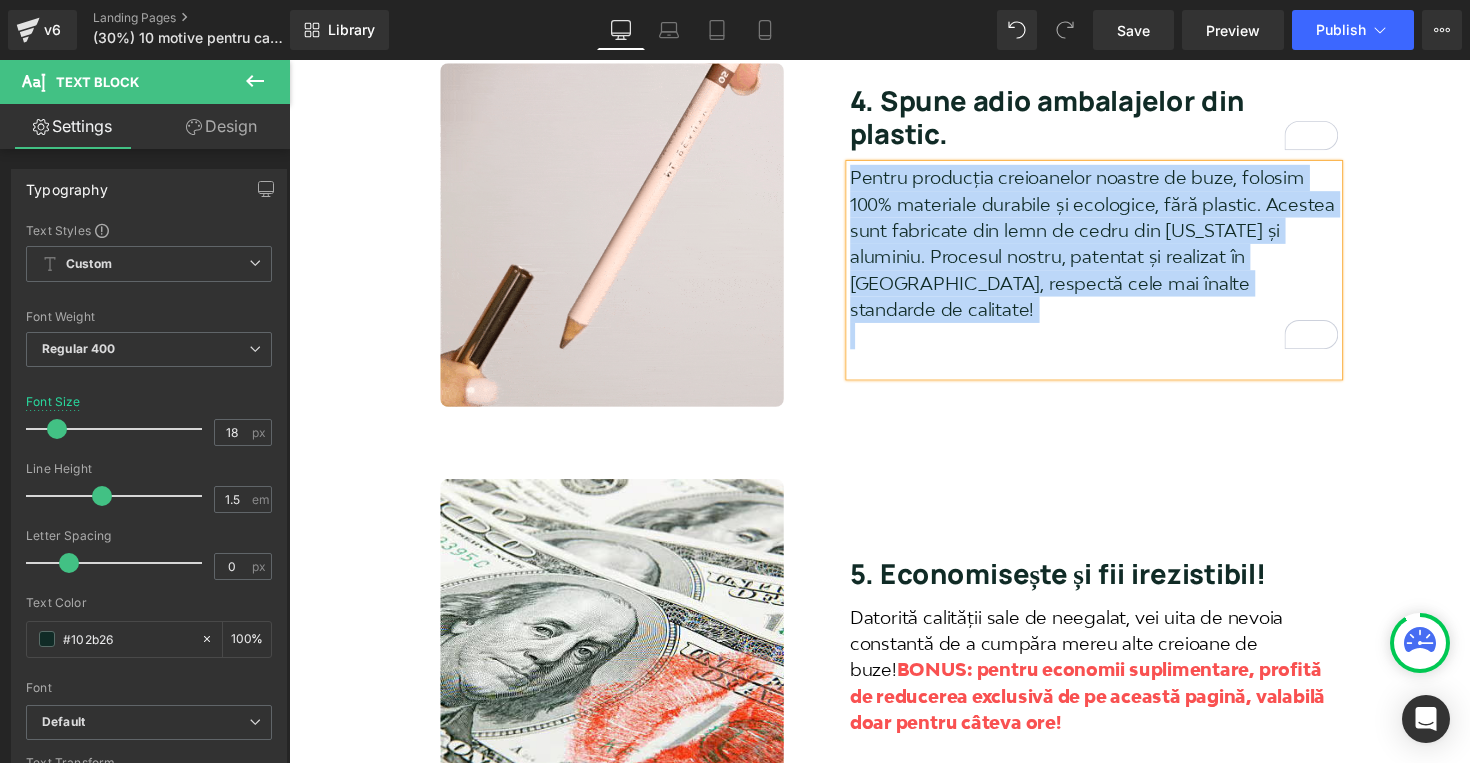 scroll, scrollTop: 1862, scrollLeft: 0, axis: vertical 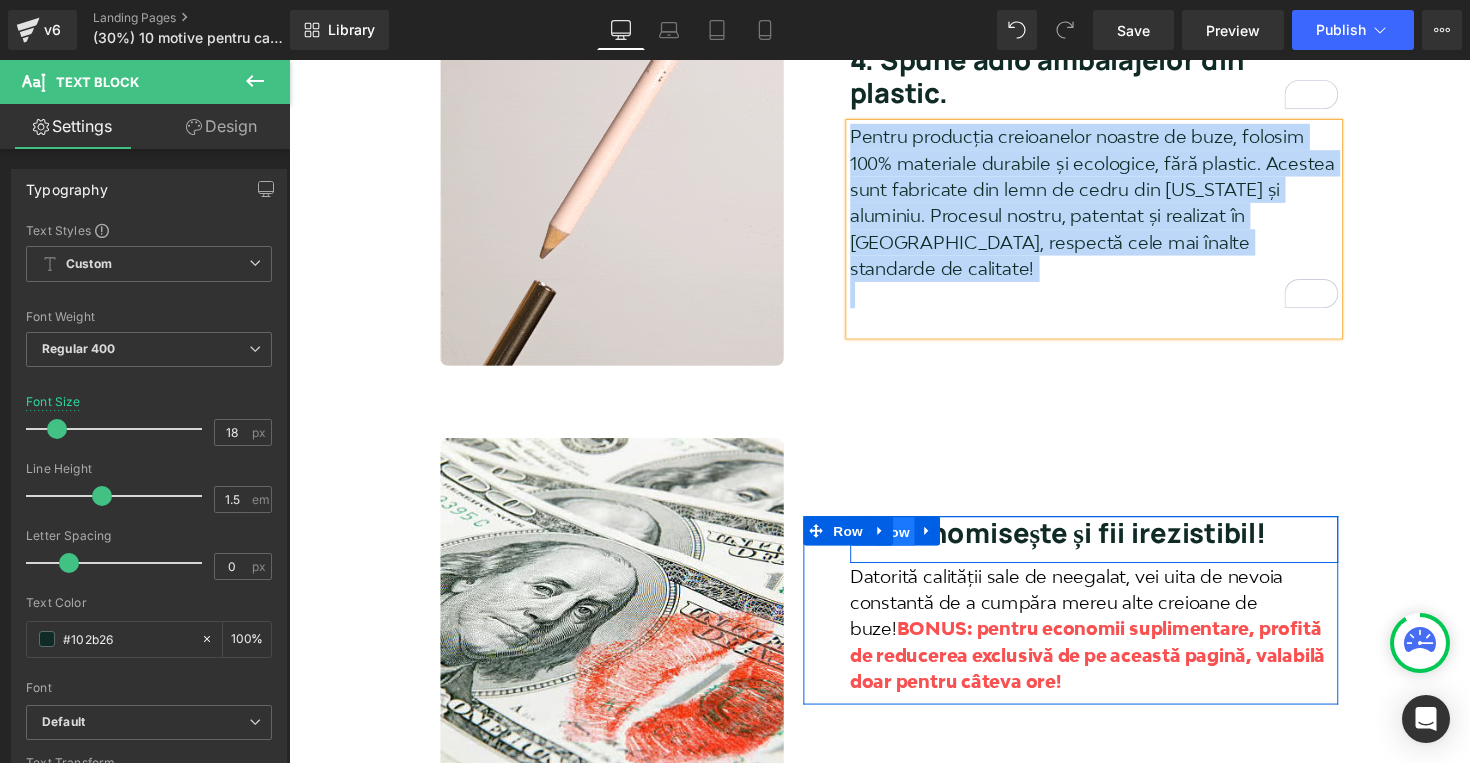 click on "Row" at bounding box center [910, 543] 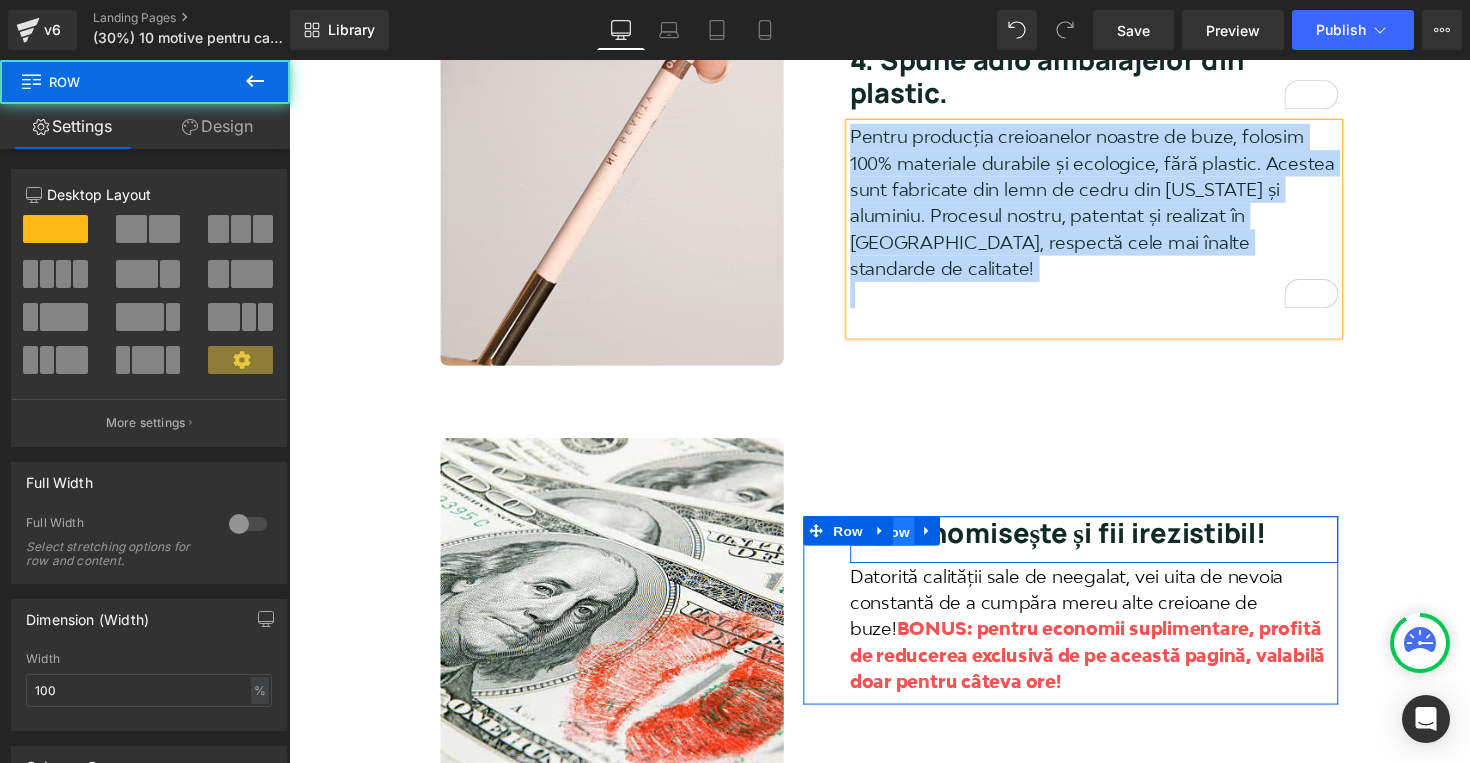 click on "Row" at bounding box center [910, 543] 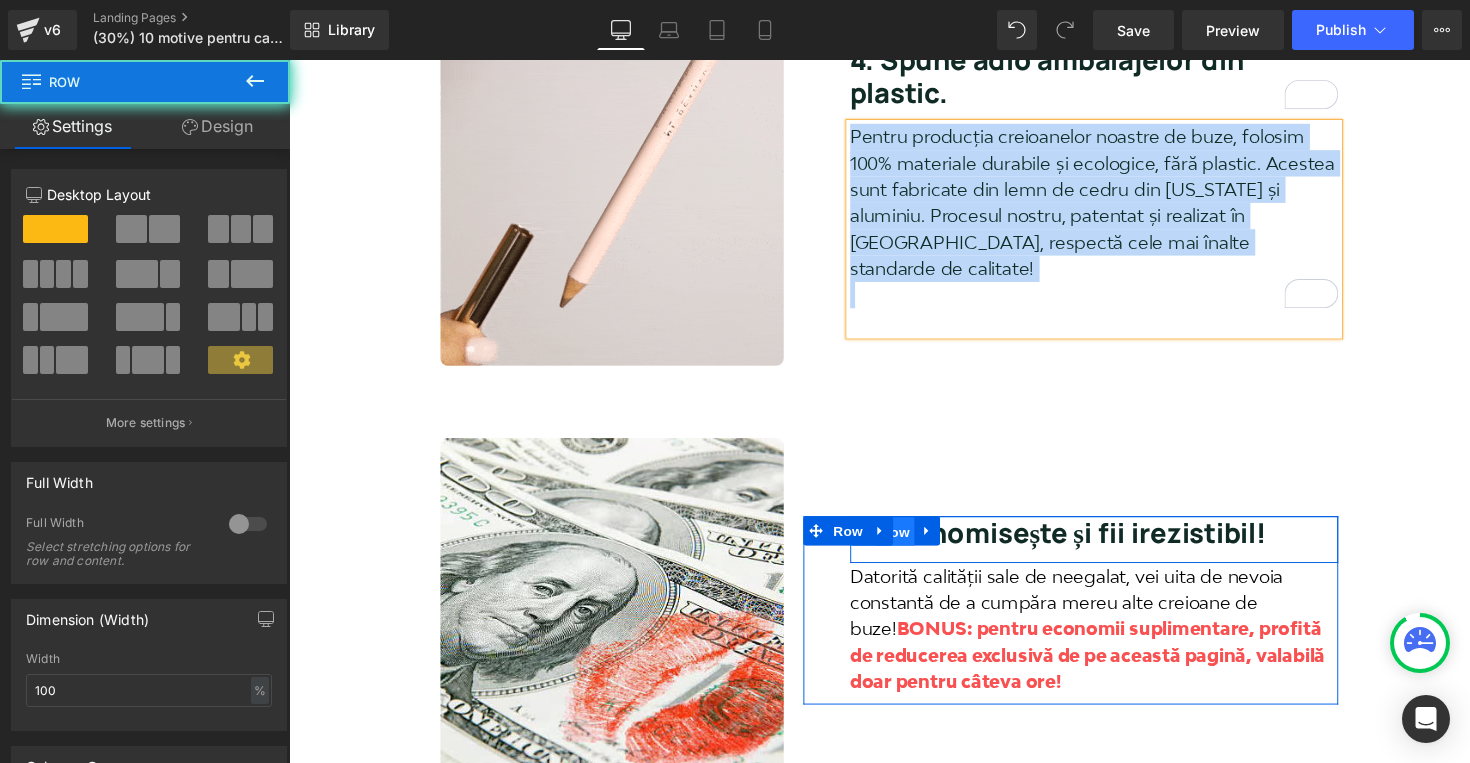 click on "Row" at bounding box center (910, 543) 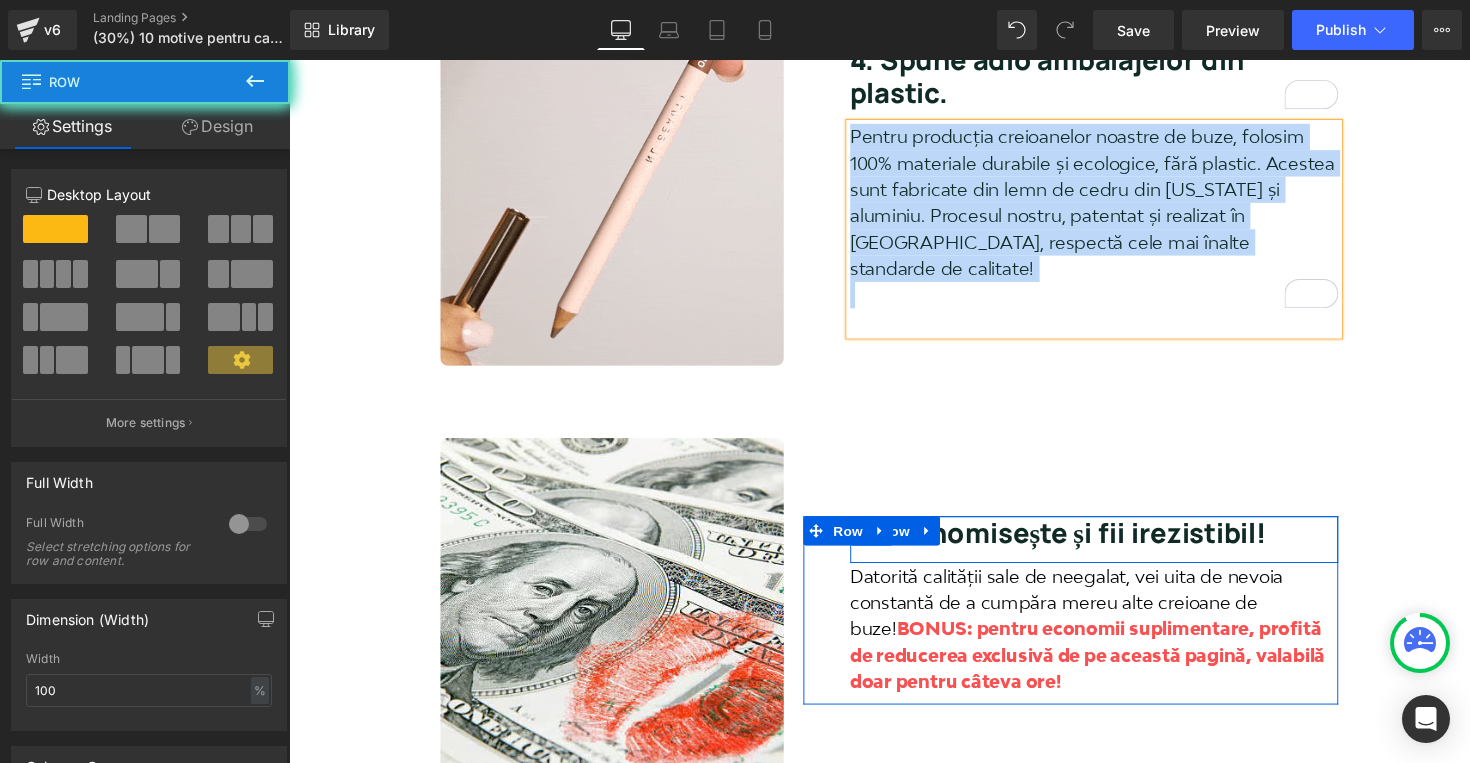 click on "5. Economisește și fii irezistibil!" at bounding box center [1114, 544] 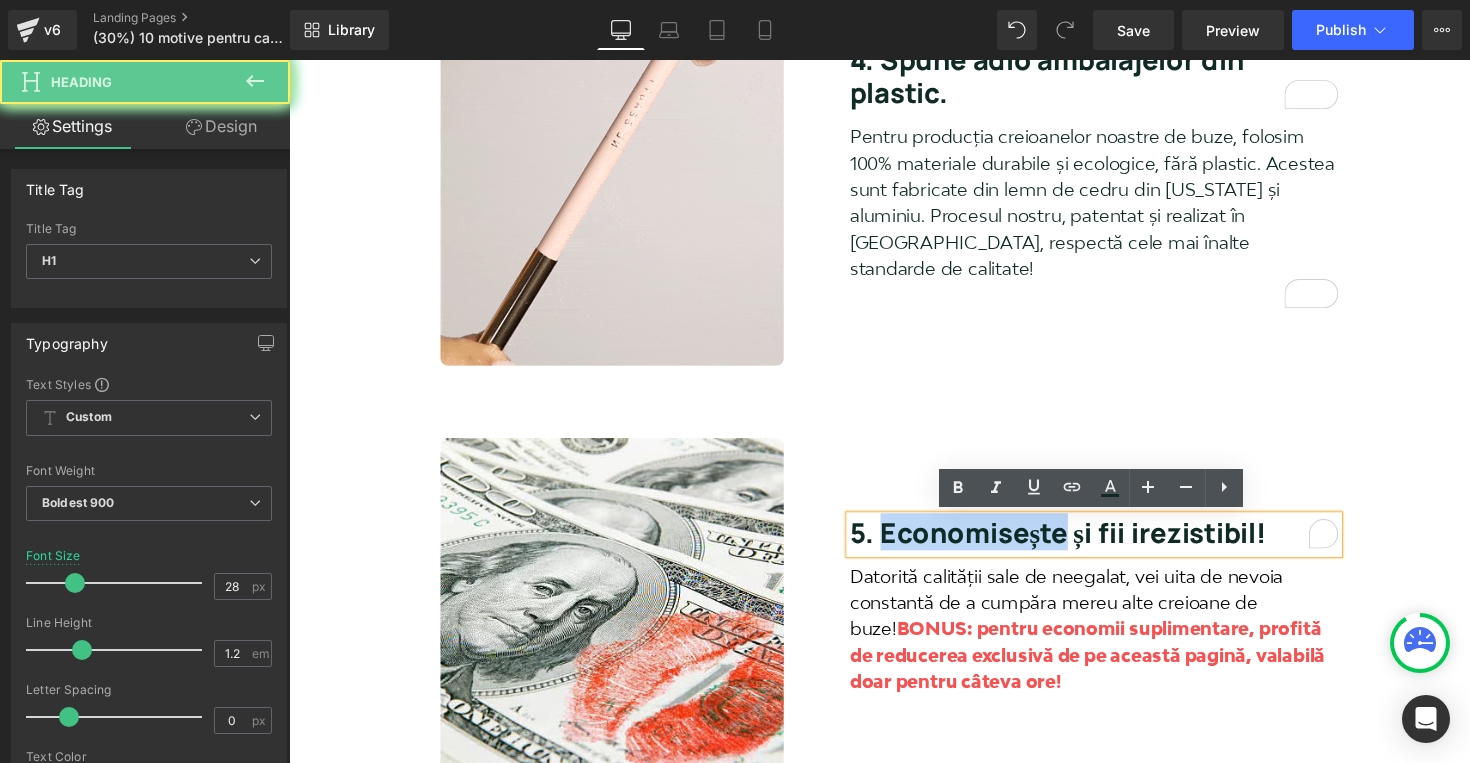 click on "5. Economisește și fii irezistibil!" at bounding box center [1114, 544] 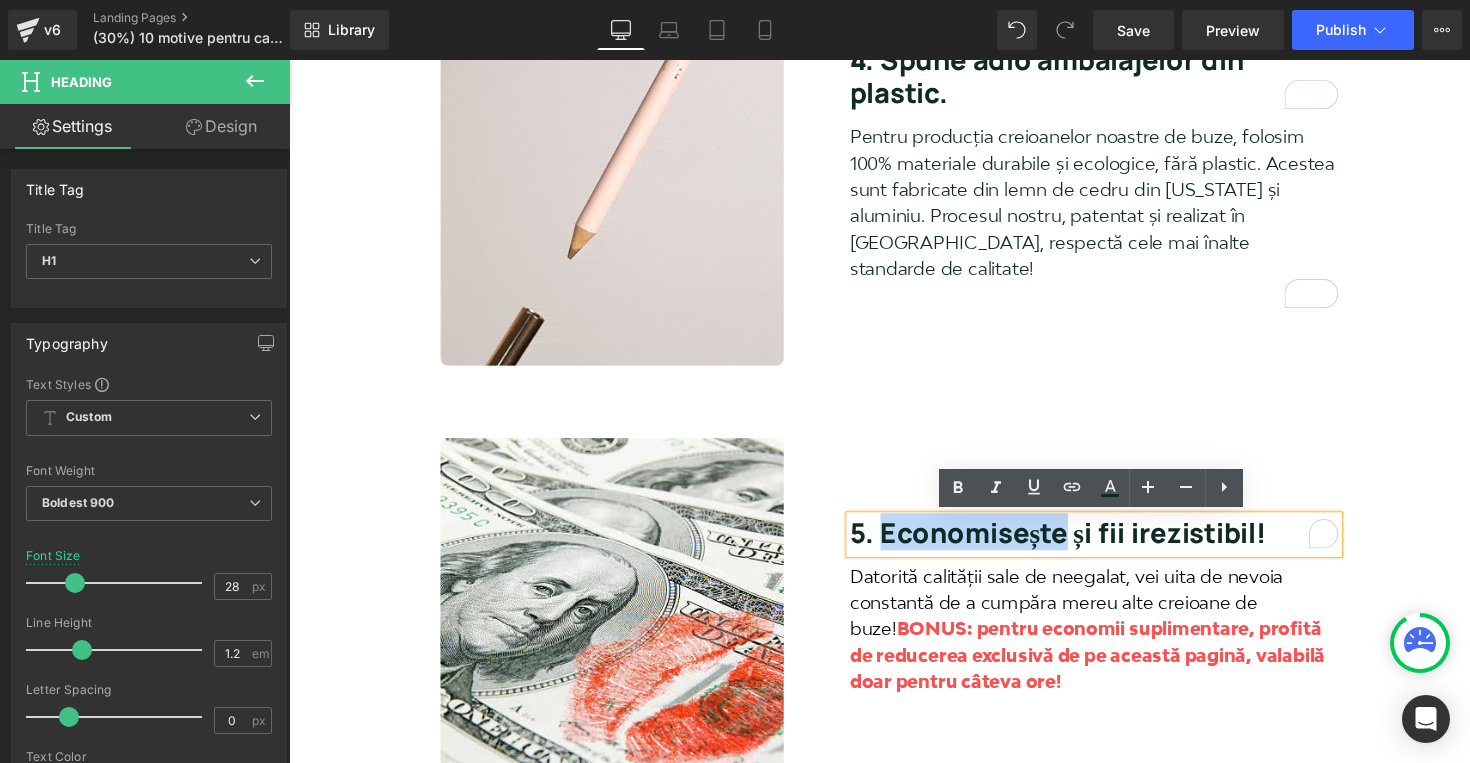click on "5. Economisește și fii irezistibil!" at bounding box center (1114, 544) 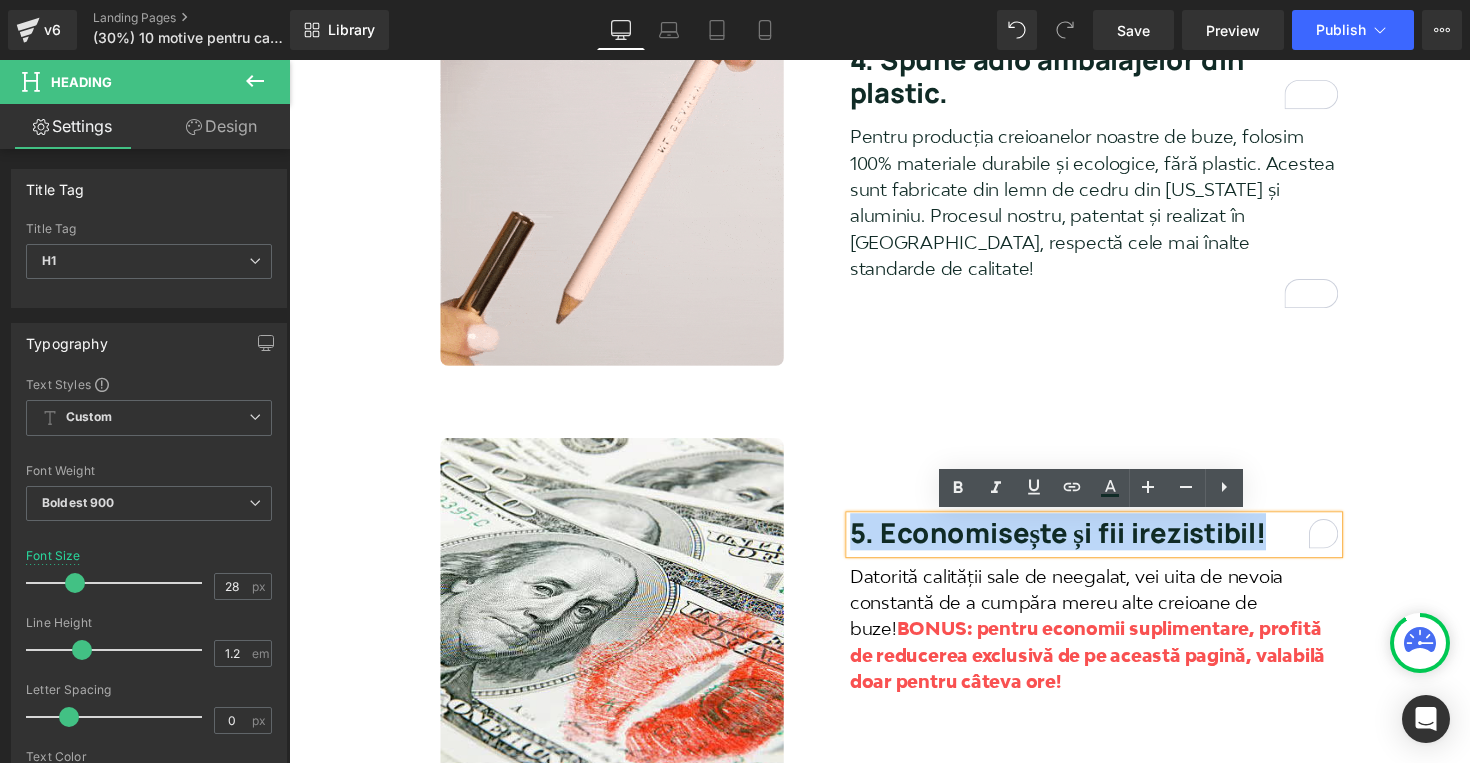 copy on "5. Economisește și fii irezistibil!" 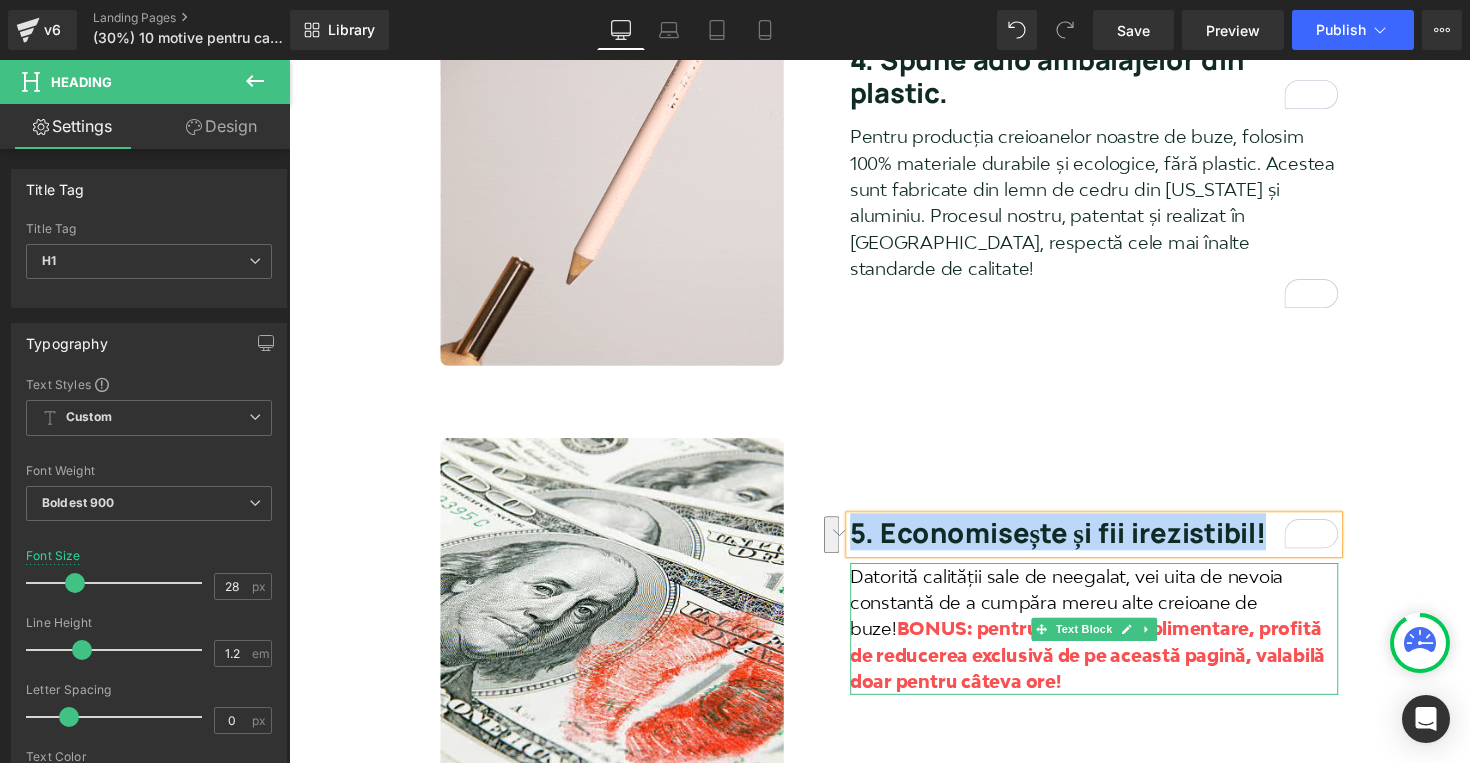 click on "Datorită calității sale de neegalat, vei uita de nevoia constantă de a cumpăra mereu alte creioane de buze!" at bounding box center (1086, 615) 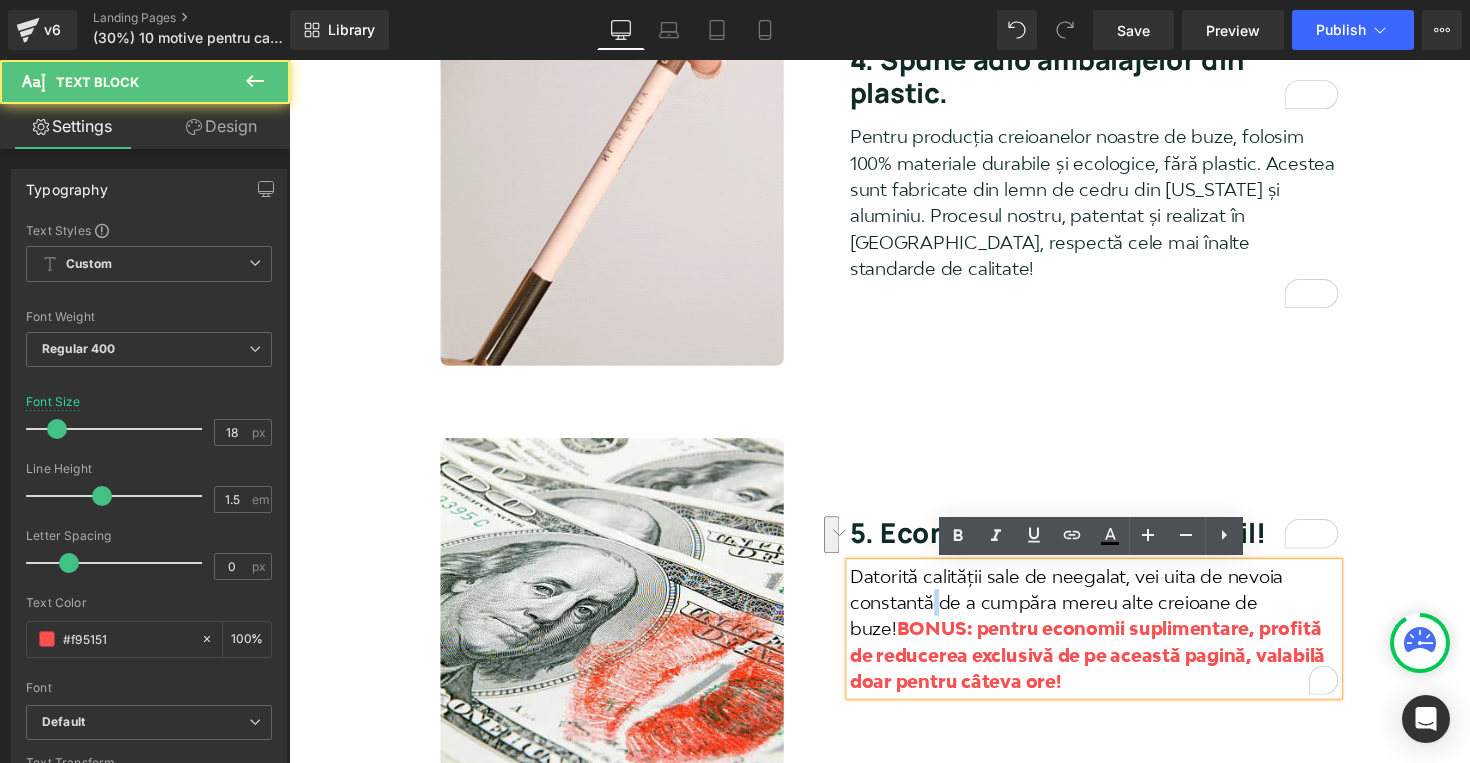 click on "Datorită calității sale de neegalat, vei uita de nevoia constantă de a cumpăra mereu alte creioane de buze!" at bounding box center (1086, 615) 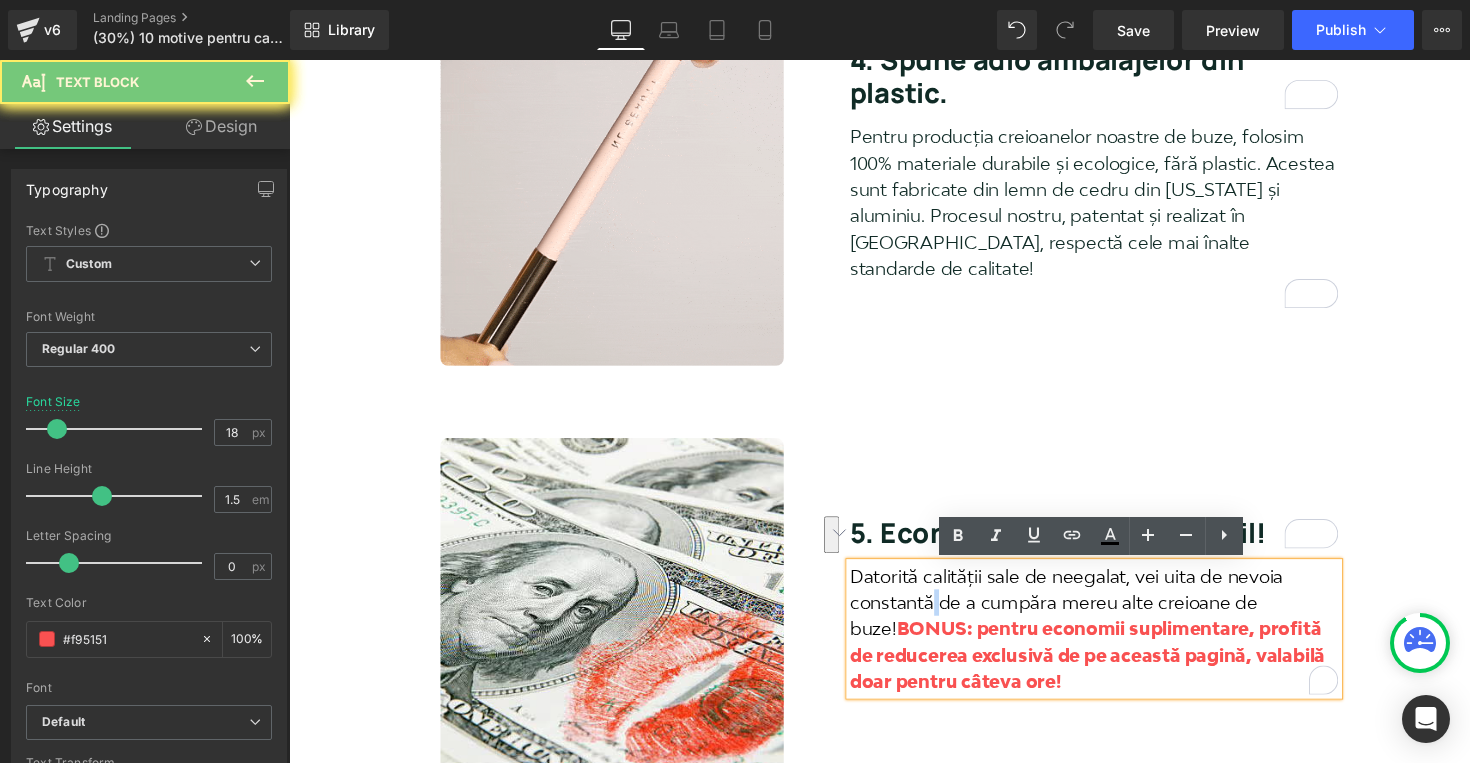 click on "Datorită calității sale de neegalat, vei uita de nevoia constantă de a cumpăra mereu alte creioane de buze!" at bounding box center (1086, 615) 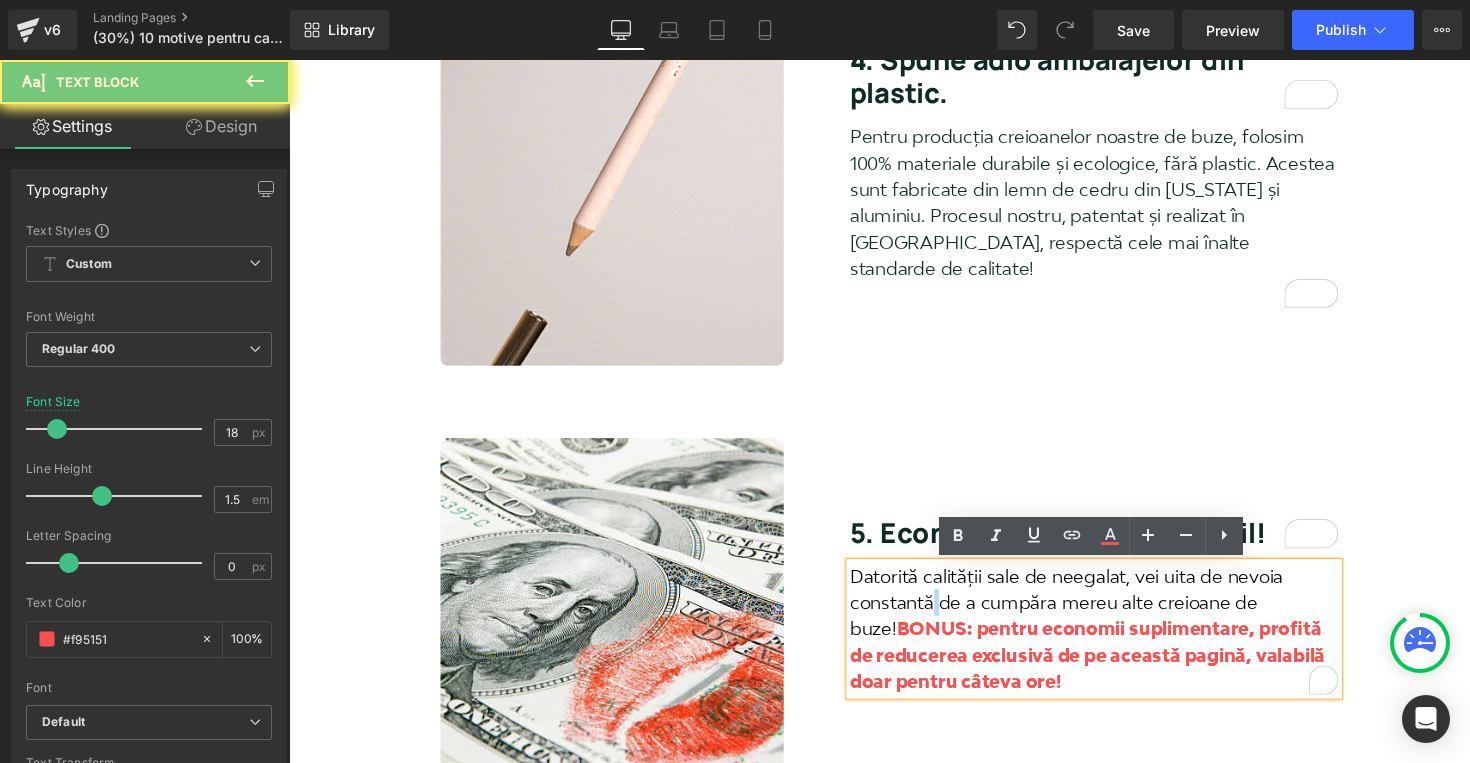 copy on "Datorită calității sale de neegalat, vei uita de nevoia constantă de a cumpăra mereu alte creioane de buze!  BONUS: pentru economii suplimentare, profită de reducerea exclusivă de pe această pagină, valabilă doar pentru câteva ore!" 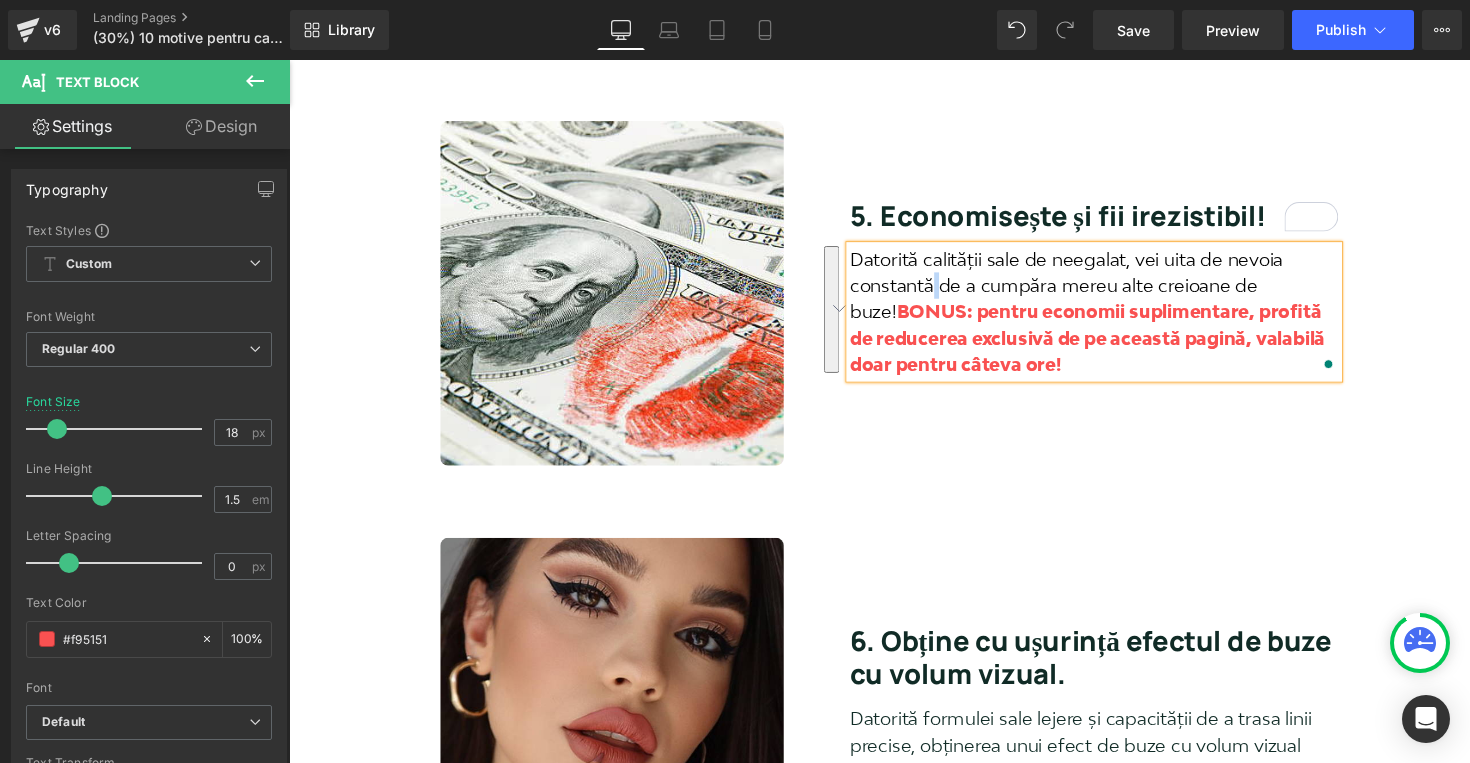 scroll, scrollTop: 2289, scrollLeft: 0, axis: vertical 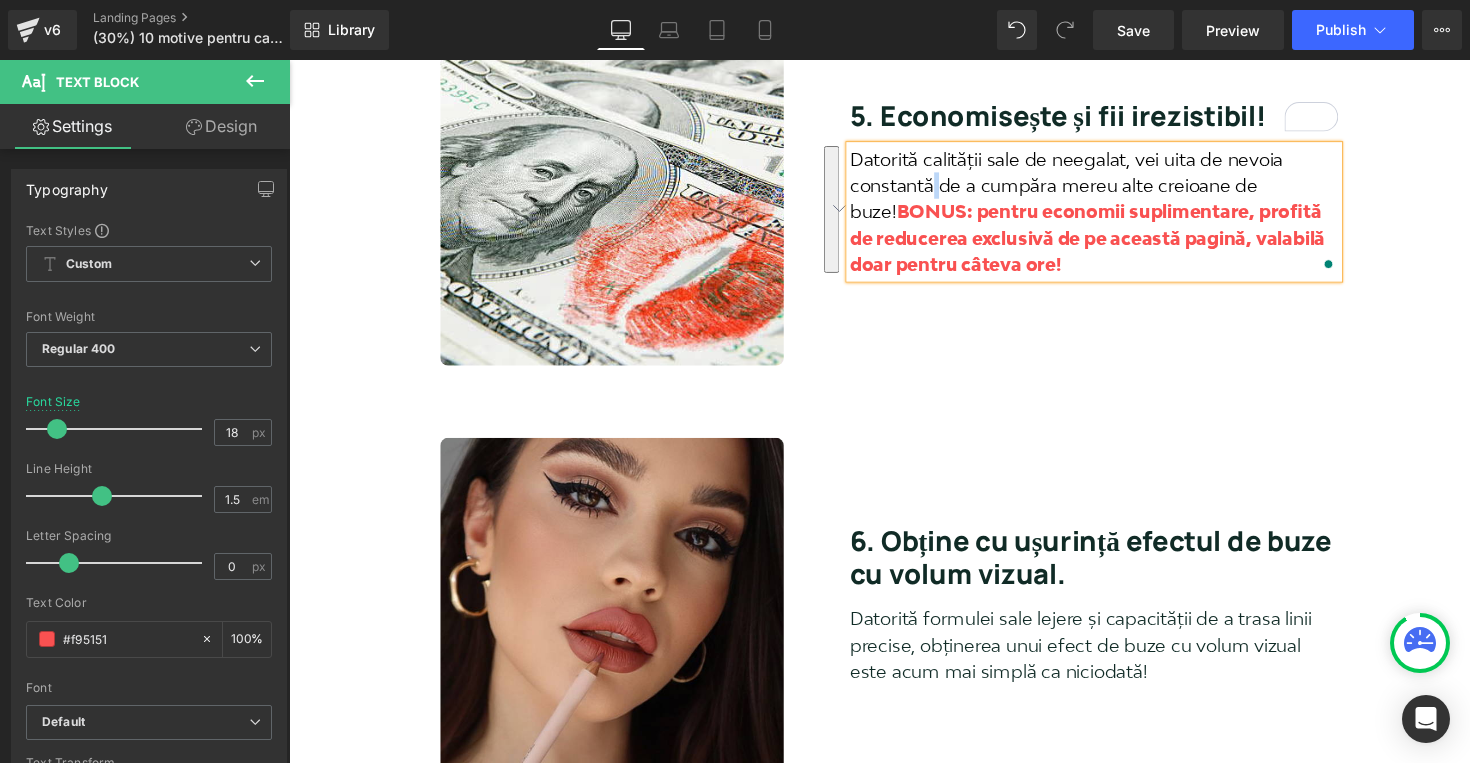 click on "6. Obține cu ușurință efectul de buze cu volum vizual. Heading         Row" at bounding box center [1114, 577] 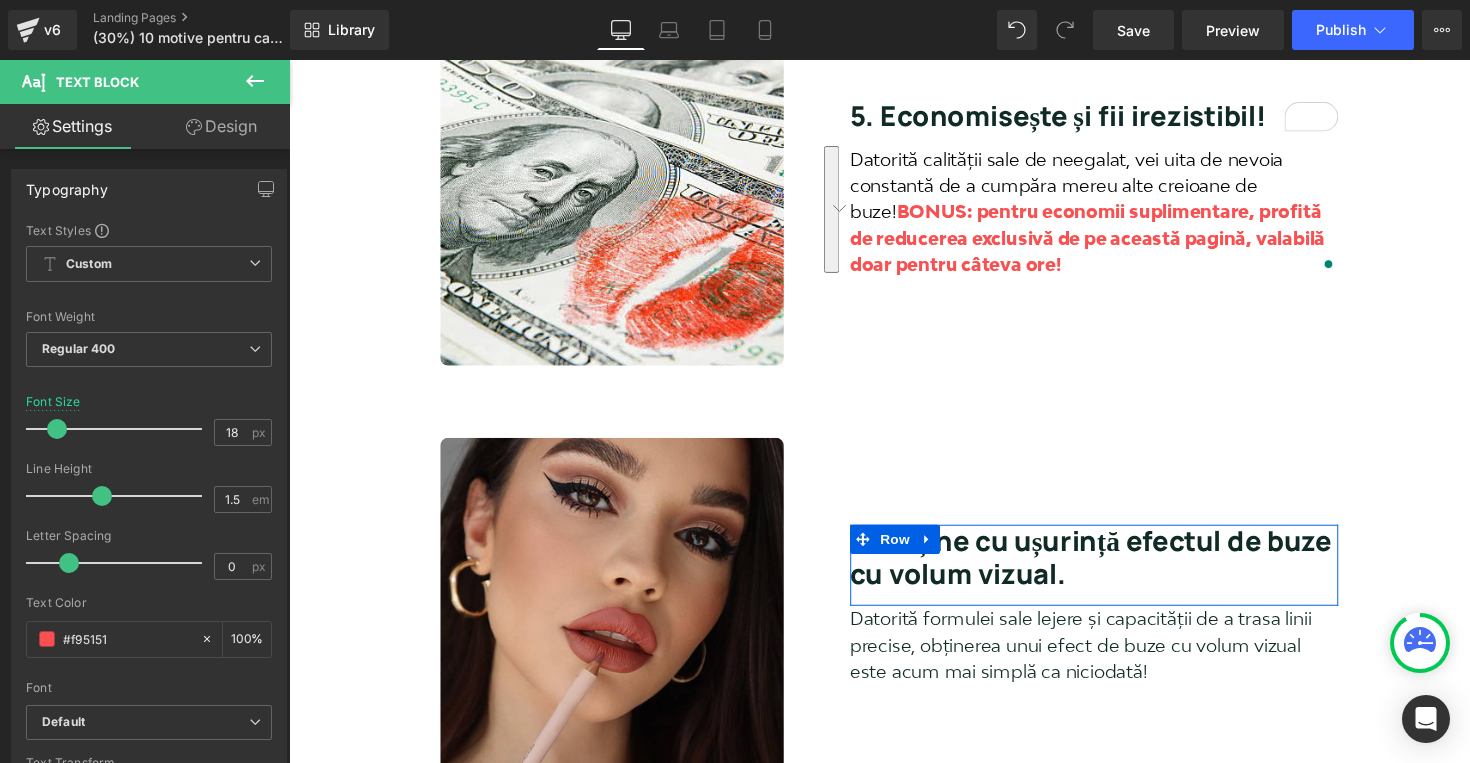 click on "6. Obține cu ușurință efectul de buze cu volum vizual. Heading         Row         Datorită formulei sale lejere și capacității de a trasa linii precise, obținerea unui efect de buze cu volum vizual este acum mai simplă ca niciodată! Text Block         Row" at bounding box center [1090, 622] 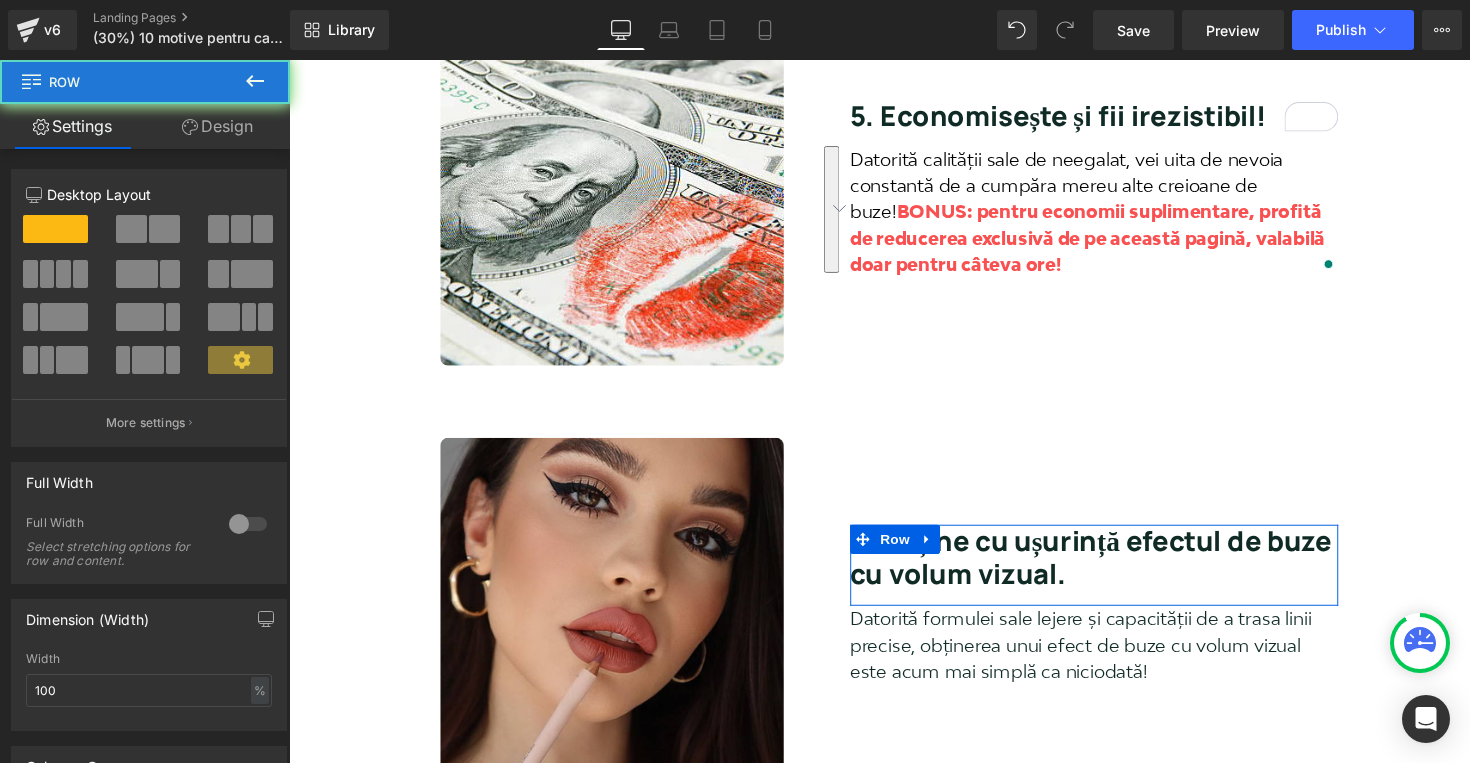 click at bounding box center (888, 551) 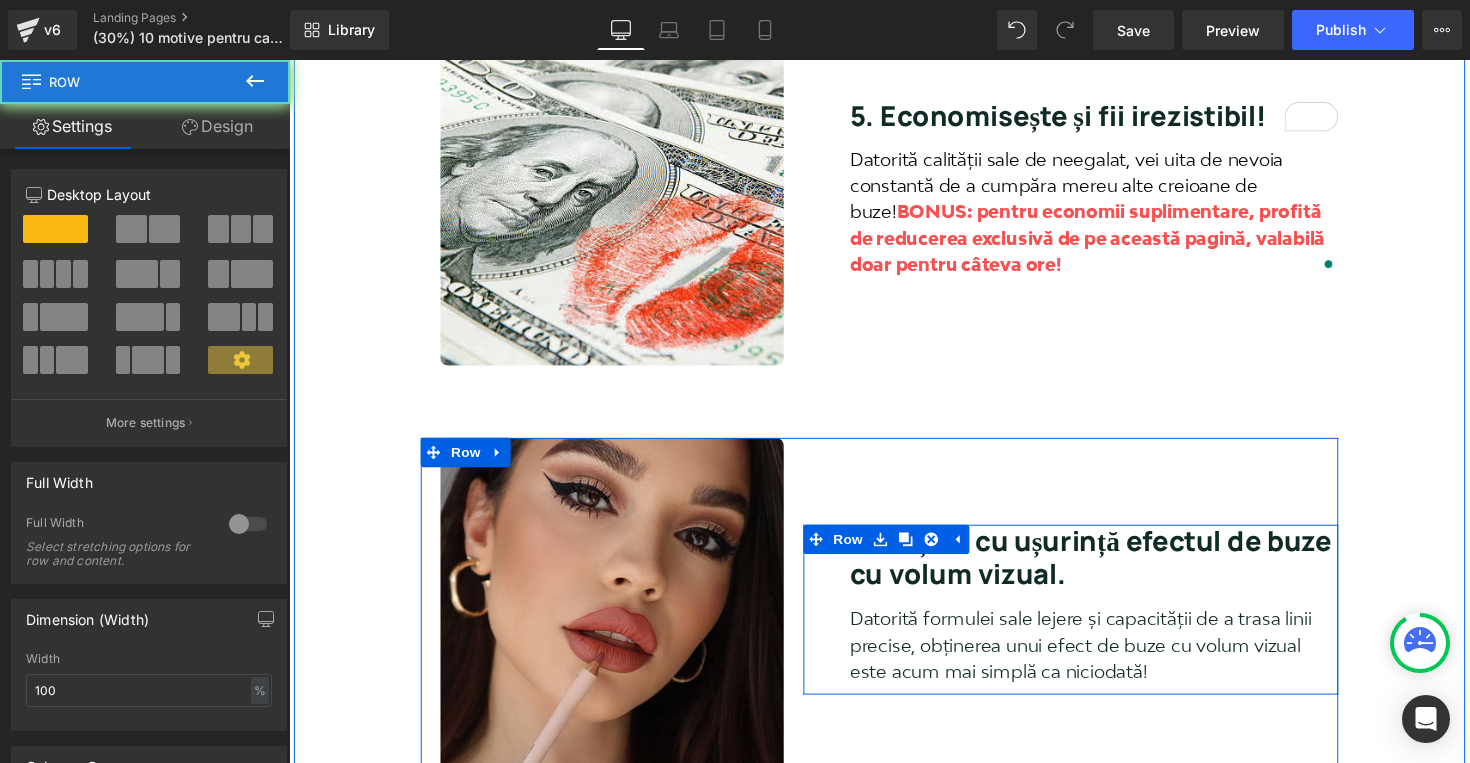 click on "6. Obține cu ușurință efectul de buze cu volum vizual." at bounding box center [1114, 569] 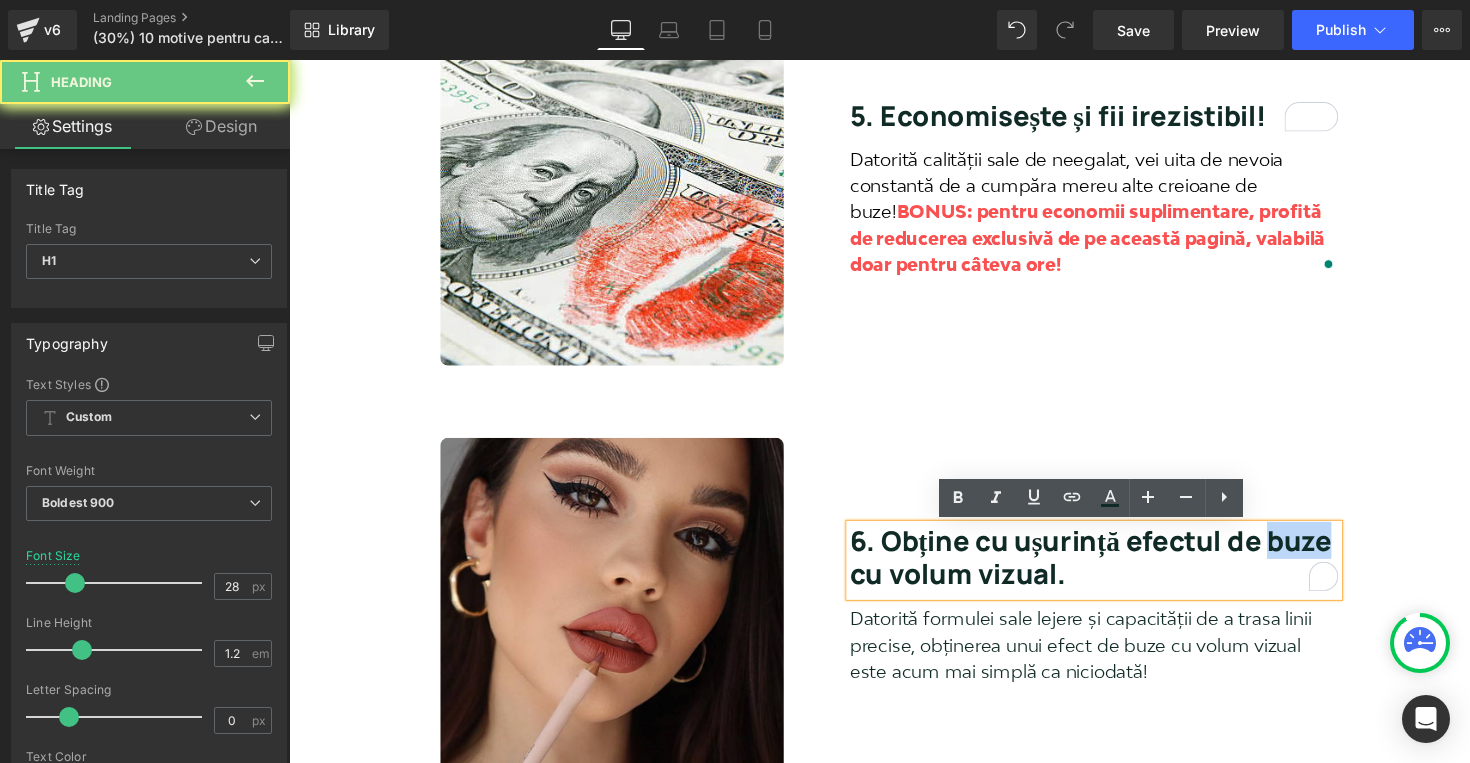click on "6. Obține cu ușurință efectul de buze cu volum vizual." at bounding box center (1114, 569) 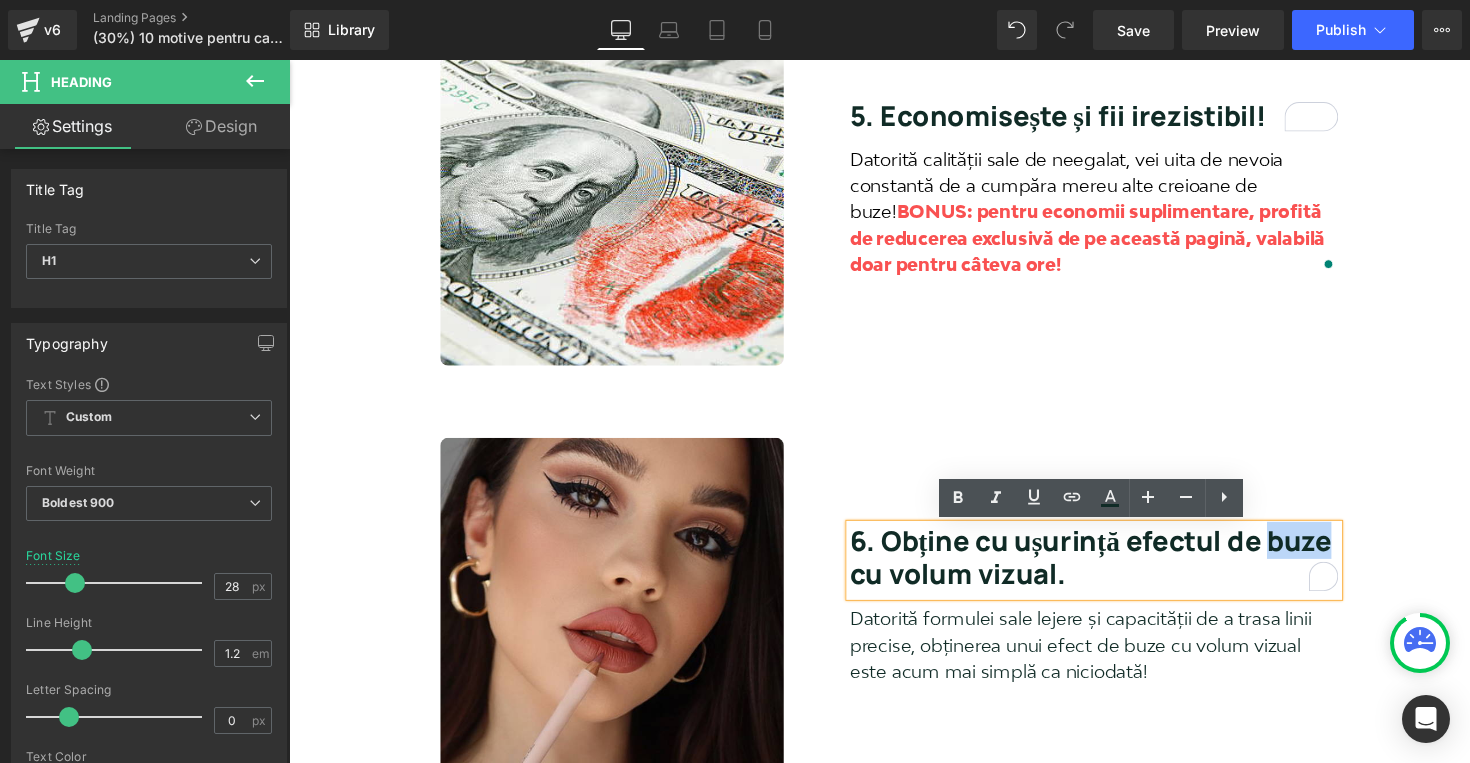 click on "6. Obține cu ușurință efectul de buze cu volum vizual." at bounding box center [1114, 569] 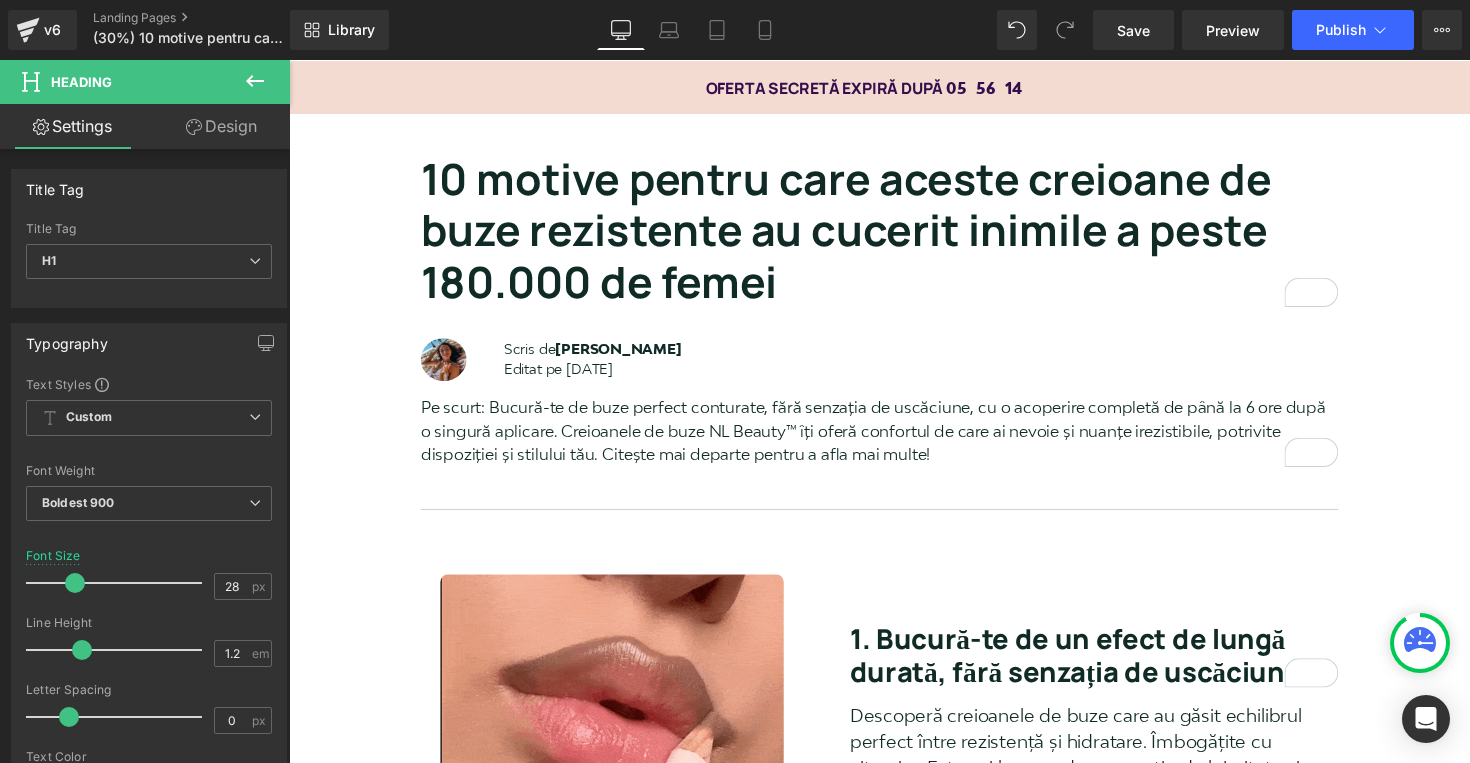 scroll, scrollTop: 2289, scrollLeft: 0, axis: vertical 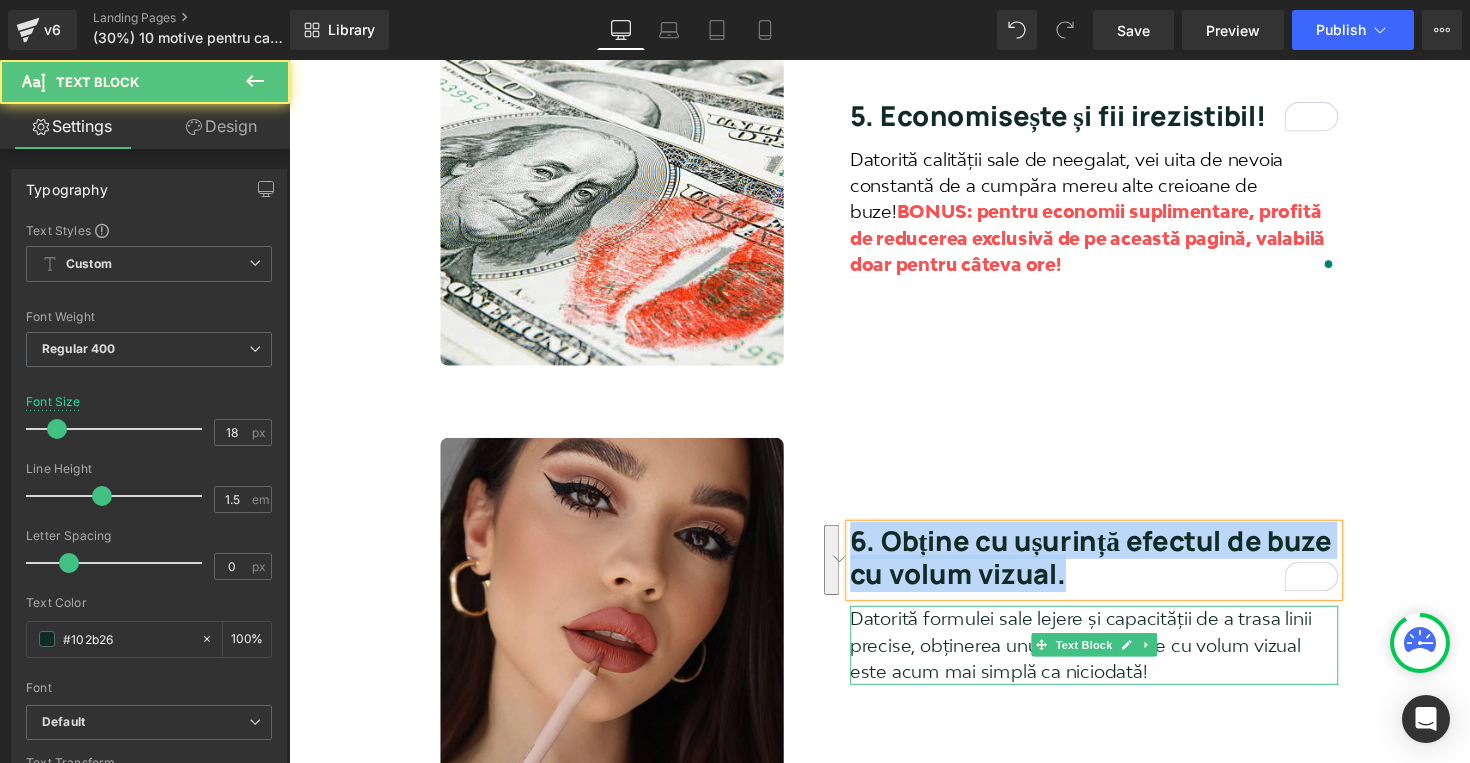 click on "Datorită formulei sale lejere și capacității de a trasa linii precise, obținerea unui efect de buze cu volum vizual este acum mai simplă ca niciodată!" at bounding box center [1114, 659] 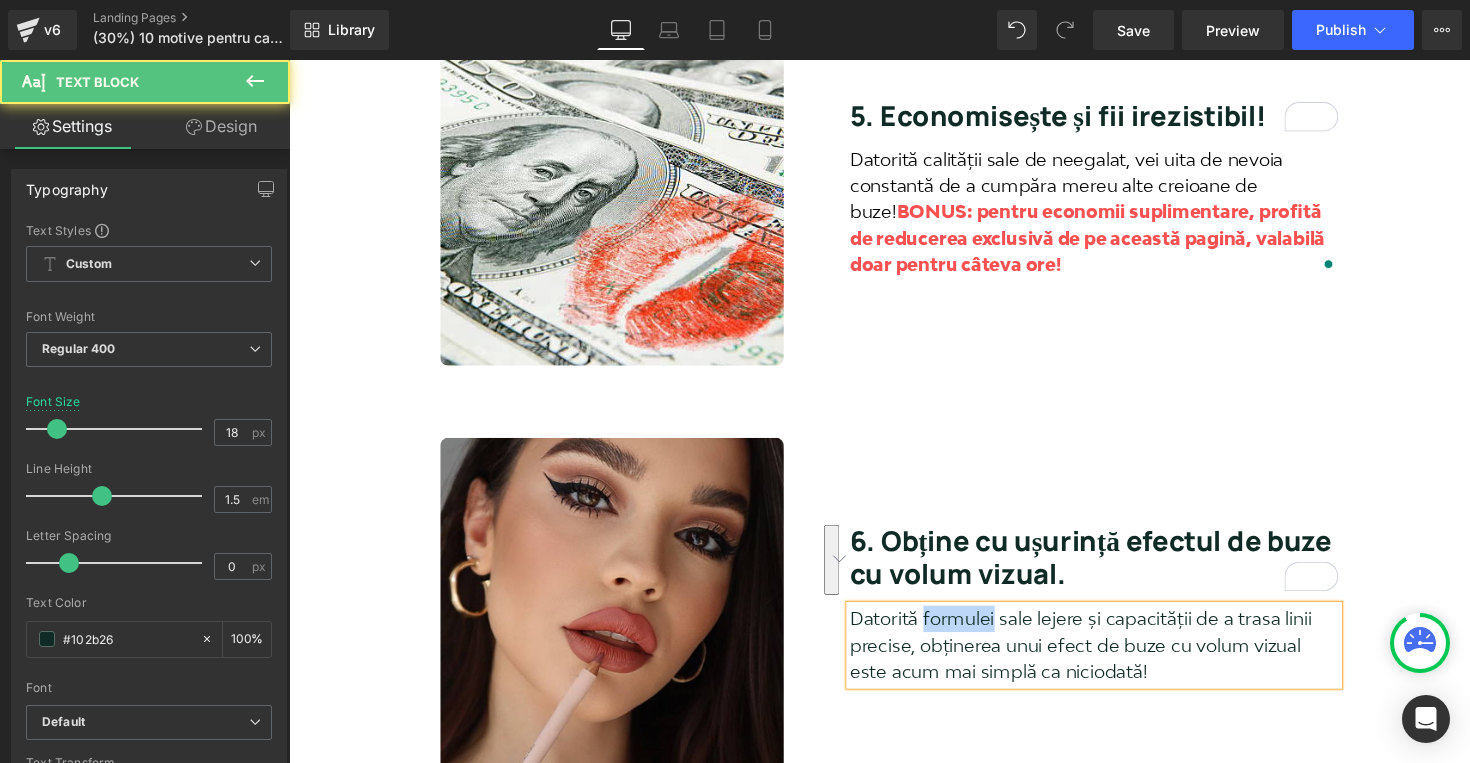 click on "Datorită formulei sale lejere și capacității de a trasa linii precise, obținerea unui efect de buze cu volum vizual este acum mai simplă ca niciodată!" at bounding box center (1114, 659) 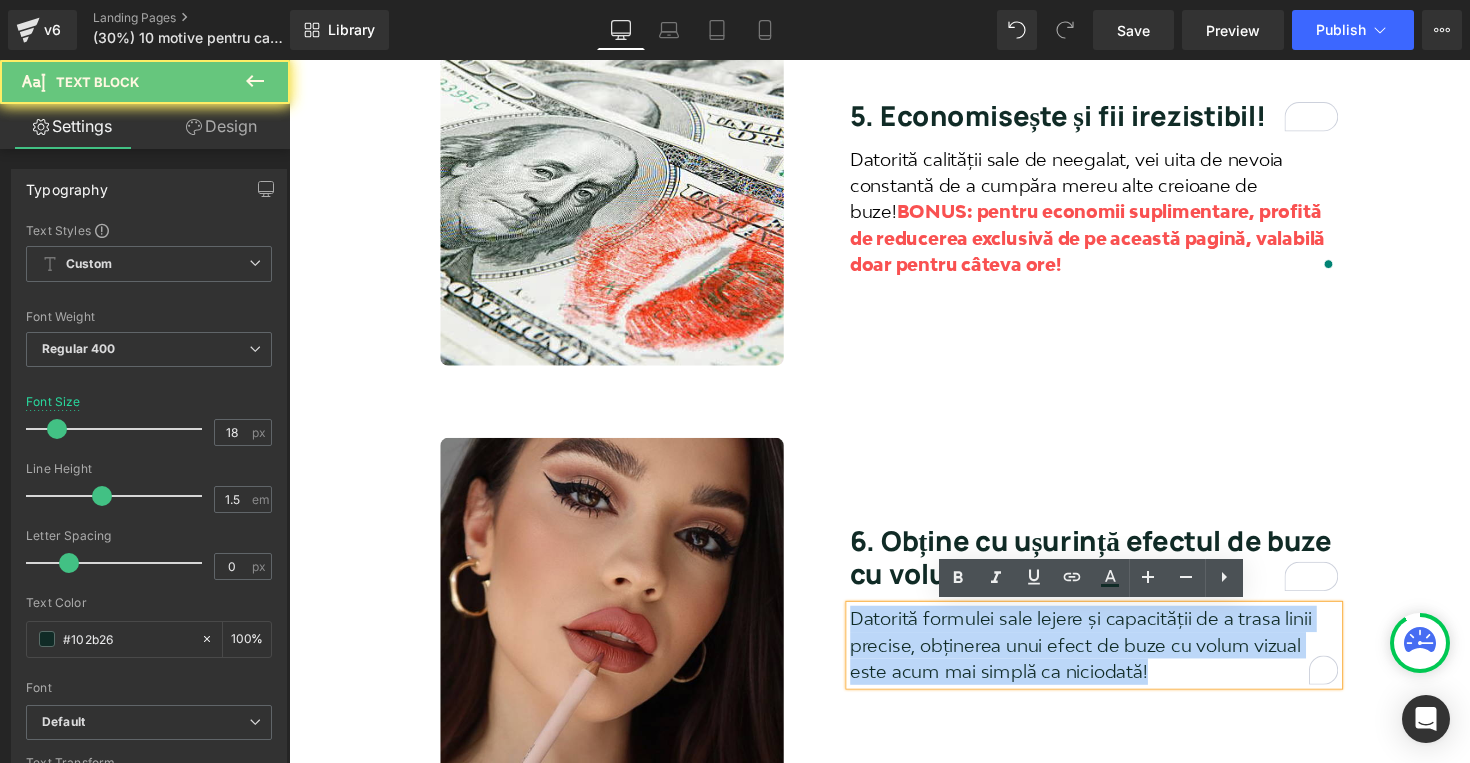 click on "Datorită formulei sale lejere și capacității de a trasa linii precise, obținerea unui efect de buze cu volum vizual este acum mai simplă ca niciodată!" at bounding box center (1114, 659) 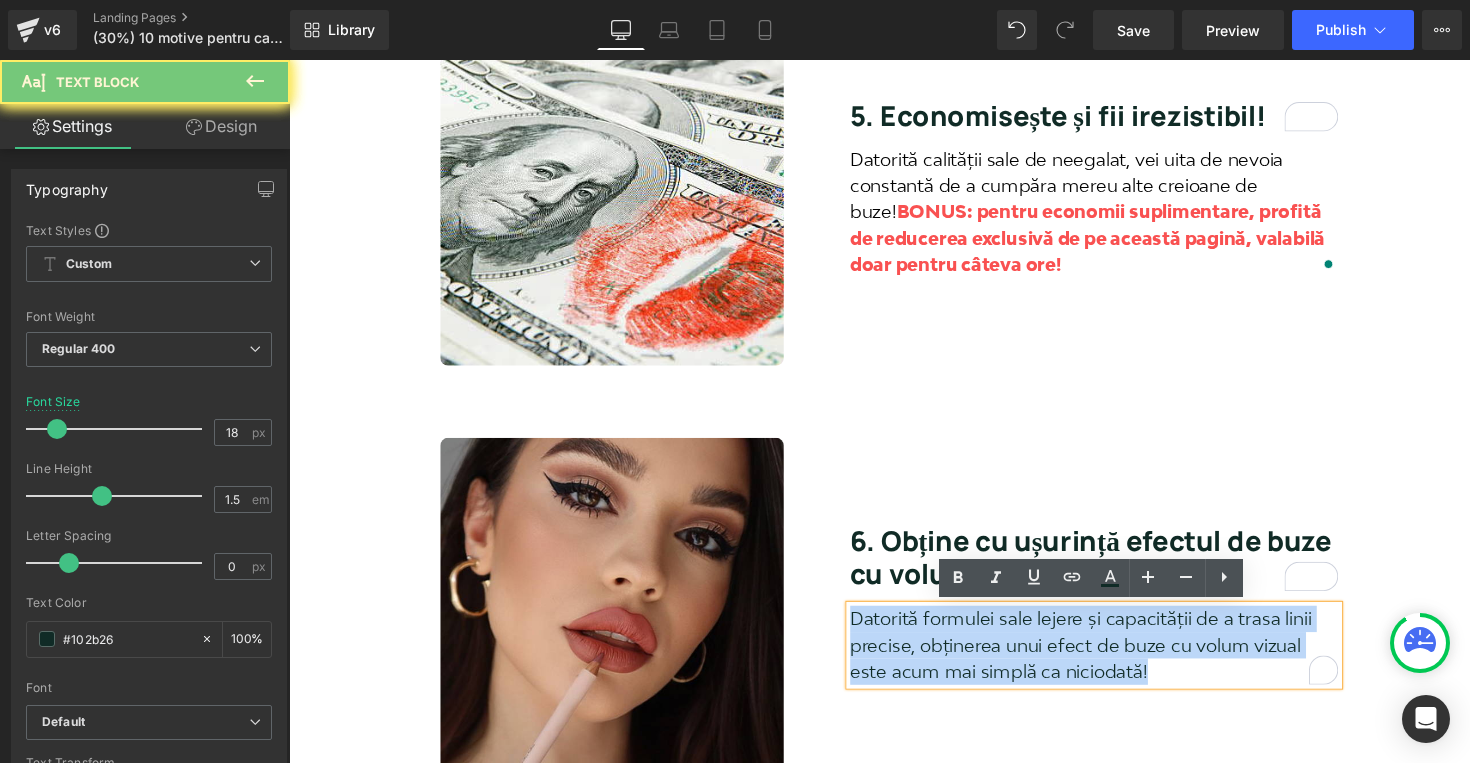 copy on "Datorită formulei sale lejere și capacității de a trasa linii precise, obținerea unui efect de buze cu volum vizual este acum mai simplă ca niciodată!" 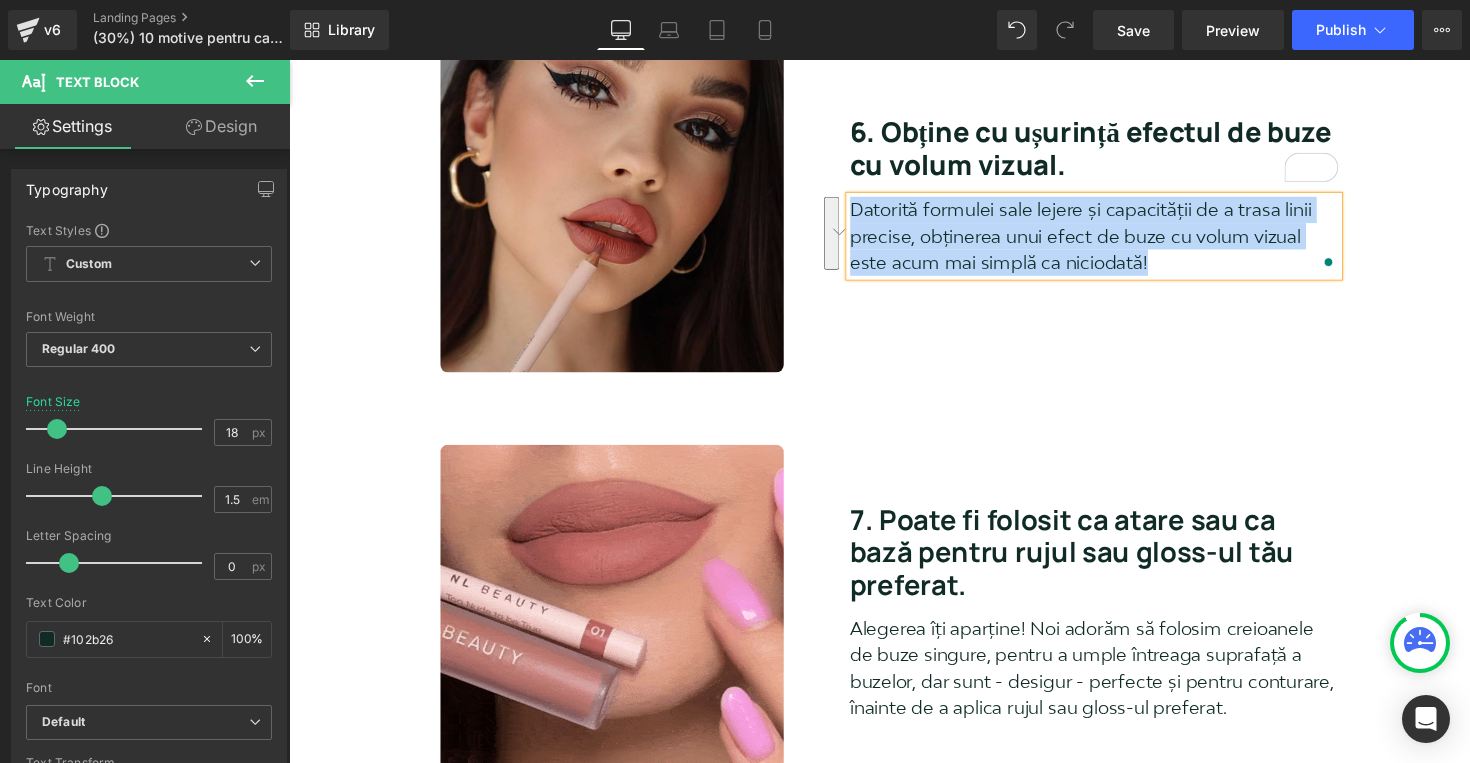 scroll, scrollTop: 2754, scrollLeft: 0, axis: vertical 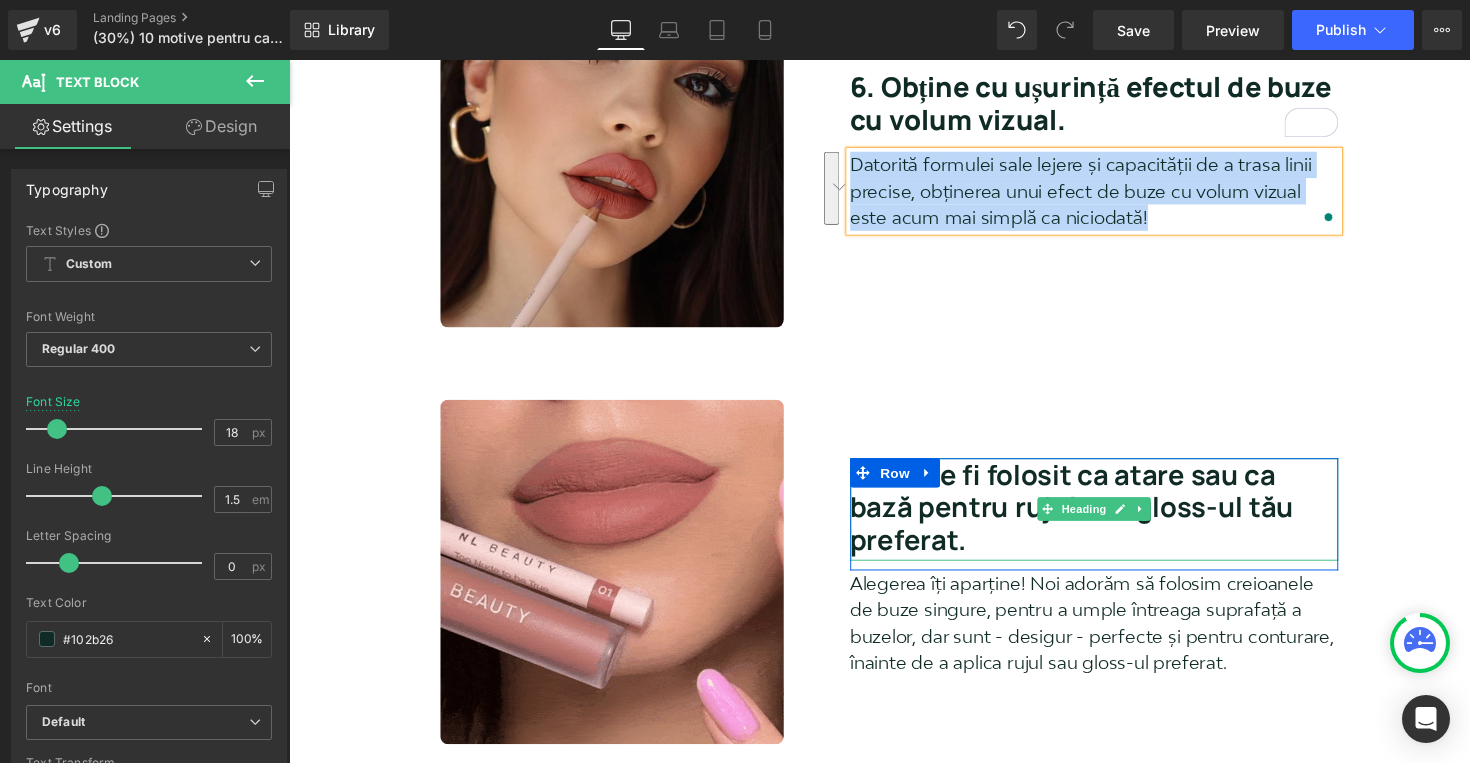 click on "7. Poate fi folosit ca atare sau ca bază pentru rujul sau gloss-ul tău preferat." at bounding box center [1091, 517] 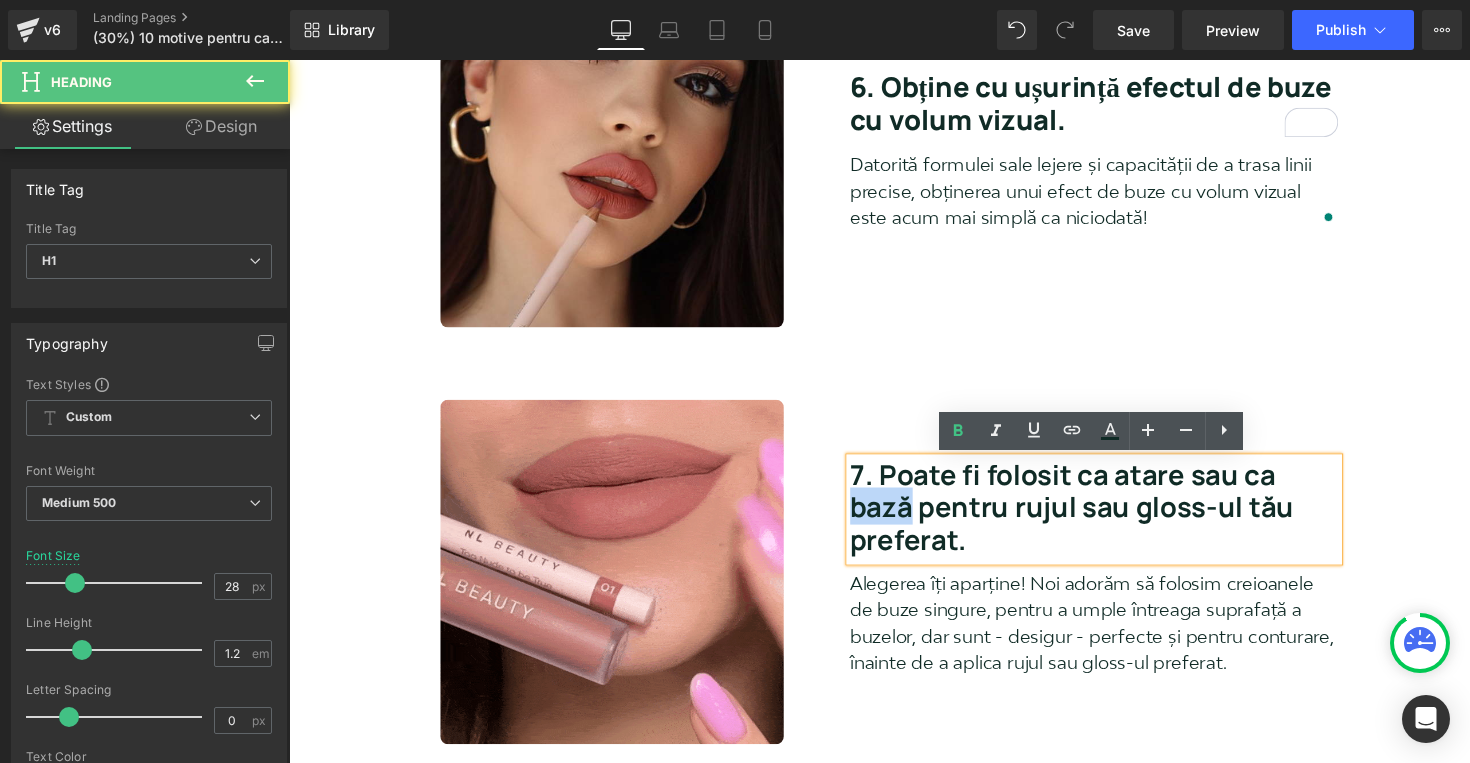 click on "7. Poate fi folosit ca atare sau ca bază pentru rujul sau gloss-ul tău preferat." at bounding box center [1091, 517] 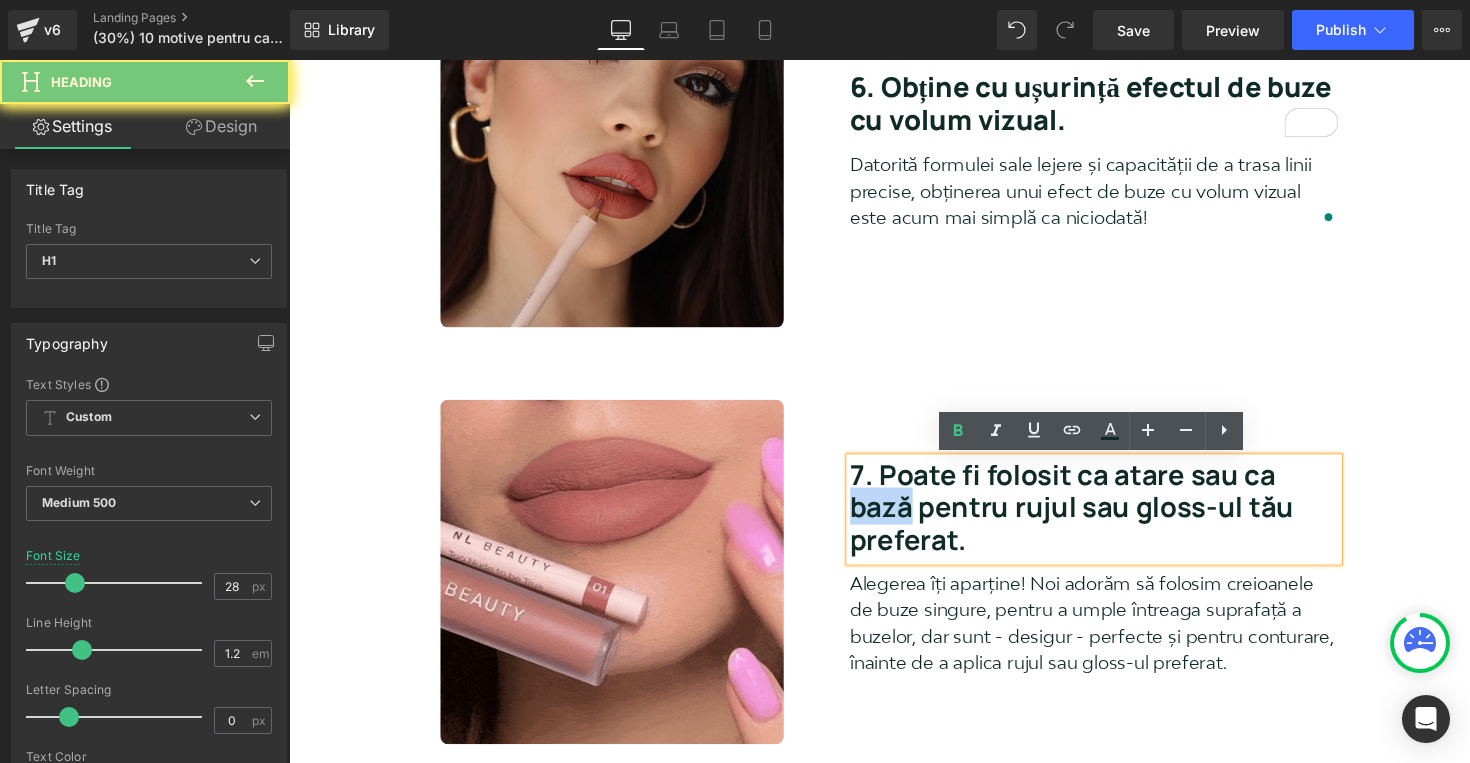 click on "7. Poate fi folosit ca atare sau ca bază pentru rujul sau gloss-ul tău preferat." at bounding box center [1091, 517] 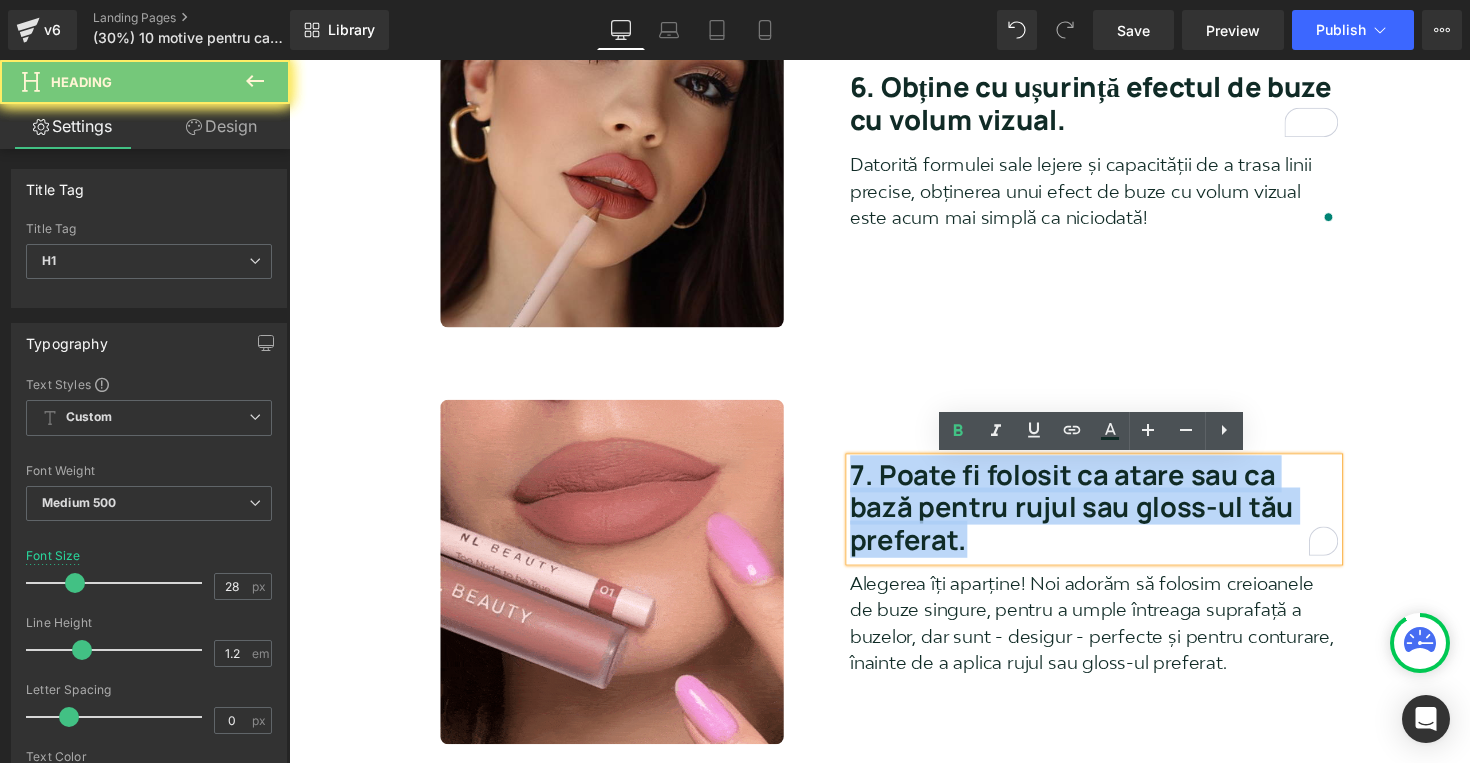copy on "7. Poate fi folosit ca atare sau ca bază pentru rujul sau gloss-ul tău preferat." 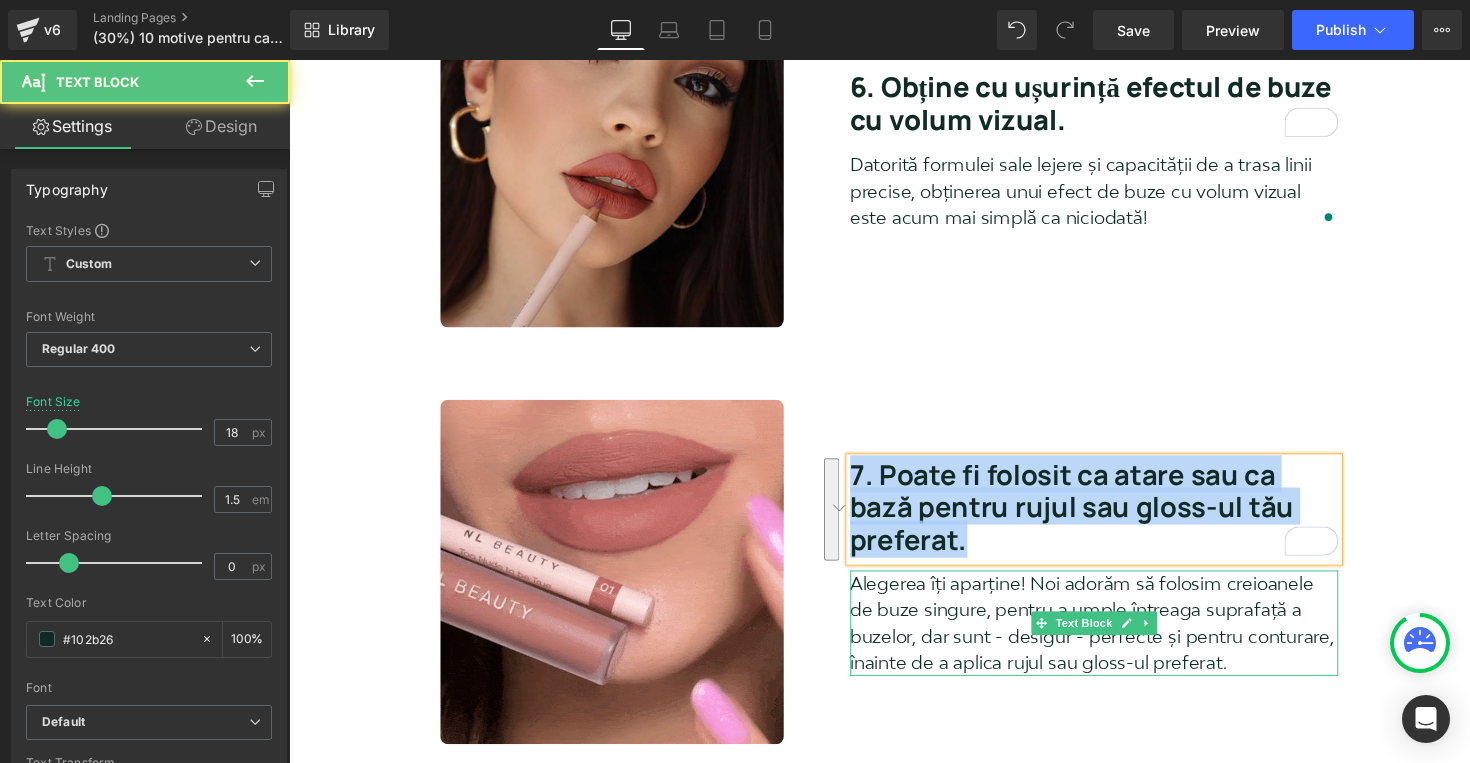click on "Alegerea îți aparține! Noi adorăm să folosim creioanele de buze singure, pentru a umple întreaga suprafață a buzelor, dar sunt - desigur - perfecte și pentru conturare, înainte de a aplica rujul sau gloss-ul preferat." at bounding box center (1114, 637) 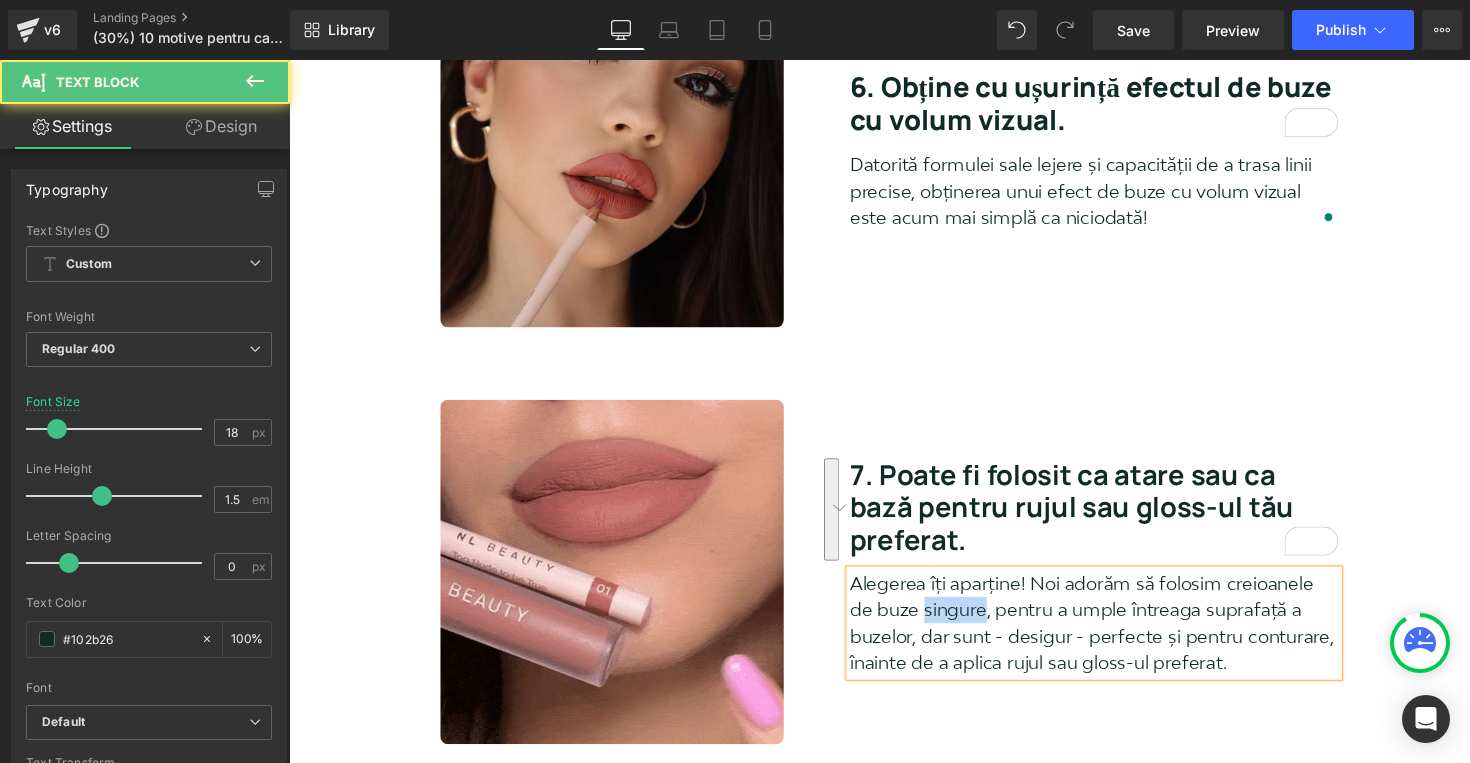click on "Alegerea îți aparține! Noi adorăm să folosim creioanele de buze singure, pentru a umple întreaga suprafață a buzelor, dar sunt - desigur - perfecte și pentru conturare, înainte de a aplica rujul sau gloss-ul preferat." at bounding box center (1114, 637) 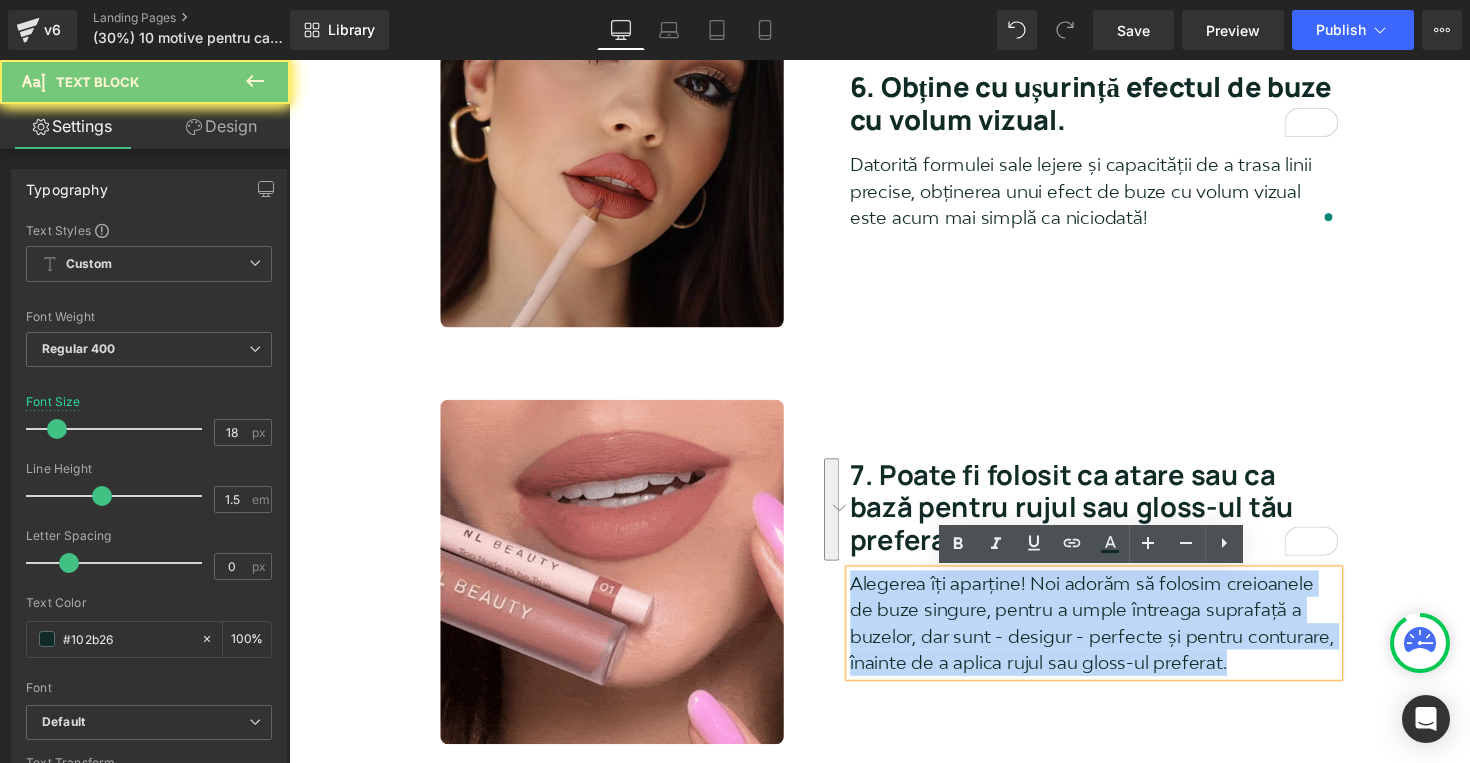 click on "Alegerea îți aparține! Noi adorăm să folosim creioanele de buze singure, pentru a umple întreaga suprafață a buzelor, dar sunt - desigur - perfecte și pentru conturare, înainte de a aplica rujul sau gloss-ul preferat." at bounding box center (1114, 637) 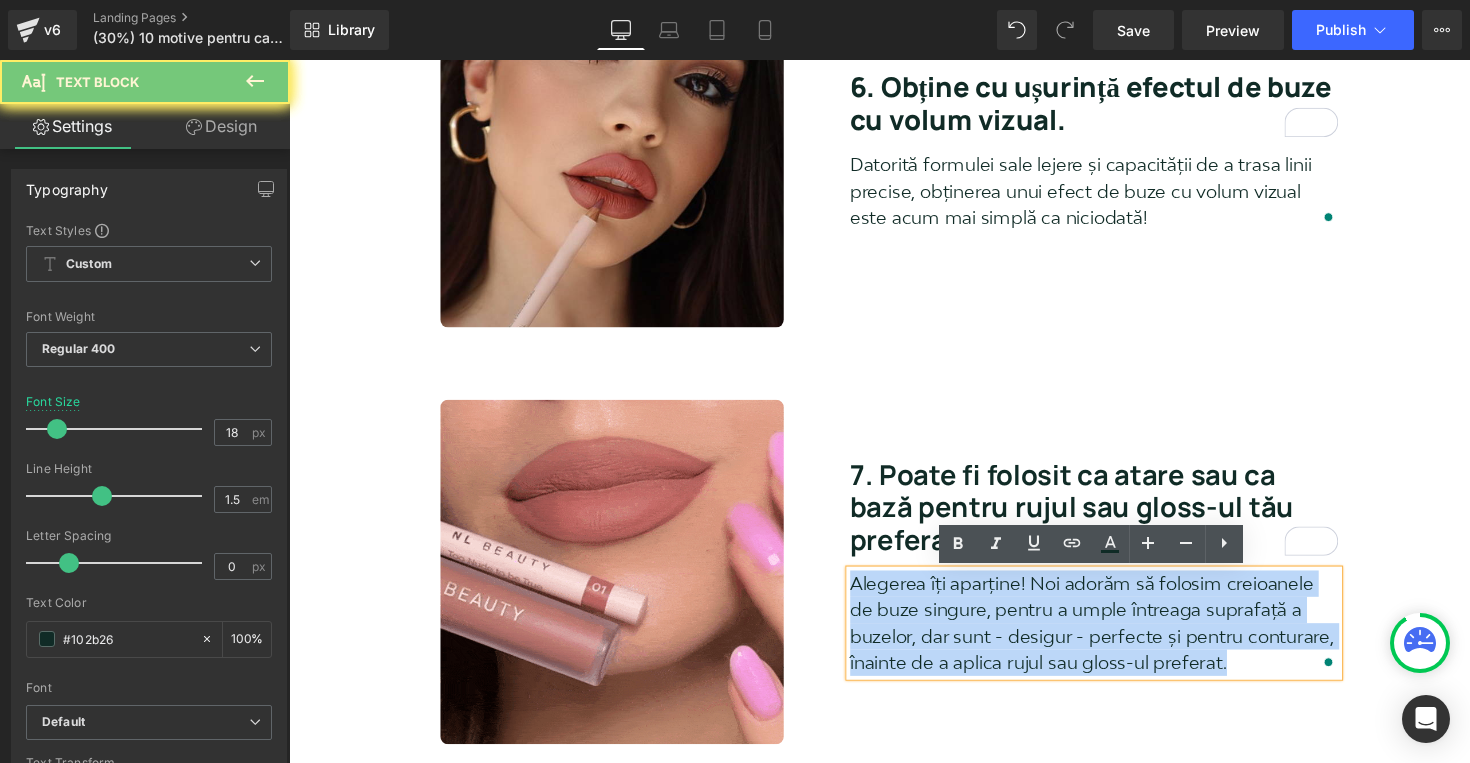 copy on "Alegerea îți aparține! Noi adorăm să folosim creioanele de buze singure, pentru a umple întreaga suprafață a buzelor, dar sunt - desigur - perfecte și pentru conturare, înainte de a aplica rujul sau gloss-ul preferat." 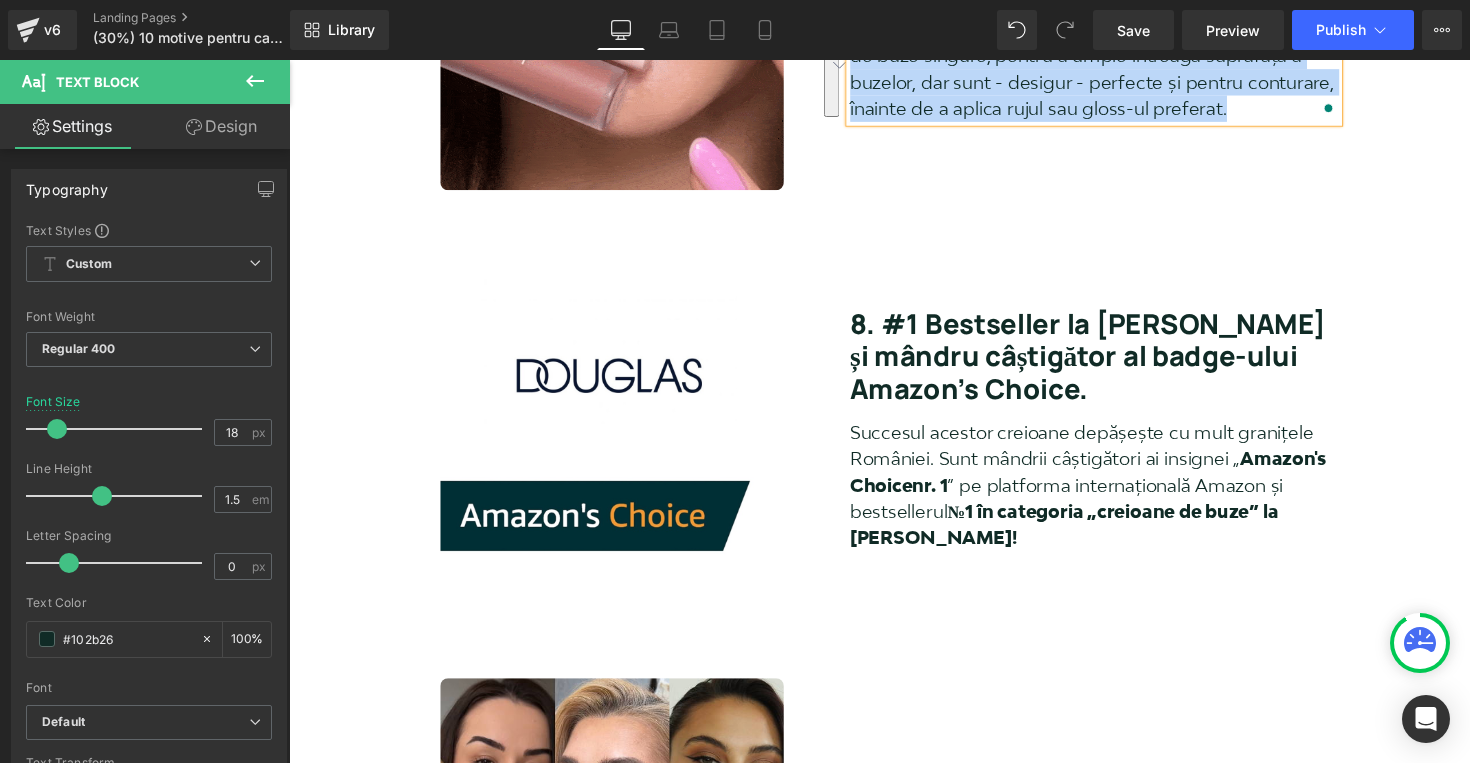scroll, scrollTop: 3367, scrollLeft: 0, axis: vertical 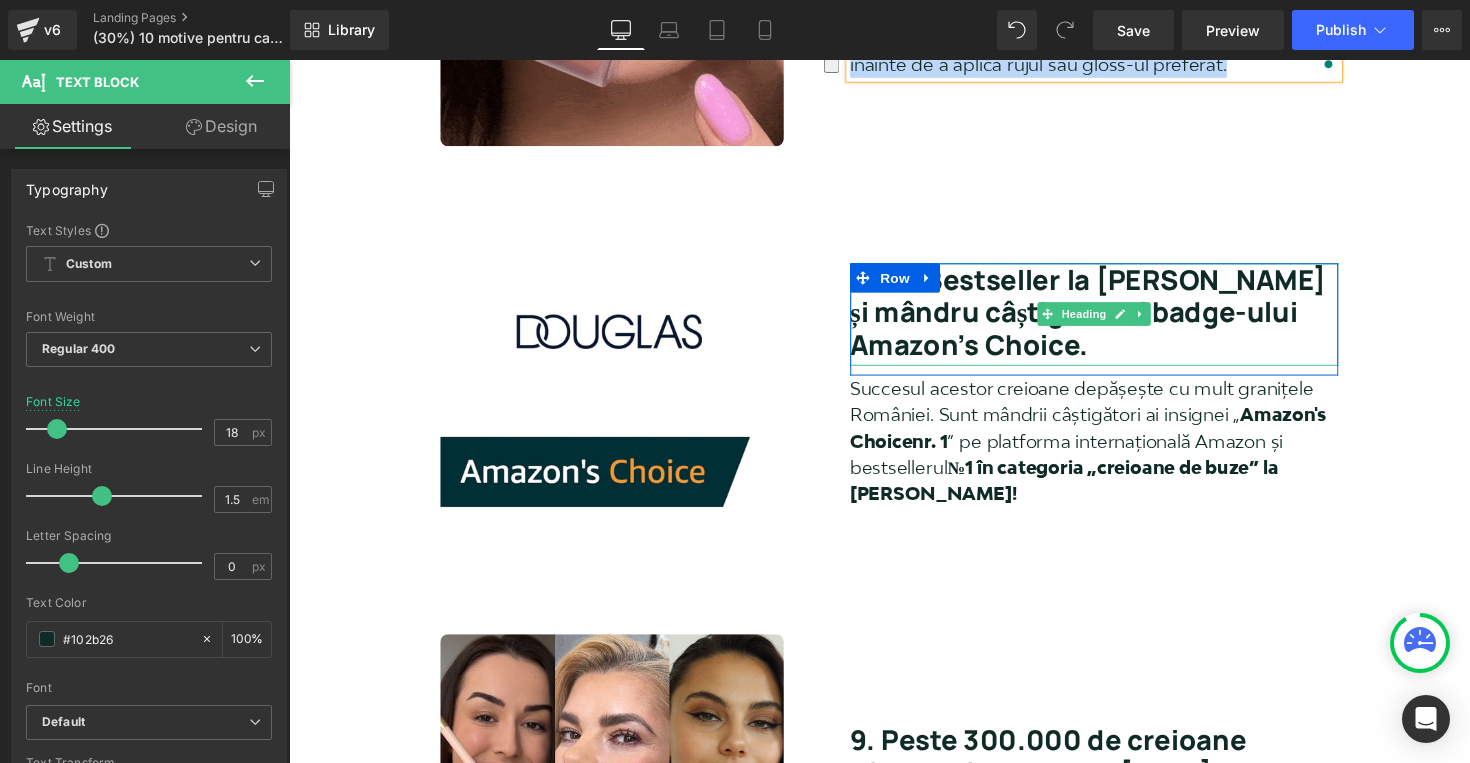 click on "8. #1 Bestseller la [PERSON_NAME] și mândru câștigător al badge-ului Amazon's Choice." at bounding box center (1114, 318) 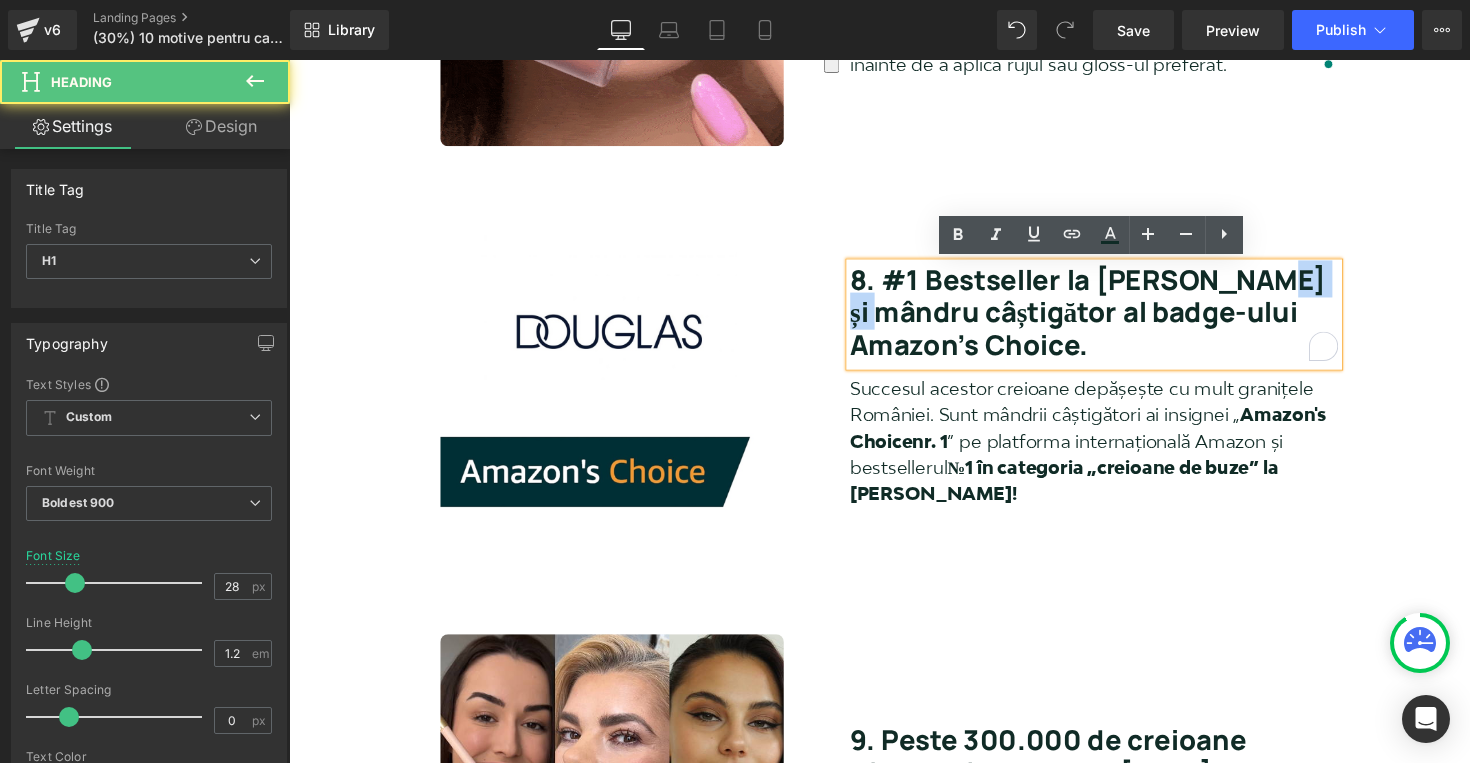 click on "8. #1 Bestseller la [PERSON_NAME] și mândru câștigător al badge-ului Amazon's Choice." at bounding box center [1114, 318] 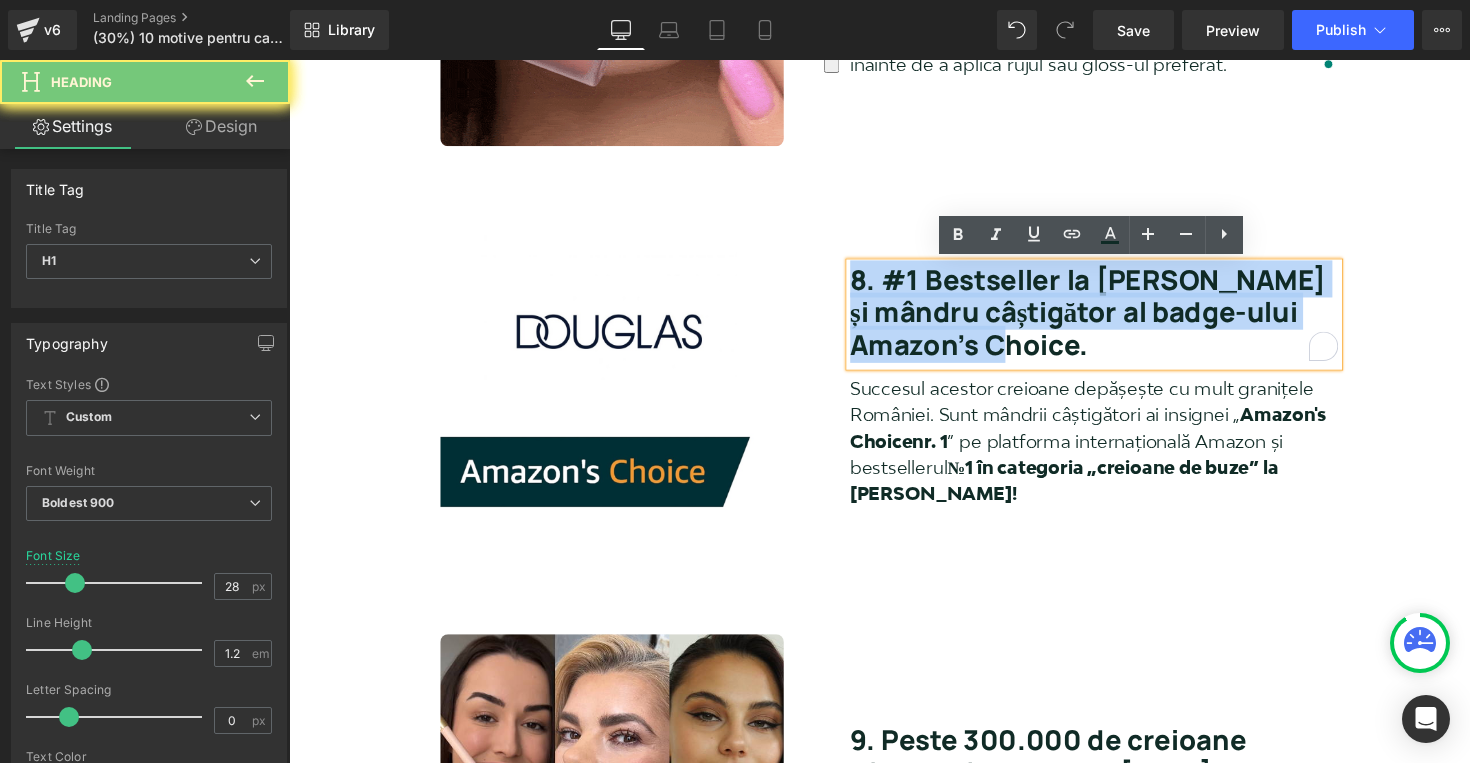 click on "8. #1 Bestseller la [PERSON_NAME] și mândru câștigător al badge-ului Amazon's Choice." at bounding box center [1114, 318] 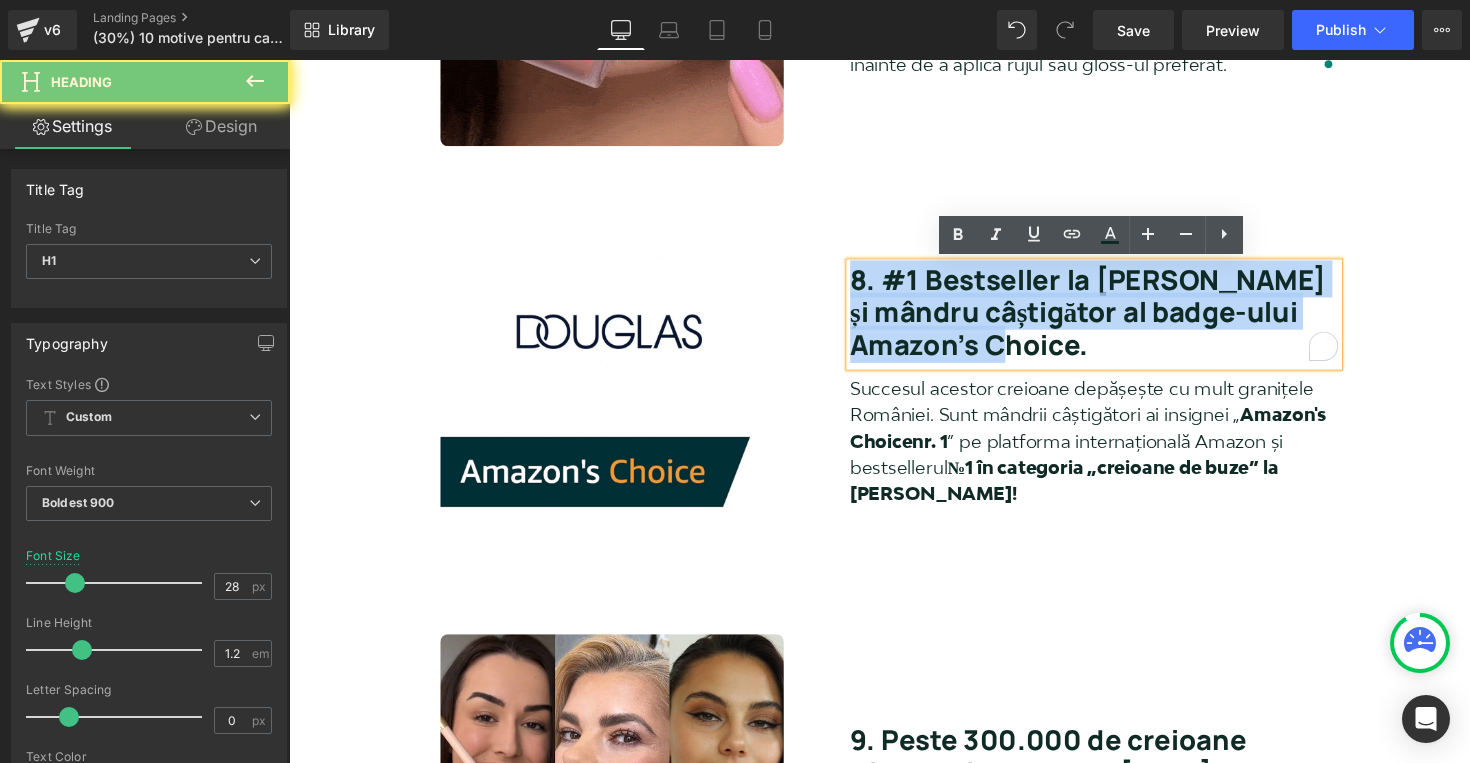copy on "8. #1 Bestseller la [PERSON_NAME] și mândru câștigător al badge-ului Amazon's Choice." 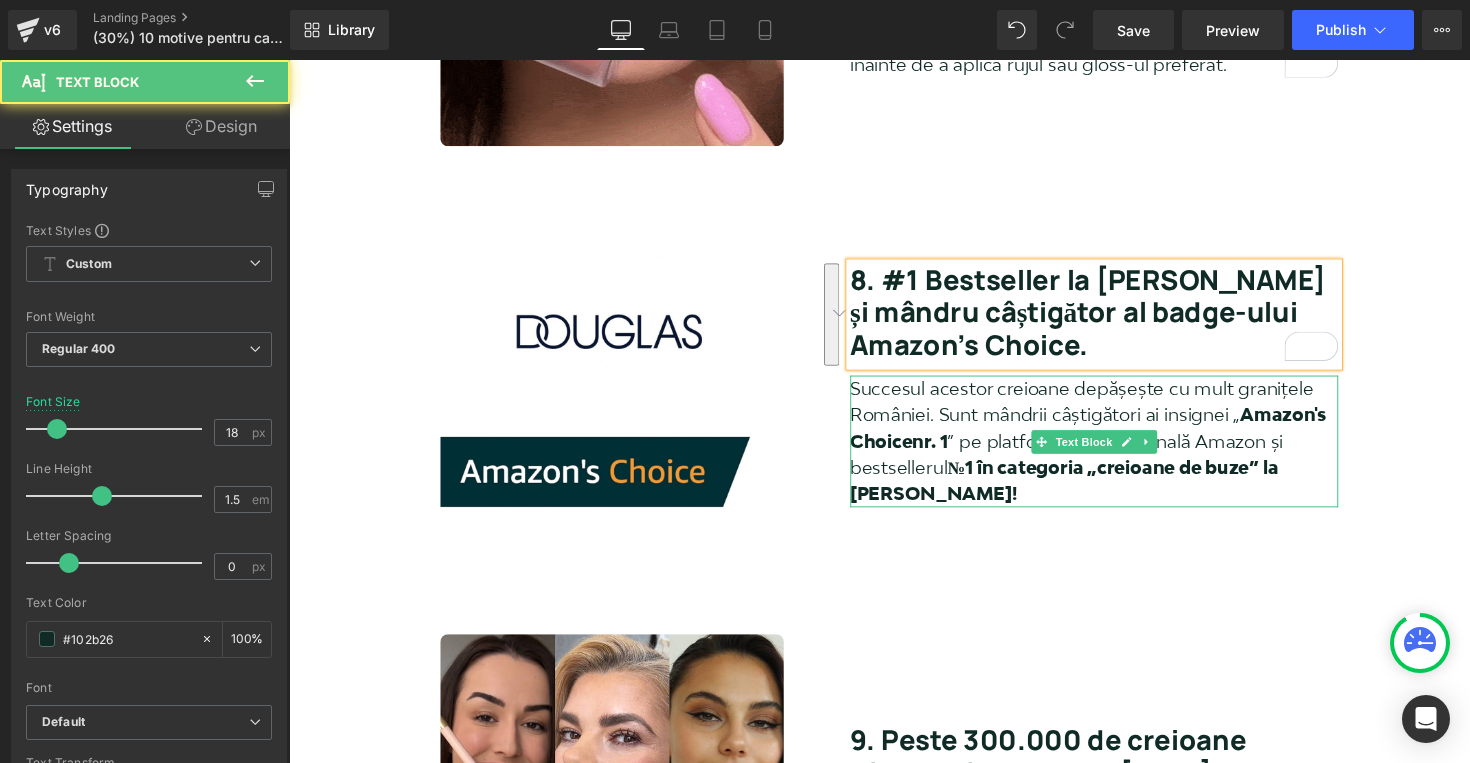 click on "nr. 1" at bounding box center (946, 450) 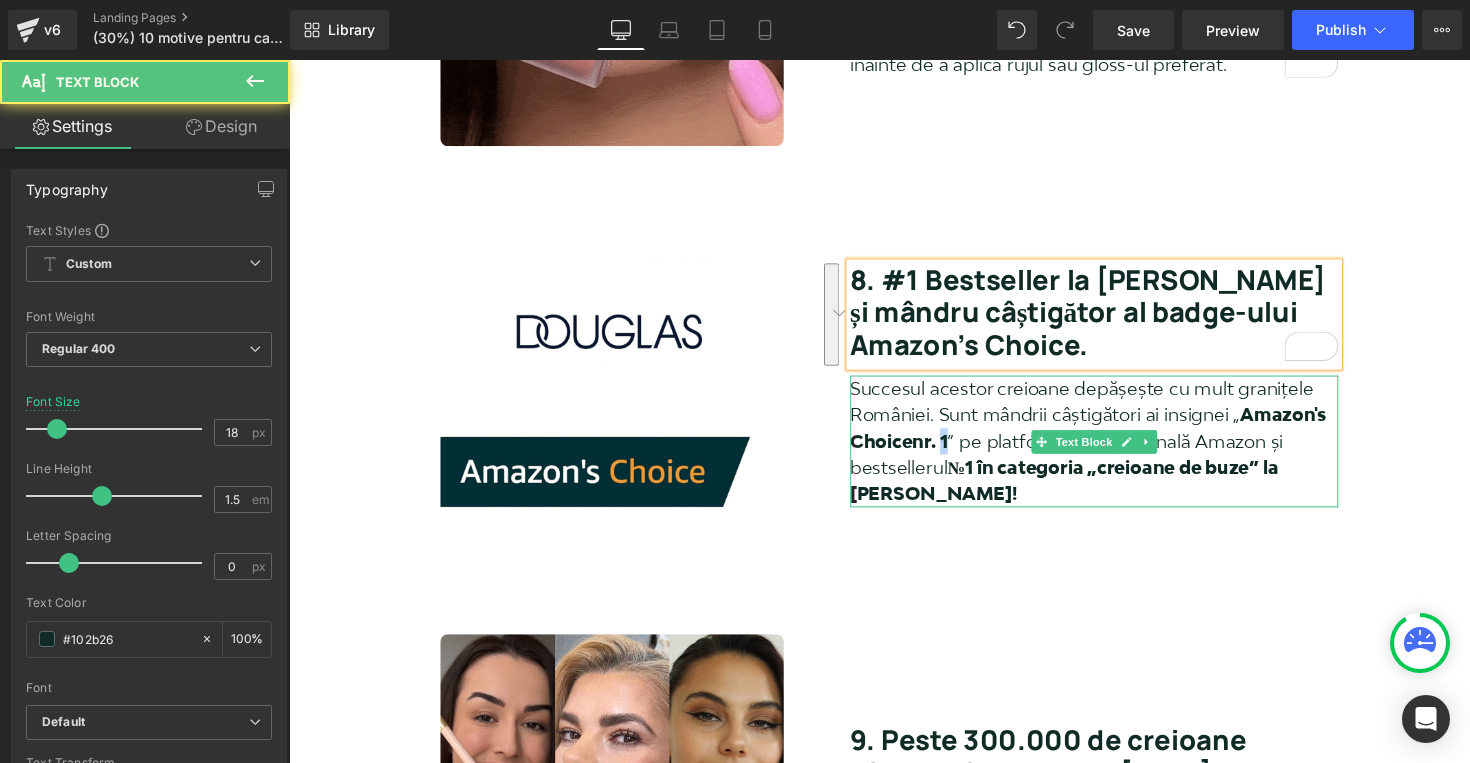 click on "nr. 1" at bounding box center [946, 450] 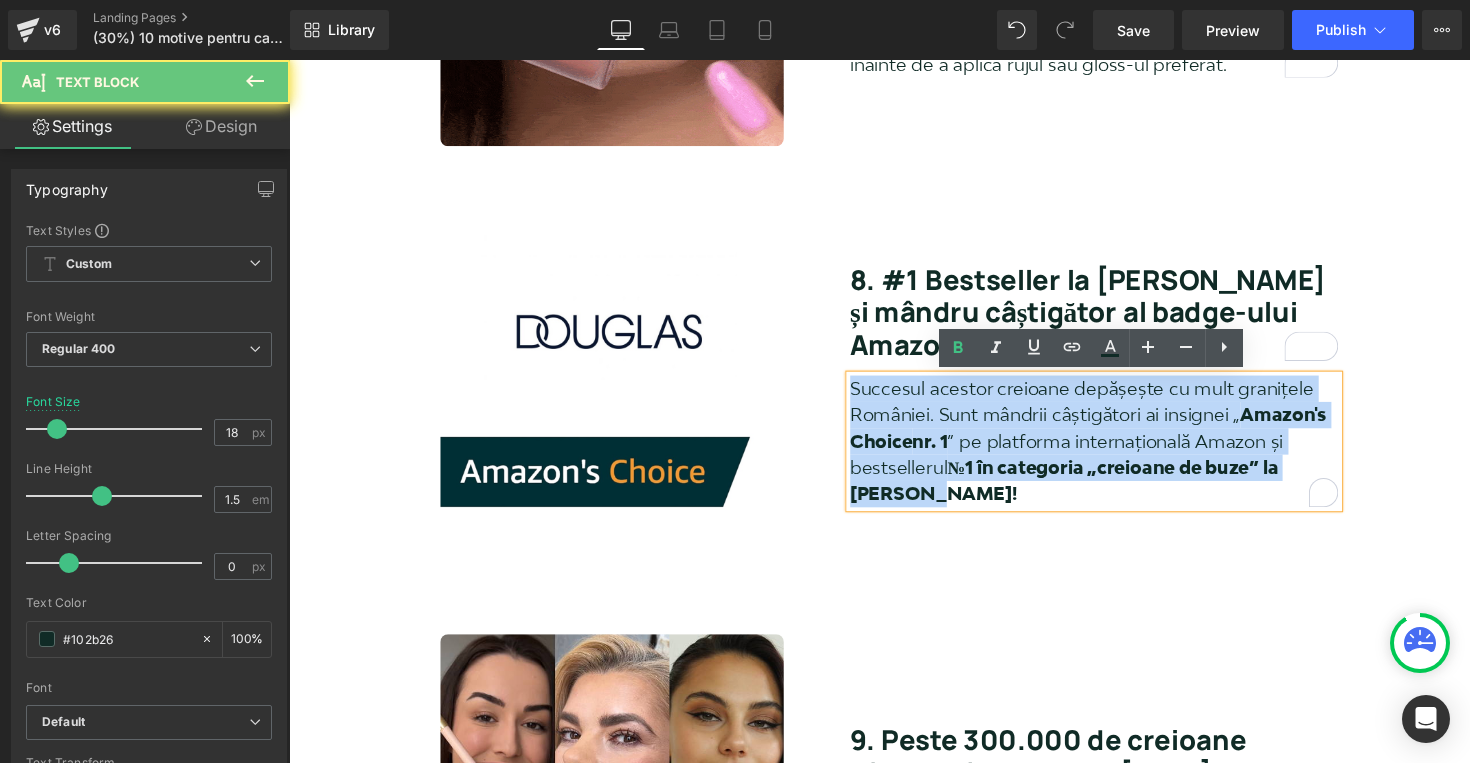 click on "nr. 1" at bounding box center (946, 450) 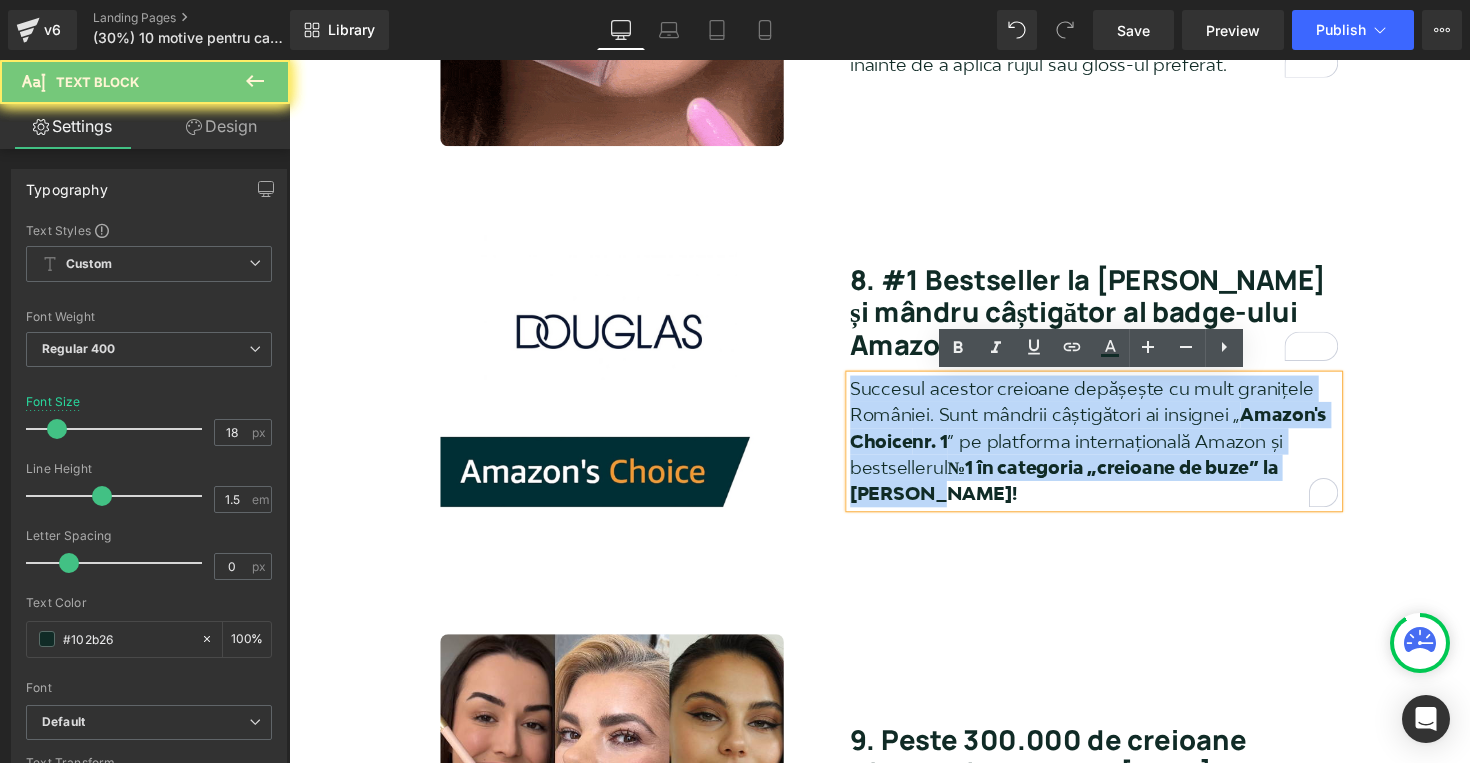 copy on "Succesul acestor creioane depășește cu mult granițele României. Sunt mândrii câștigători ai insignei „ Amazon's Choice nr. 1 ” pe platforma internațională Amazon și bestsellerul  №1 în categoria „creioane de buze” la DOUGLAS!" 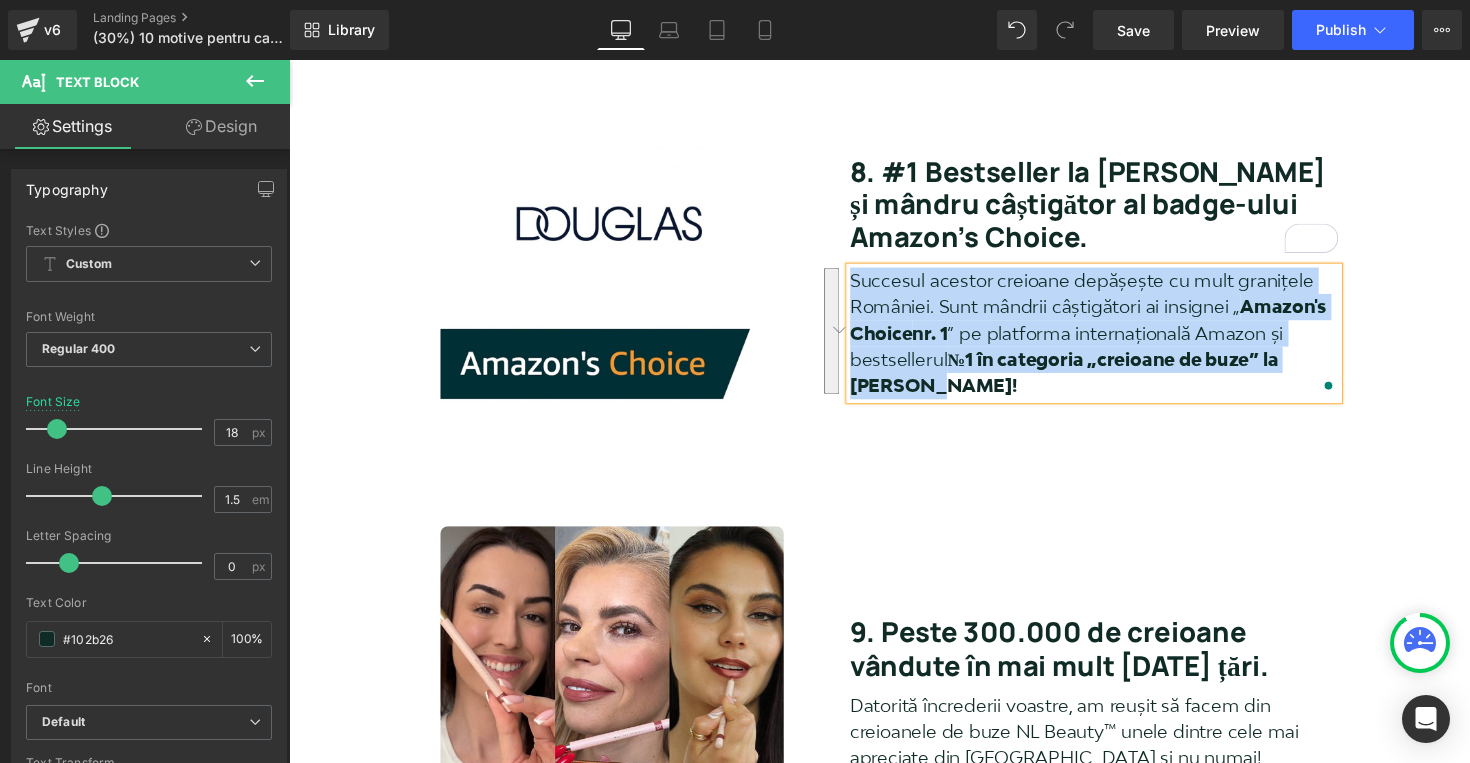 scroll, scrollTop: 3545, scrollLeft: 0, axis: vertical 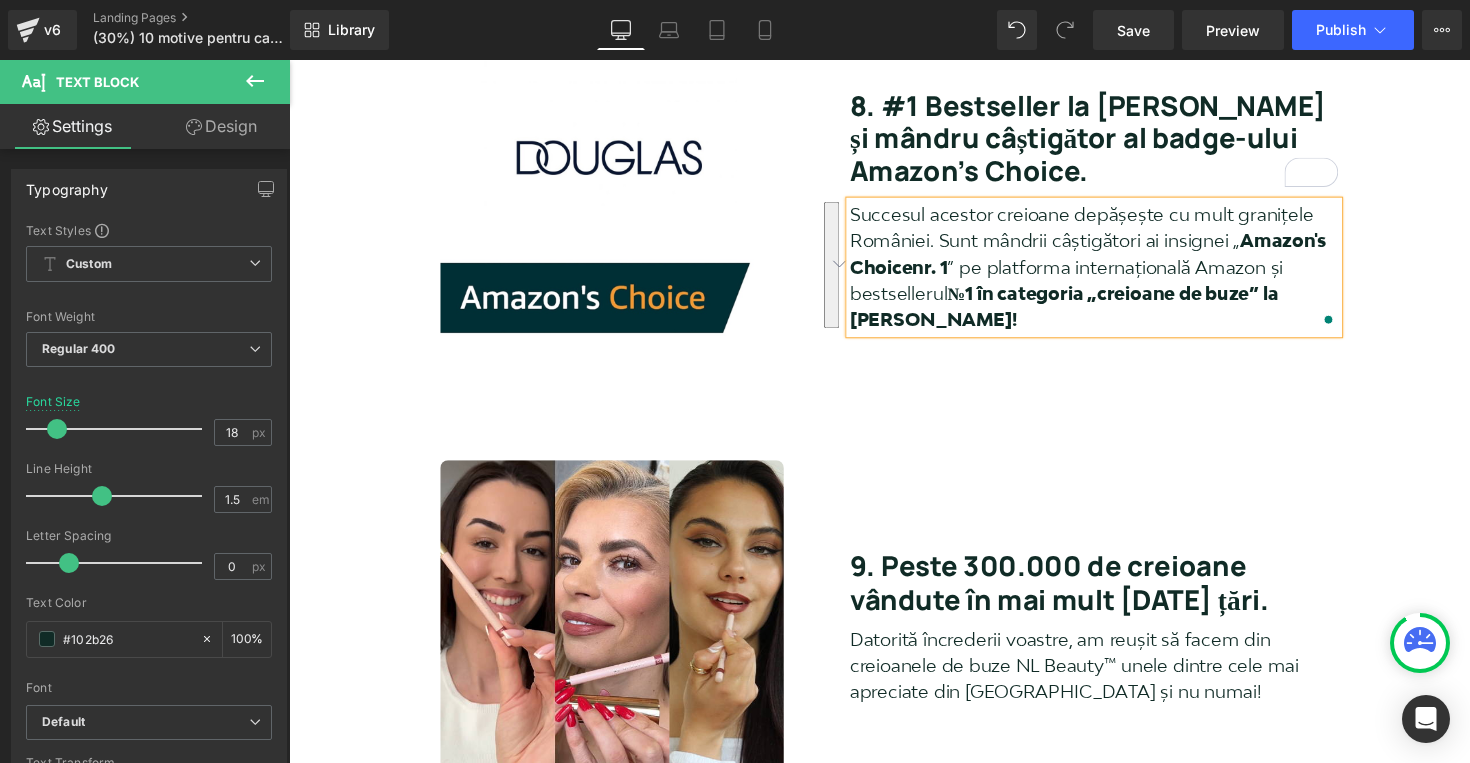click on "9. Peste 300.000 de creioane vândute în mai mult [DATE] țări." at bounding box center (1114, 595) 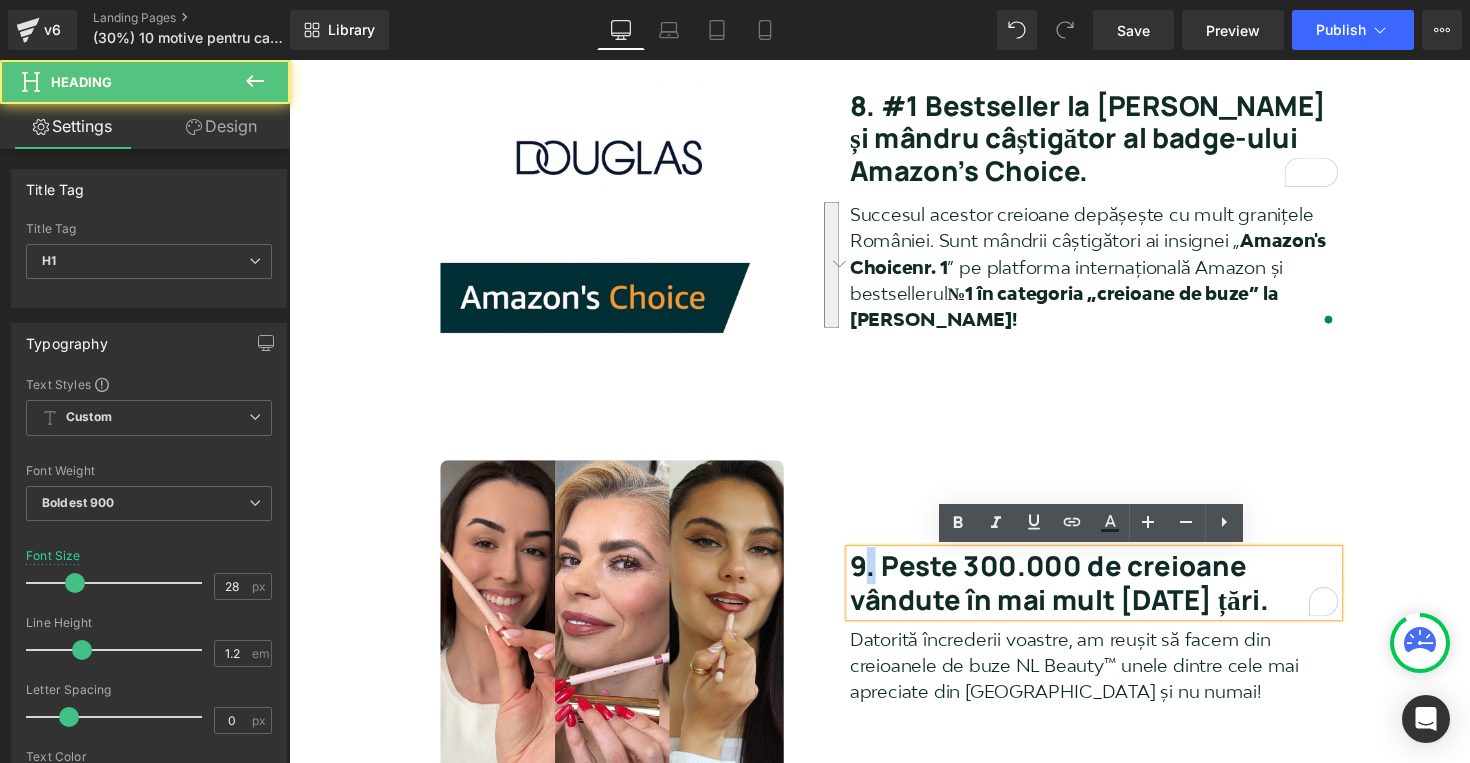 click on "9. Peste 300.000 de creioane vândute în mai mult [DATE] țări." at bounding box center (1114, 595) 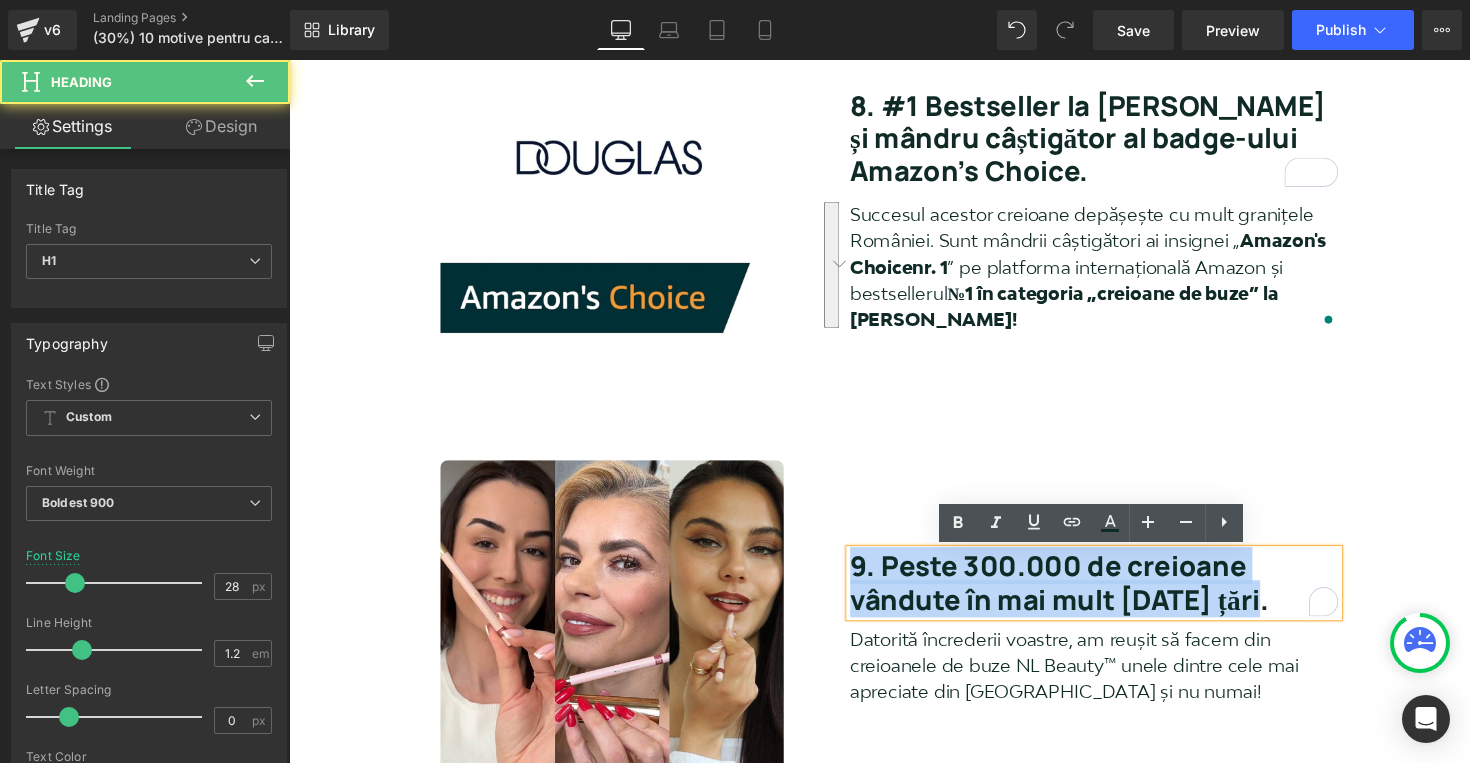 click on "9. Peste 300.000 de creioane vândute în mai mult [DATE] țări." at bounding box center (1114, 595) 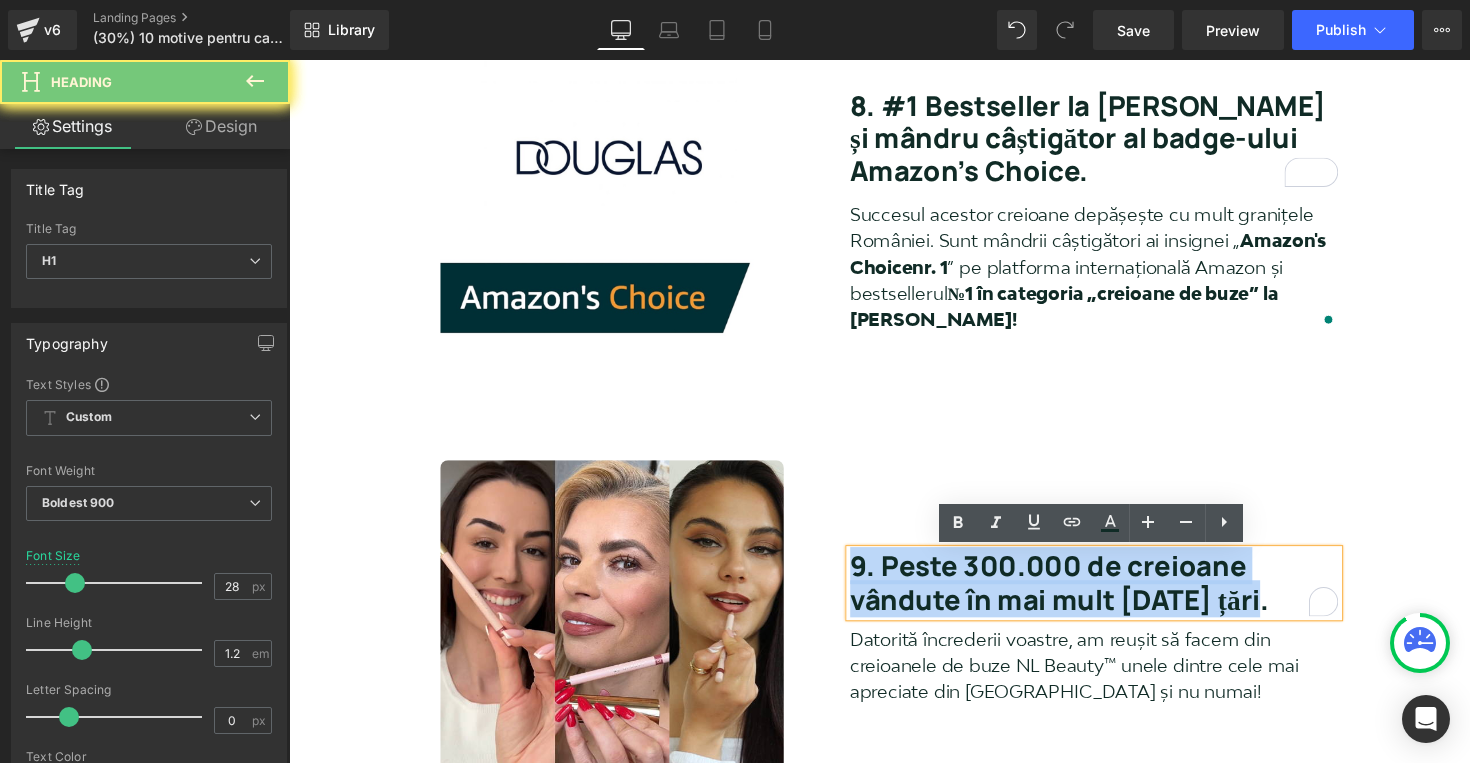 copy on "9. Peste 300.000 de creioane vândute în mai mult [DATE] țări." 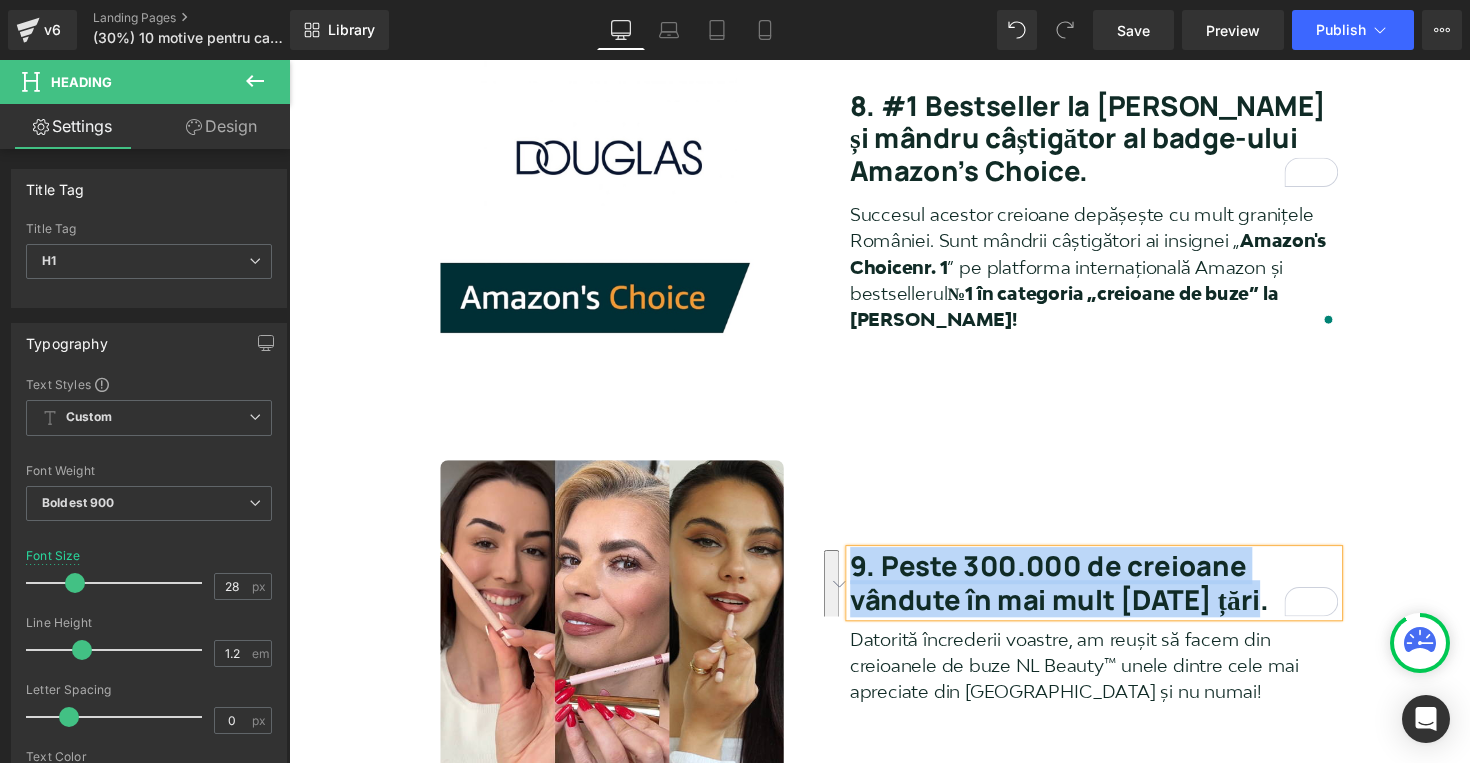 click on "Datorită încrederii voastre, am reușit să facem din creioanele de buze NL Beauty™ unele dintre cele mai apreciate din [GEOGRAPHIC_DATA] și nu numai!" at bounding box center (1114, 680) 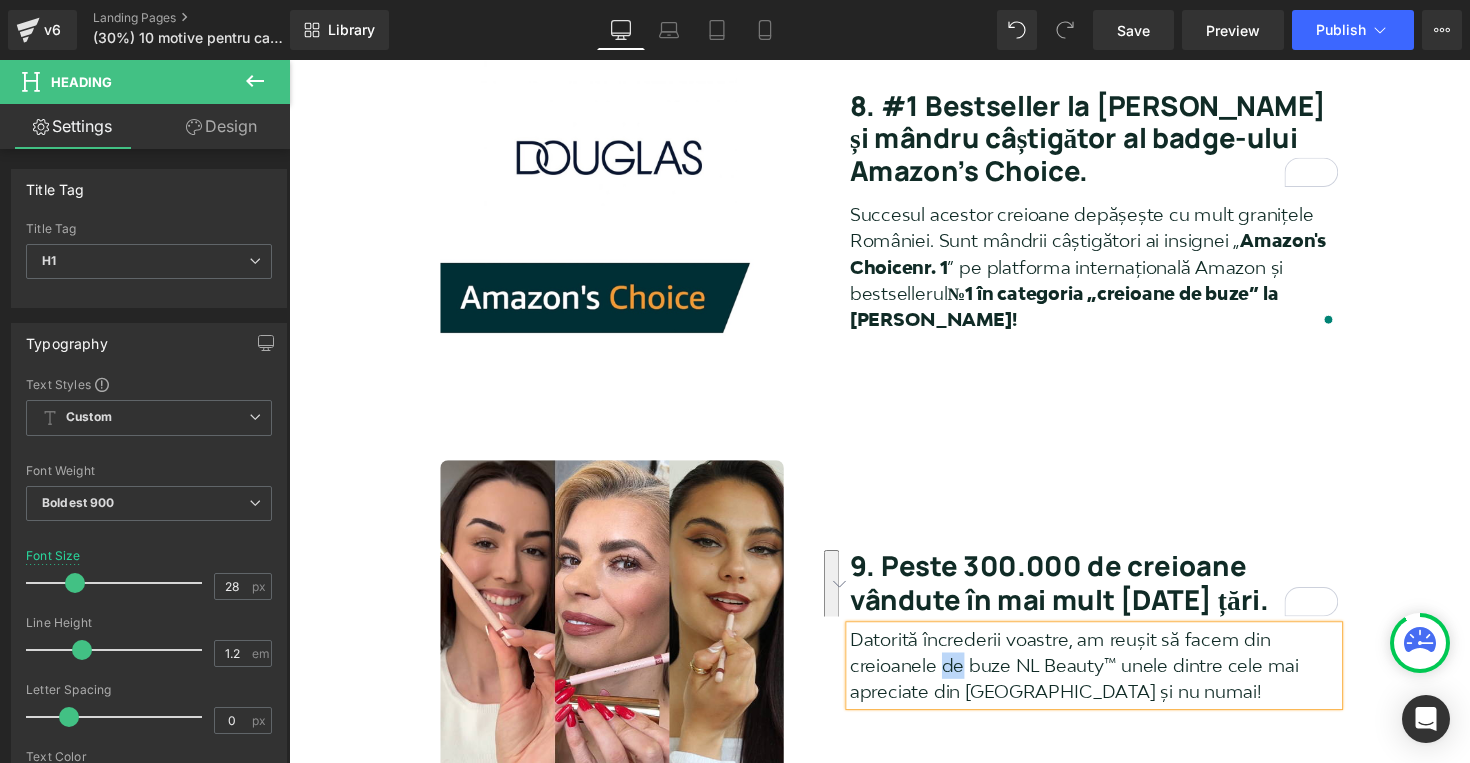 click on "Datorită încrederii voastre, am reușit să facem din creioanele de buze NL Beauty™ unele dintre cele mai apreciate din [GEOGRAPHIC_DATA] și nu numai!" at bounding box center [1114, 680] 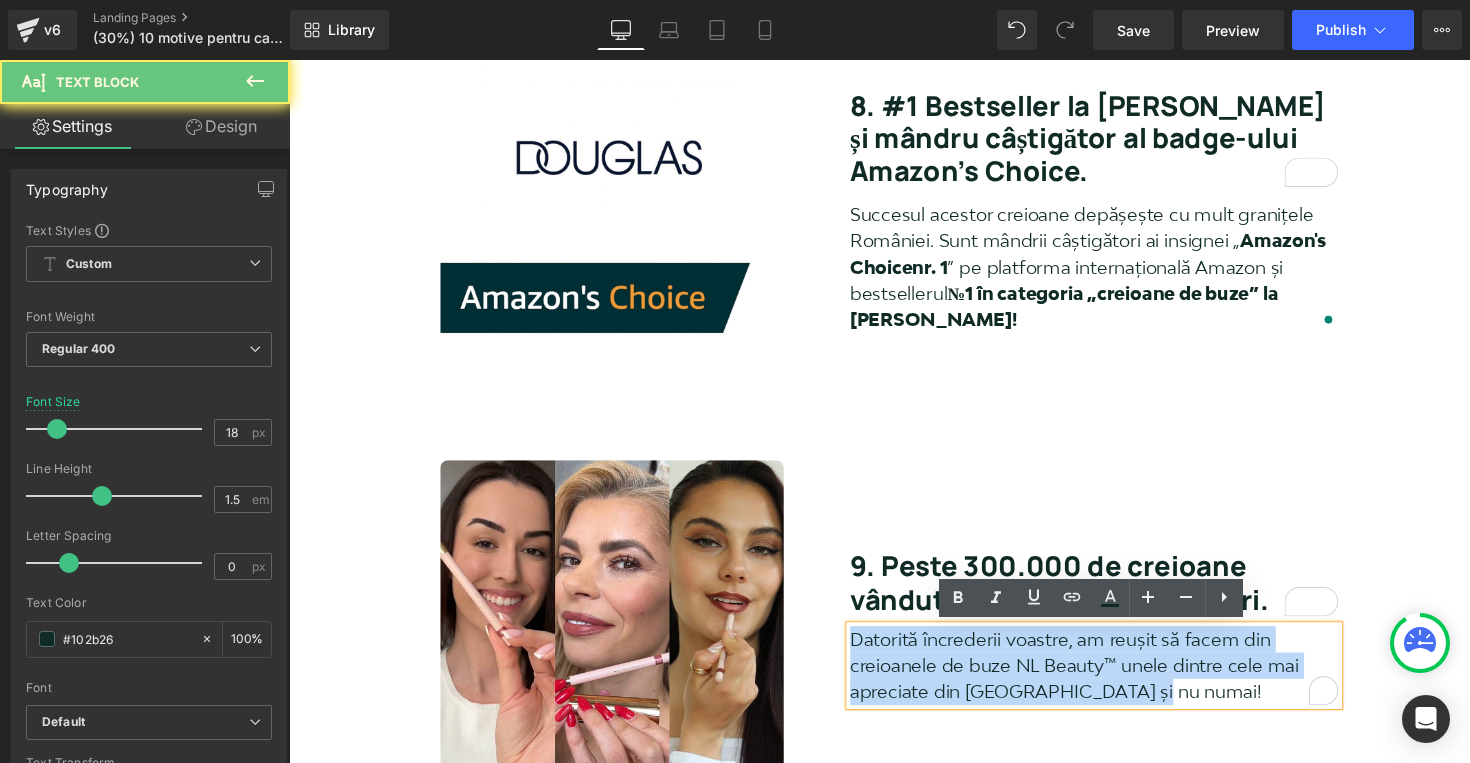 click on "Datorită încrederii voastre, am reușit să facem din creioanele de buze NL Beauty™ unele dintre cele mai apreciate din [GEOGRAPHIC_DATA] și nu numai!" at bounding box center (1114, 680) 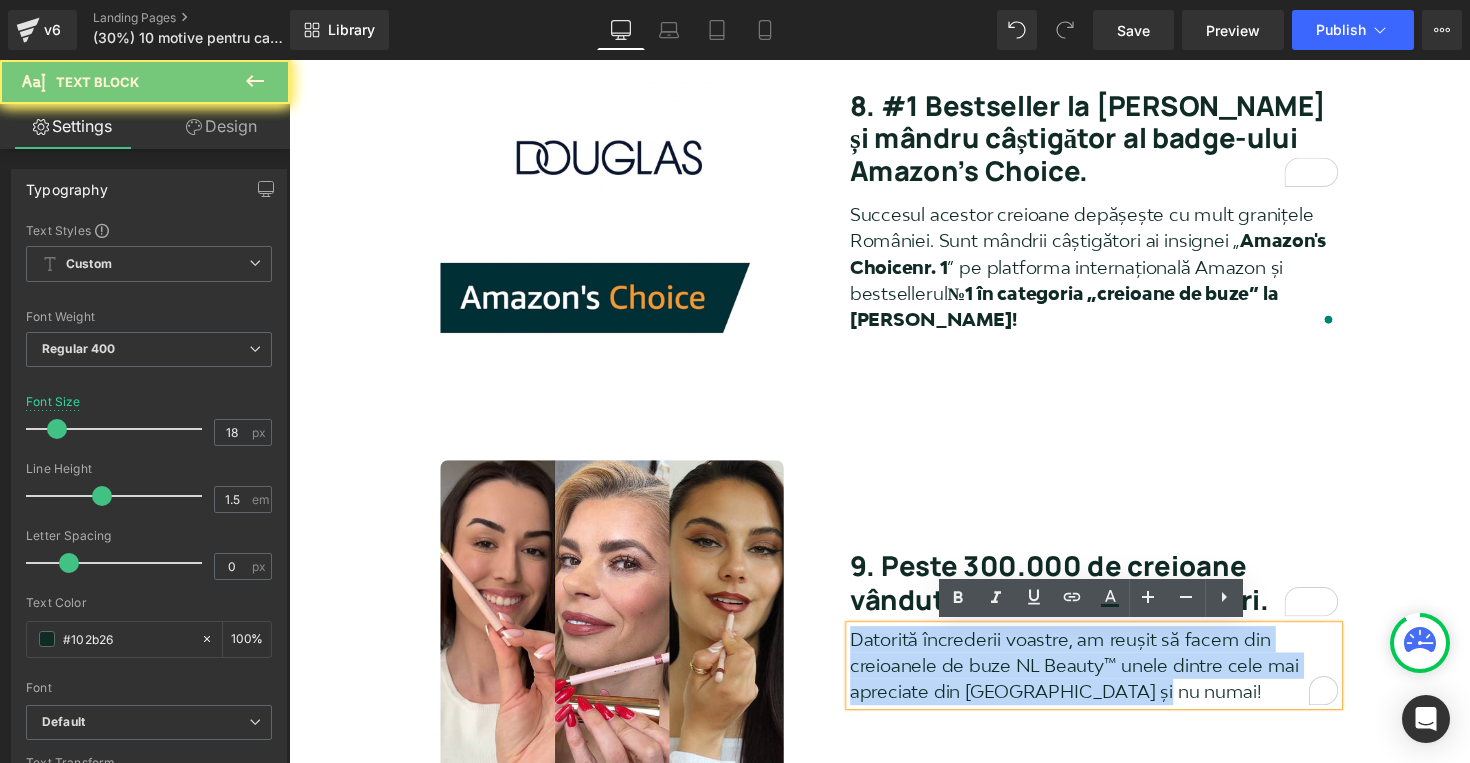 copy on "Datorită încrederii voastre, am reușit să facem din creioanele de buze NL Beauty™ unele dintre cele mai apreciate din [GEOGRAPHIC_DATA] și nu numai!" 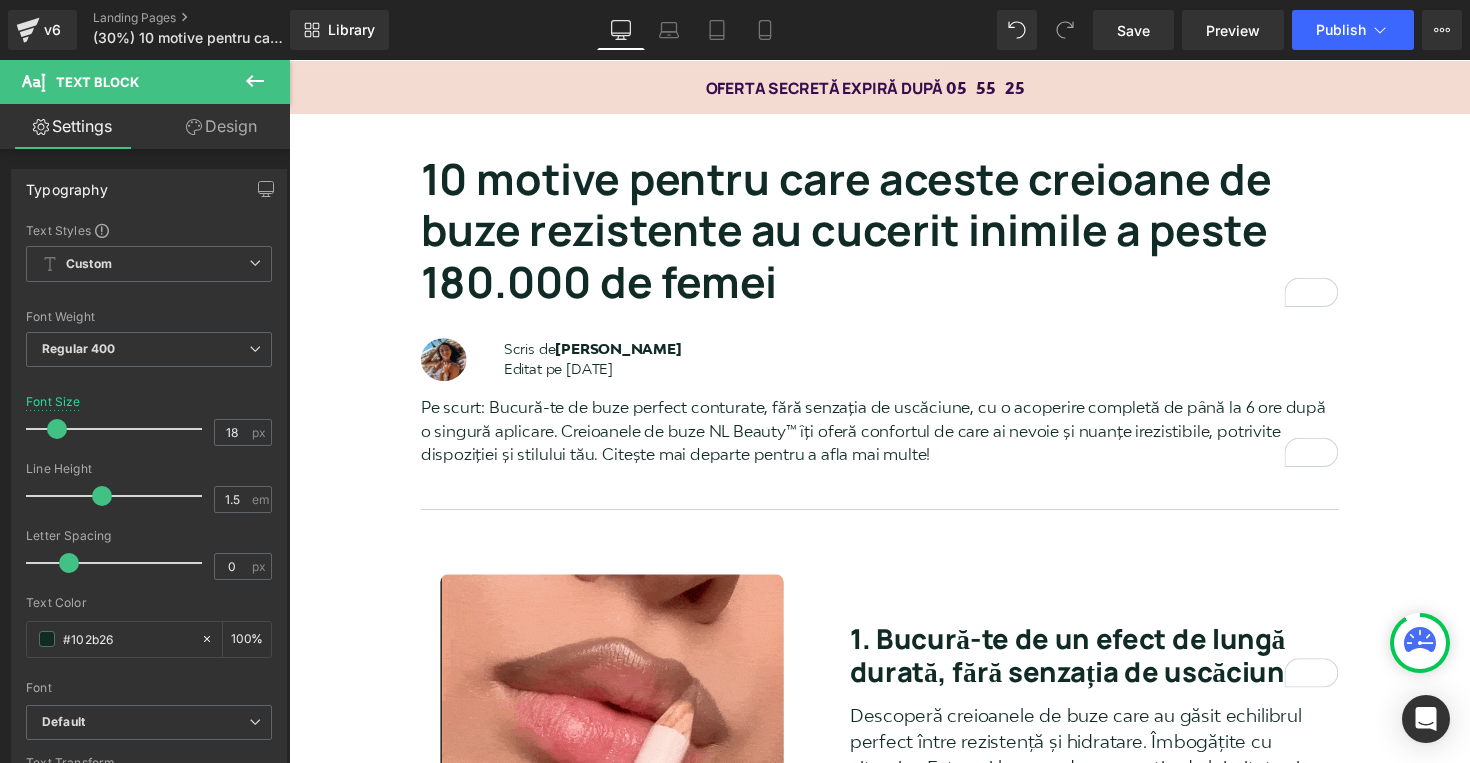 scroll, scrollTop: 3545, scrollLeft: 0, axis: vertical 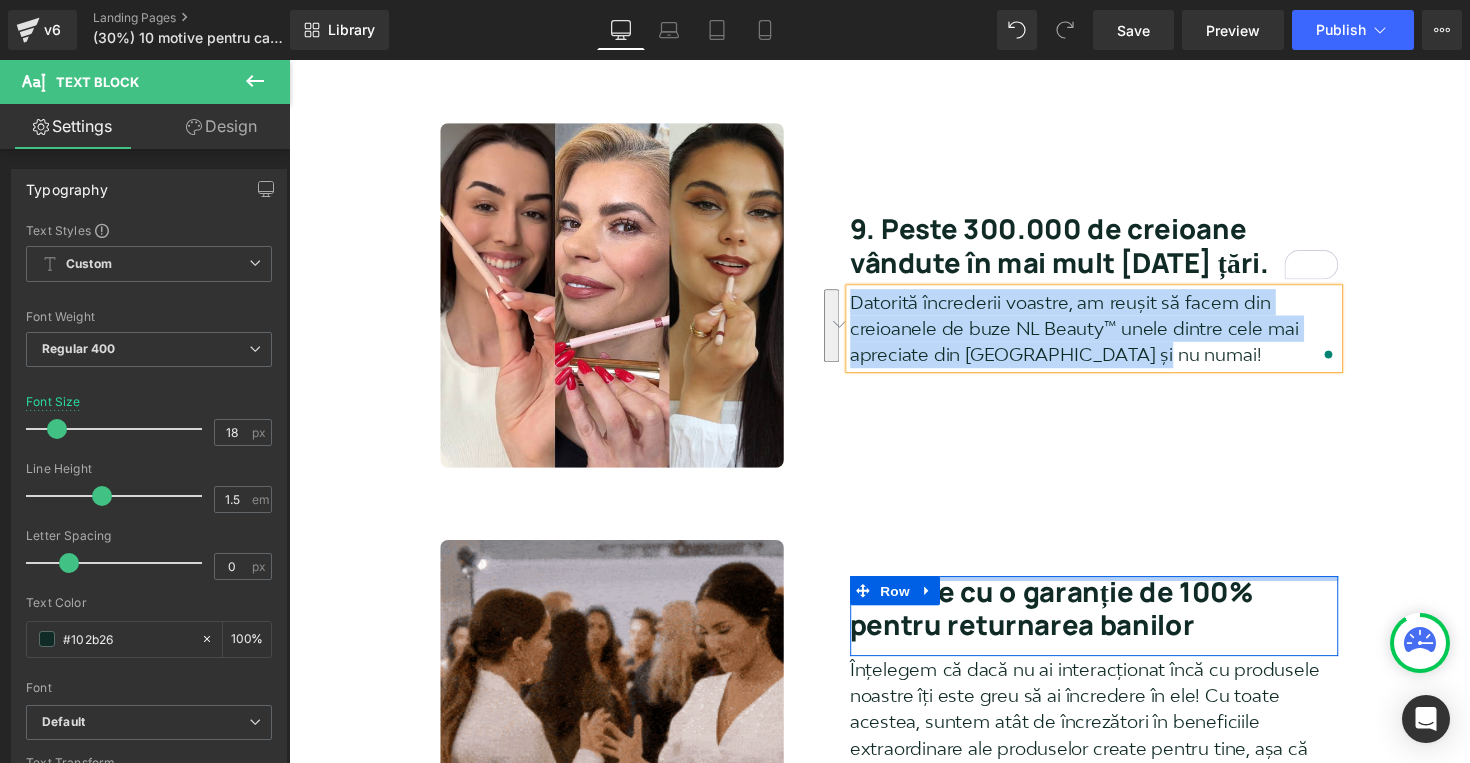 click on "10. Vine cu o garanție de 100% pentru returnarea banilor" at bounding box center (1114, 622) 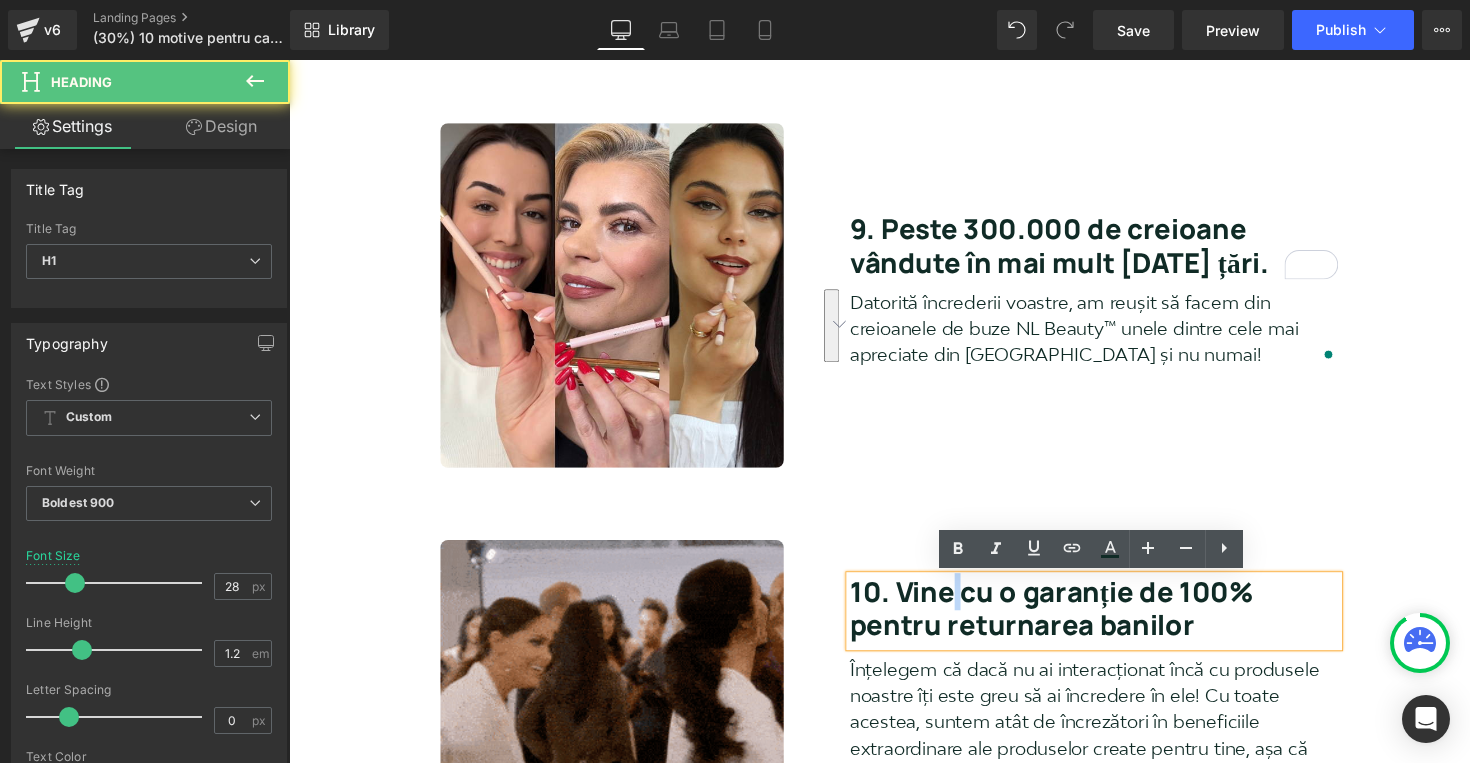 click on "10. Vine cu o garanție de 100% pentru returnarea banilor" at bounding box center (1114, 622) 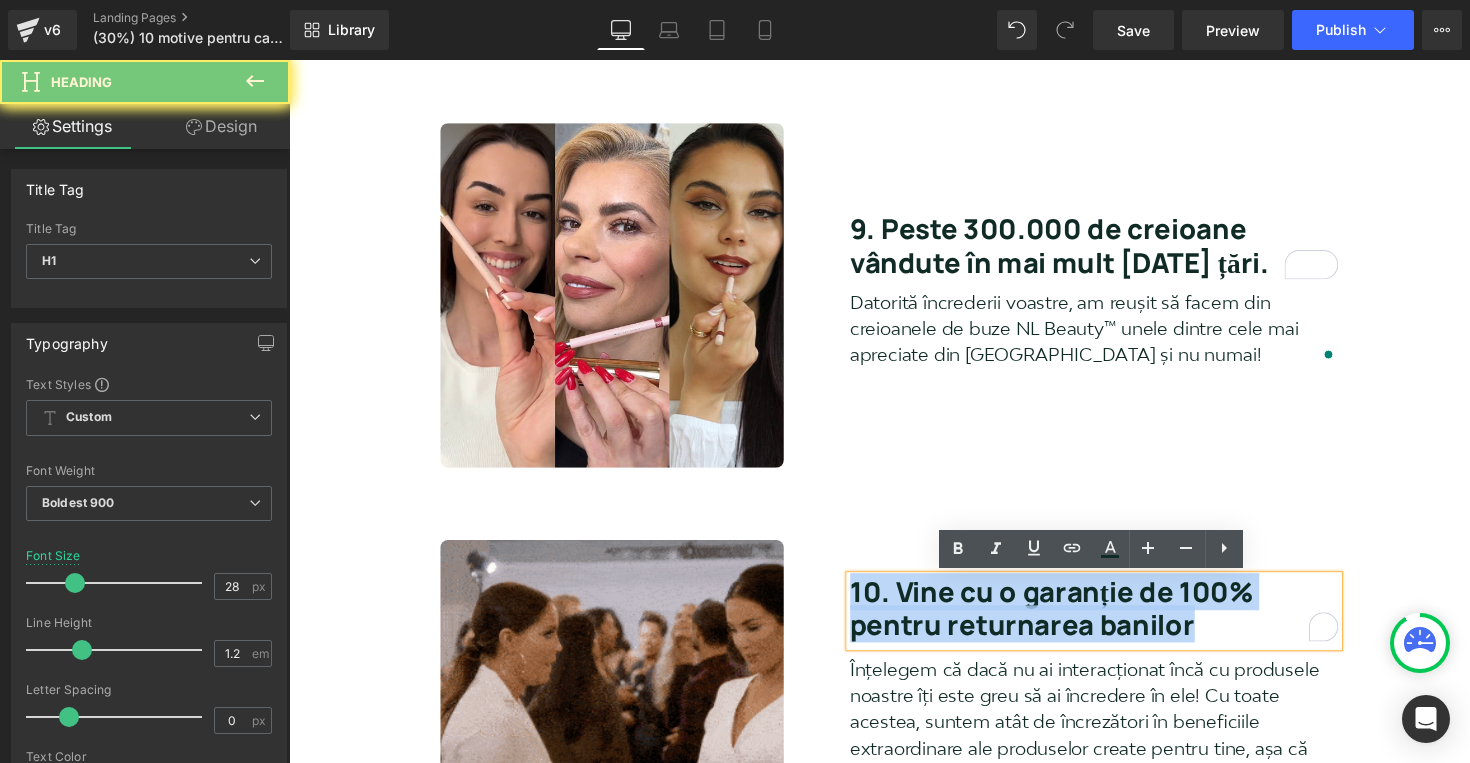 click on "10. Vine cu o garanție de 100% pentru returnarea banilor" at bounding box center (1114, 622) 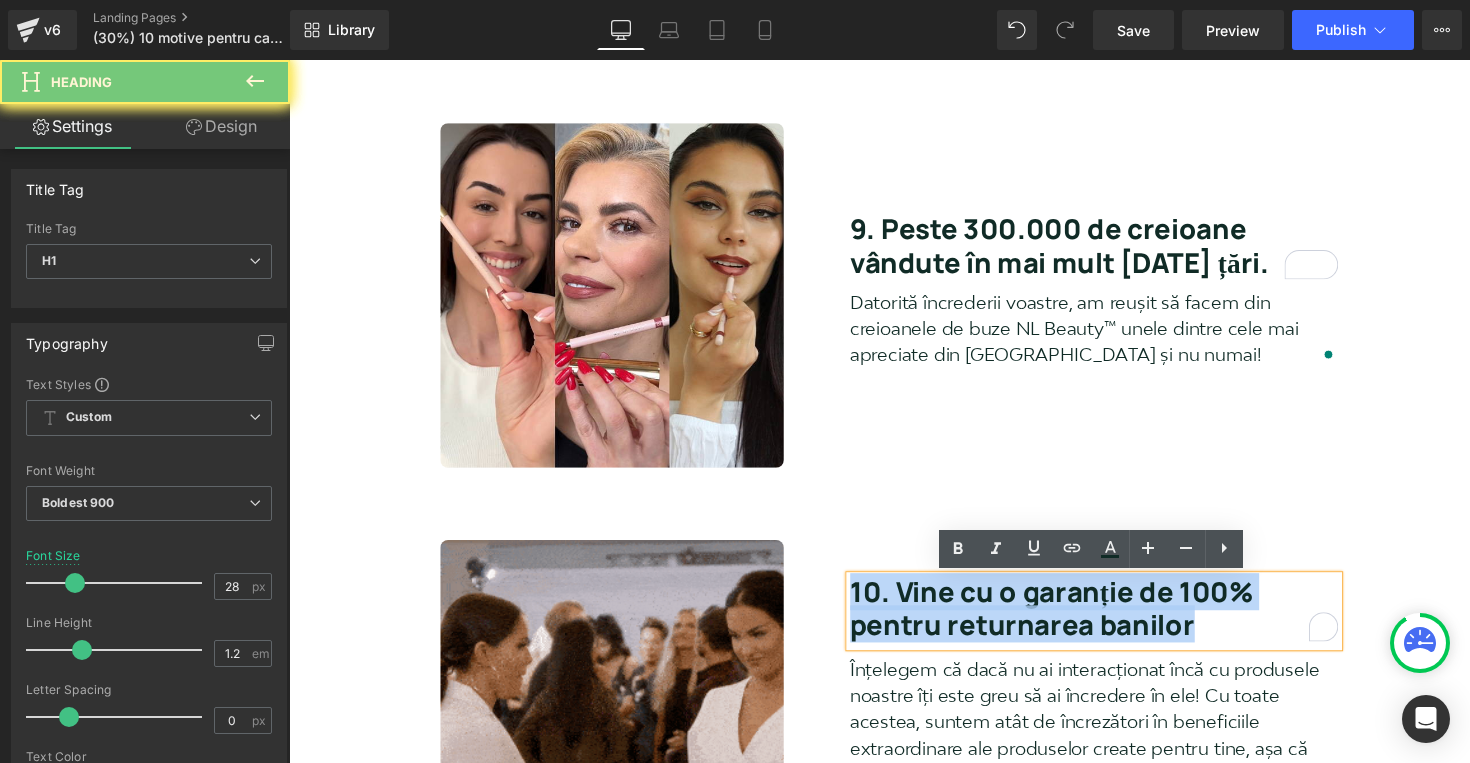 copy on "10. Vine cu o garanție de 100% pentru returnarea banilor" 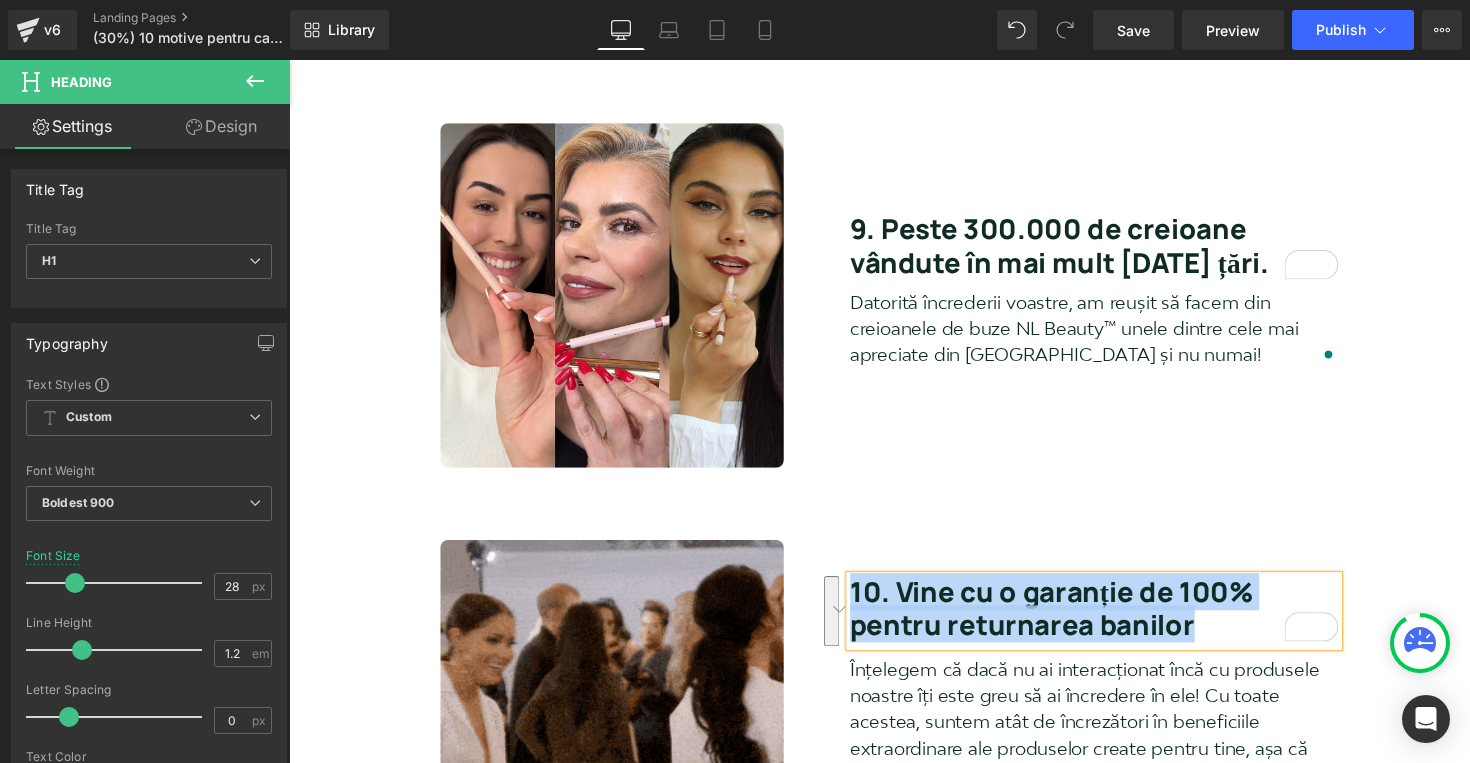 click on "Înțelegem că dacă nu ai interacționat încă cu produsele noastre îți este greu să ai încredere în ele! Cu toate acestea, suntem atât de încrezători în beneficiile extraordinare ale produselor create pentru tine, așa că indiferent de motivul pentru care nu ești mulțumit, anunță-ne și îți vom rambursa contravaloarea produselor!" at bounding box center (1114, 752) 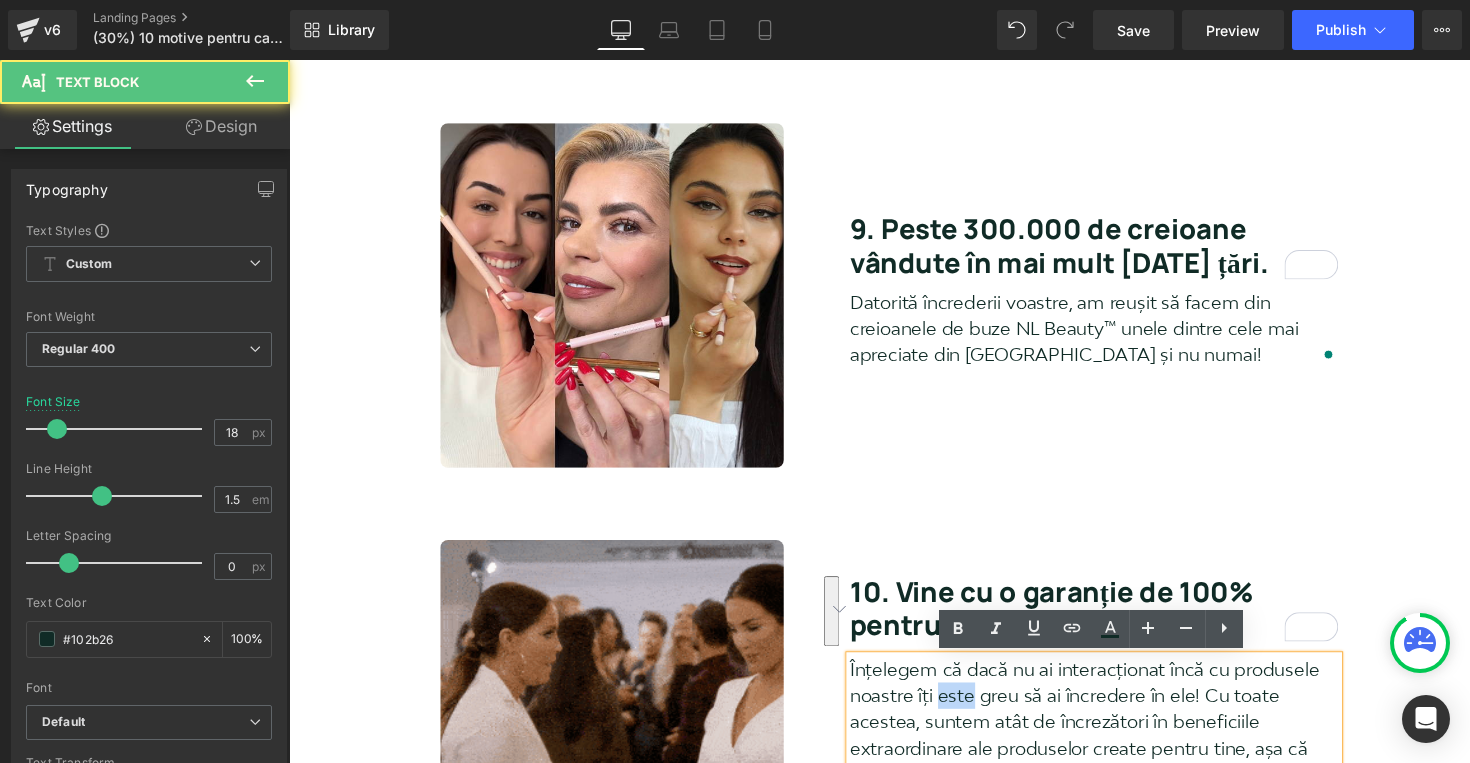 click on "Înțelegem că dacă nu ai interacționat încă cu produsele noastre îți este greu să ai încredere în ele! Cu toate acestea, suntem atât de încrezători în beneficiile extraordinare ale produselor create pentru tine, așa că indiferent de motivul pentru care nu ești mulțumit, anunță-ne și îți vom rambursa contravaloarea produselor!" at bounding box center [1114, 752] 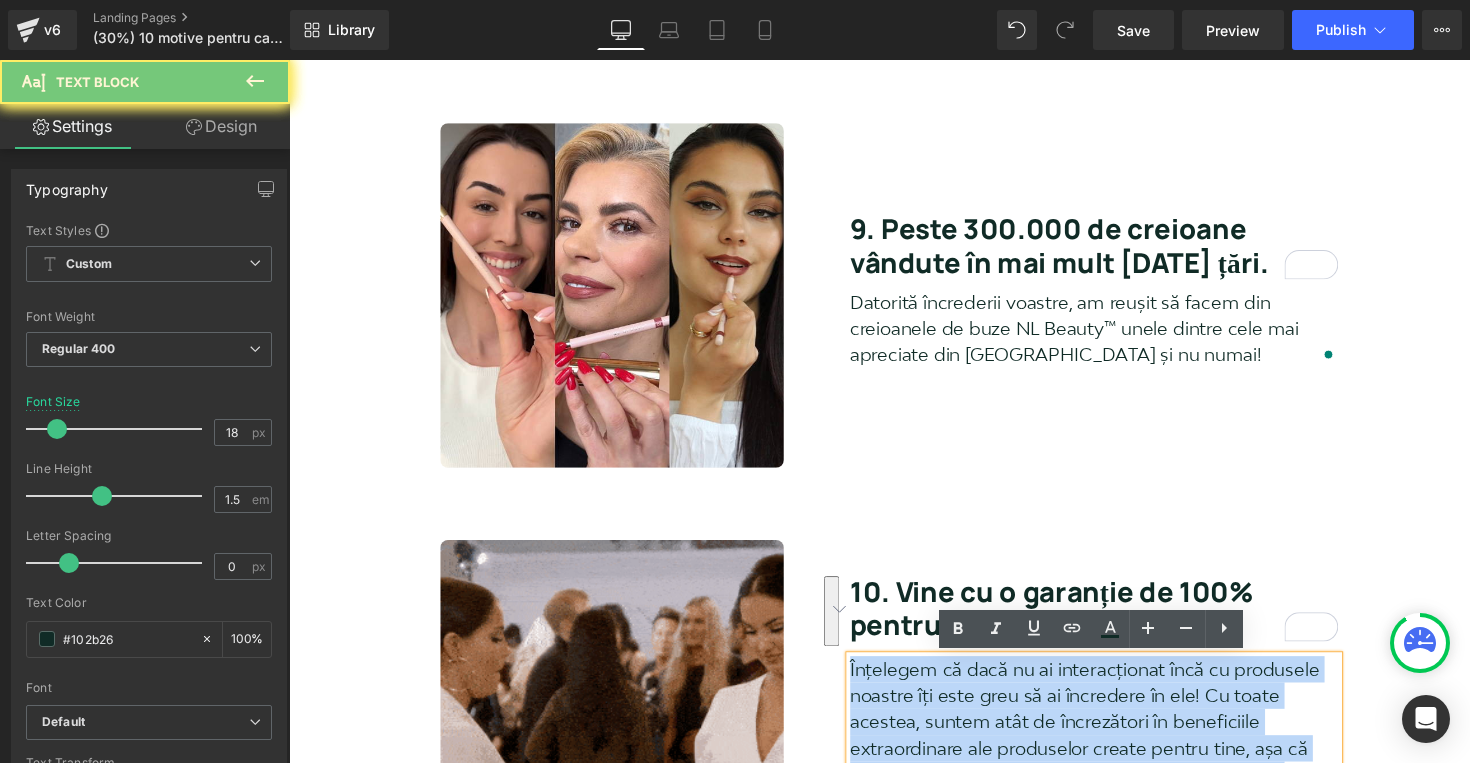 click on "Înțelegem că dacă nu ai interacționat încă cu produsele noastre îți este greu să ai încredere în ele! Cu toate acestea, suntem atât de încrezători în beneficiile extraordinare ale produselor create pentru tine, așa că indiferent de motivul pentru care nu ești mulțumit, anunță-ne și îți vom rambursa contravaloarea produselor!" at bounding box center [1114, 752] 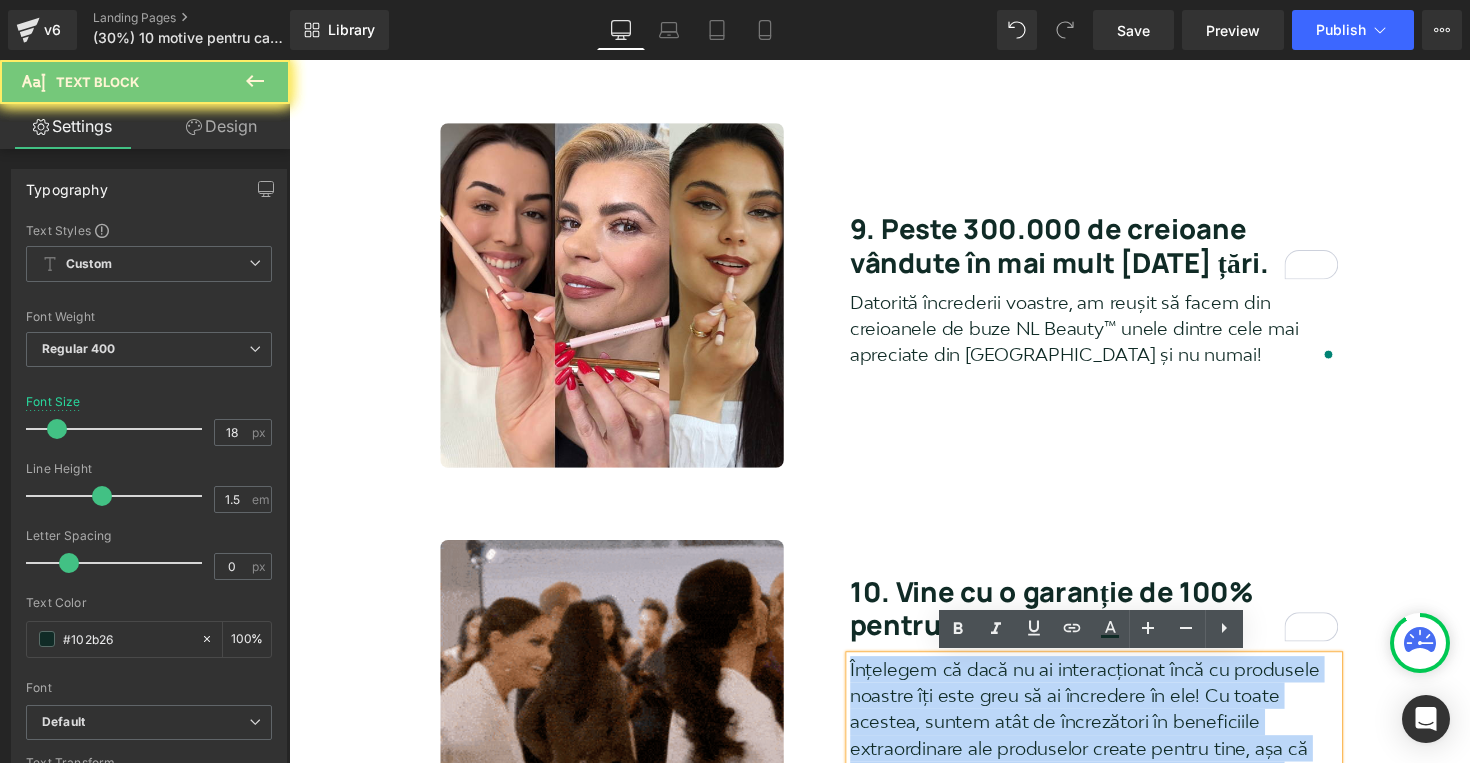 copy on "Înțelegem că dacă nu ai interacționat încă cu produsele noastre îți este greu să ai încredere în ele! Cu toate acestea, suntem atât de încrezători în beneficiile extraordinare ale produselor create pentru tine, așa că indiferent de motivul pentru care nu ești mulțumit, anunță-ne și îți vom rambursa contravaloarea produselor!" 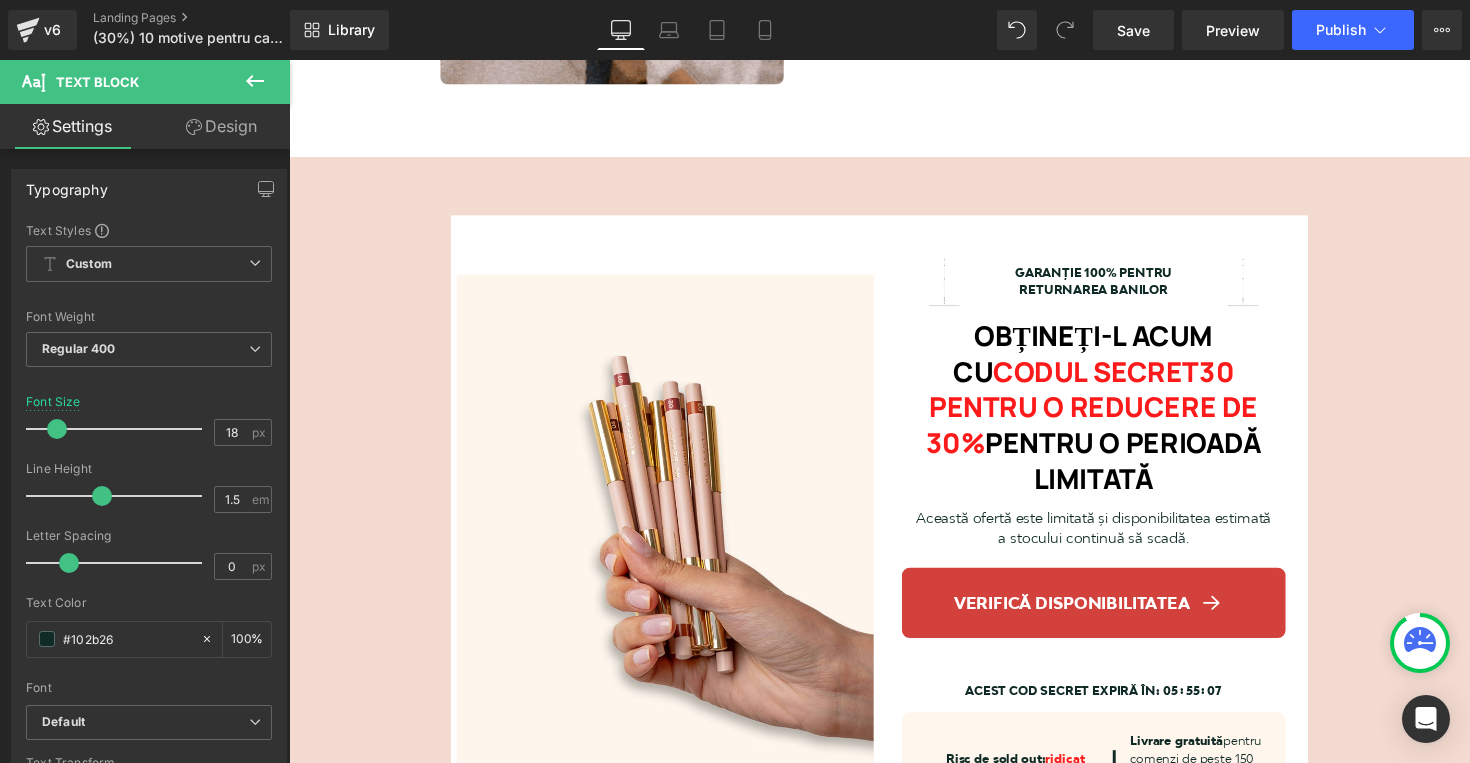 scroll, scrollTop: 4725, scrollLeft: 0, axis: vertical 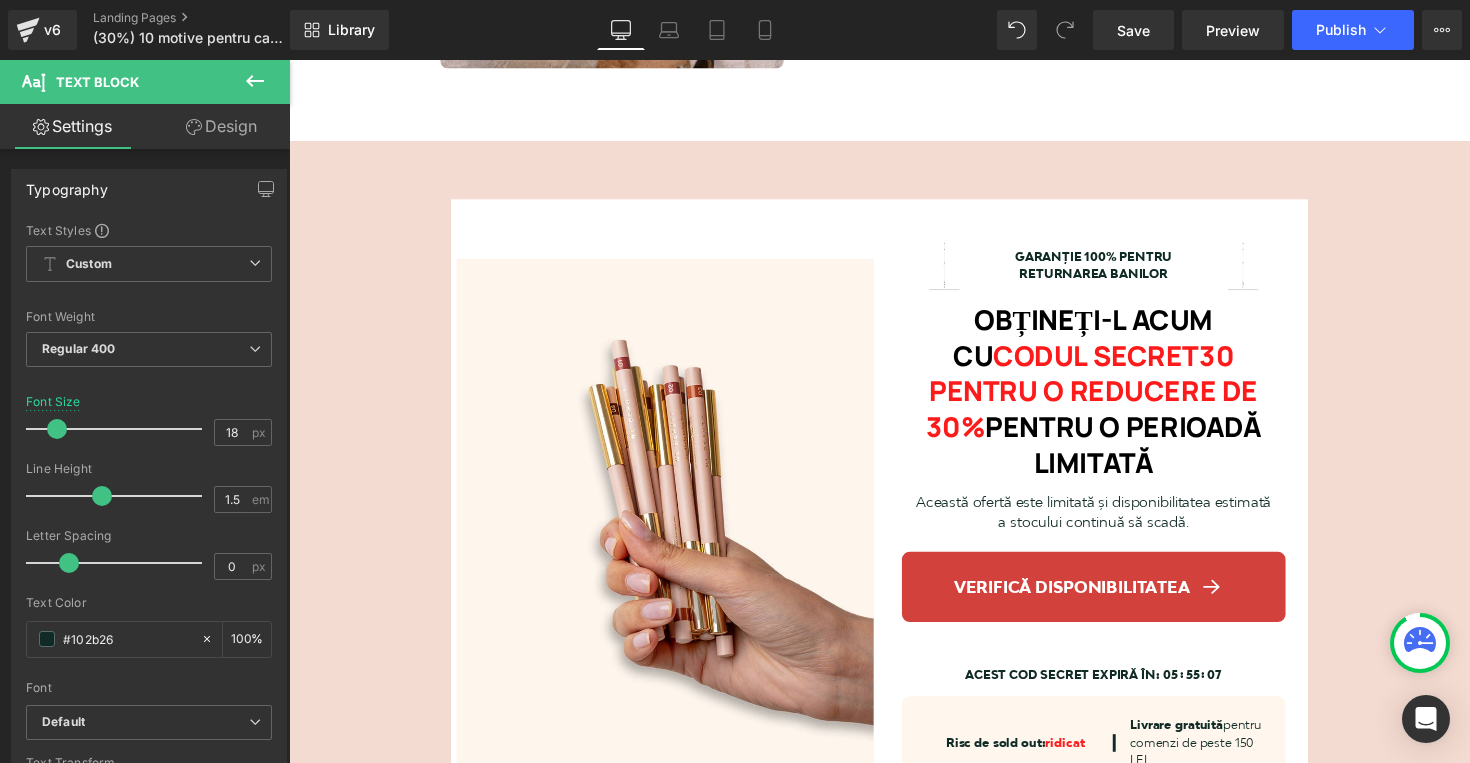 click on "CODUL SECRET30 PENTRU O REDUCERE DE 30%" at bounding box center (1111, 399) 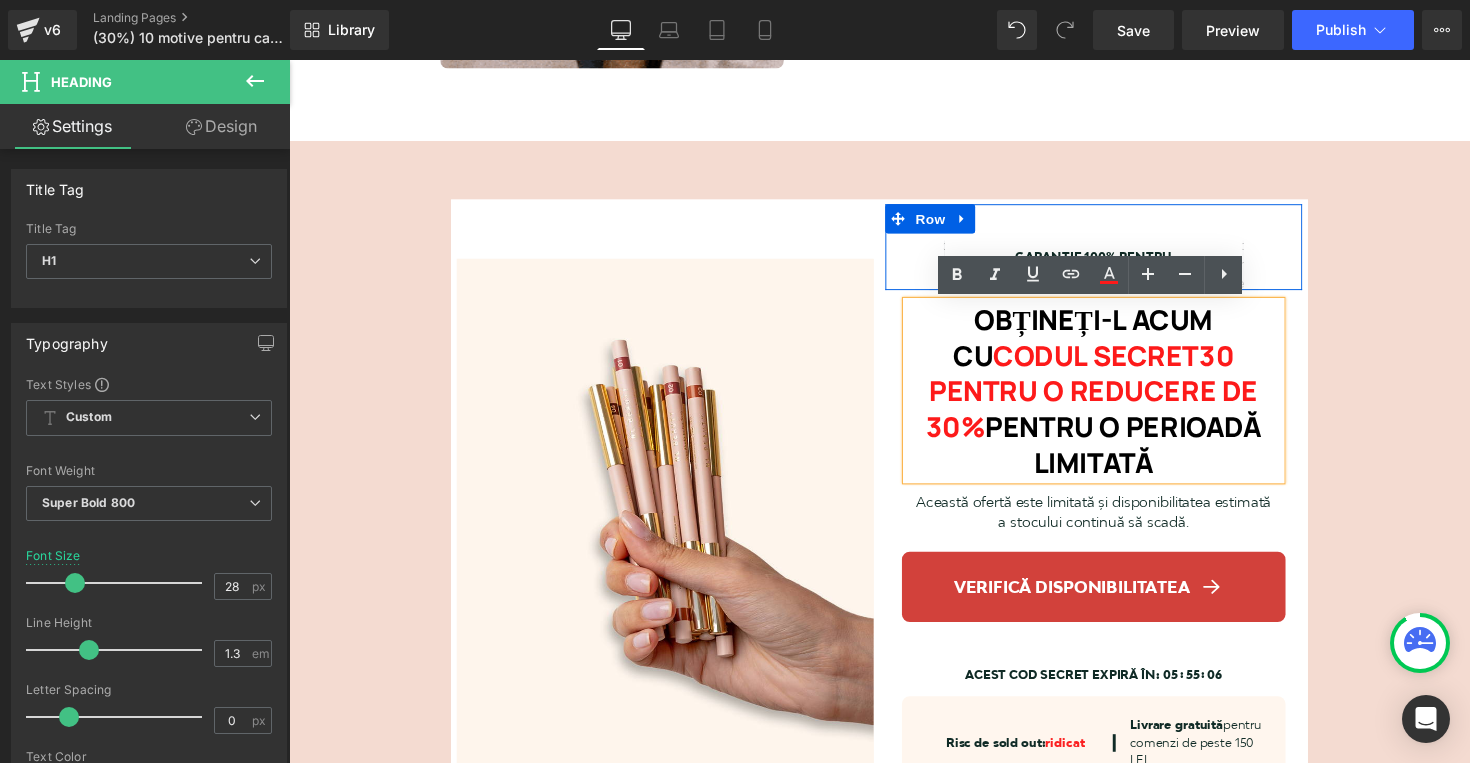 click on "Row         GARANȚIE 100% PENTRU RETURNAREA BANILOR Text Block         Row         Row" at bounding box center (1113, 252) 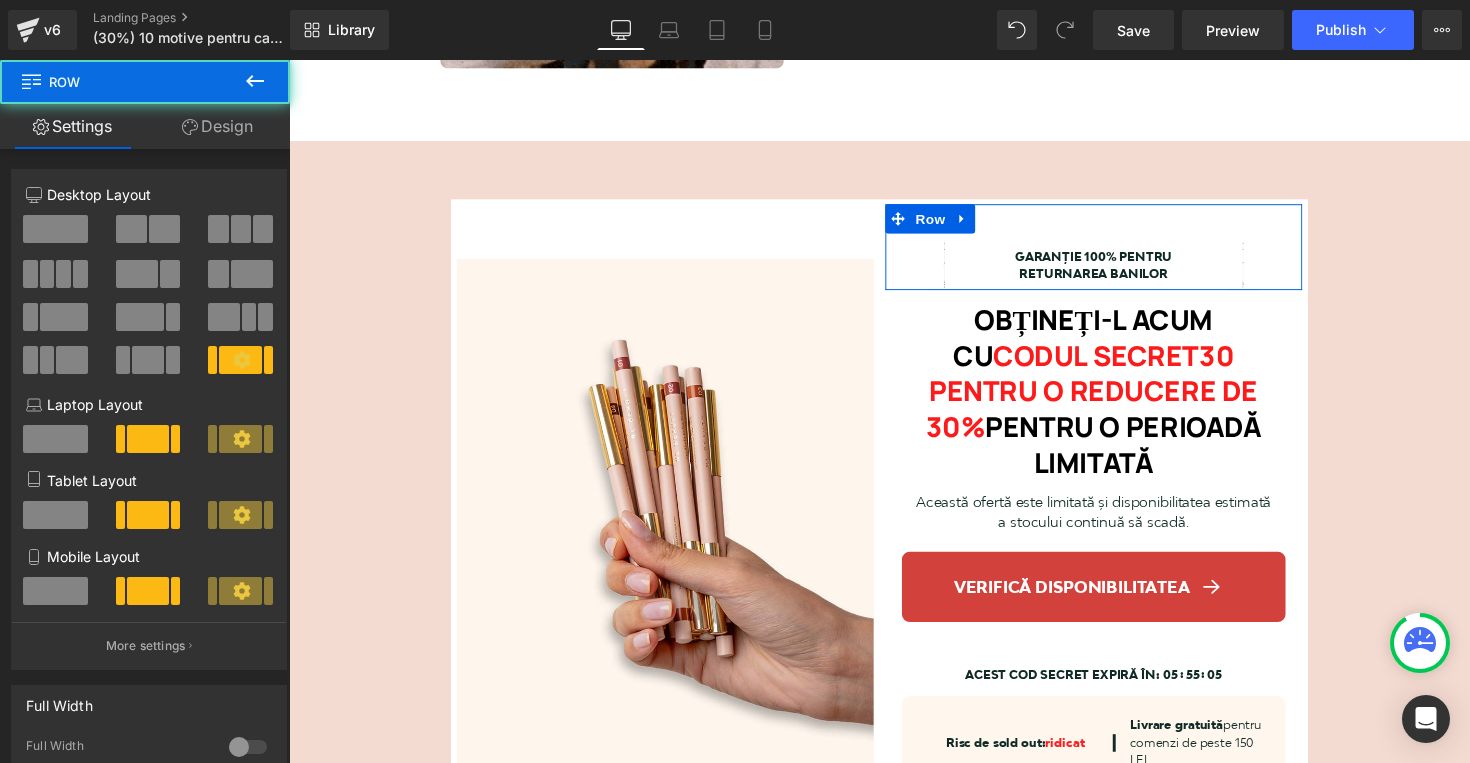 click on "GARANȚIE 100% PENTRU RETURNAREA BANILOR Text Block" at bounding box center [1113, 271] 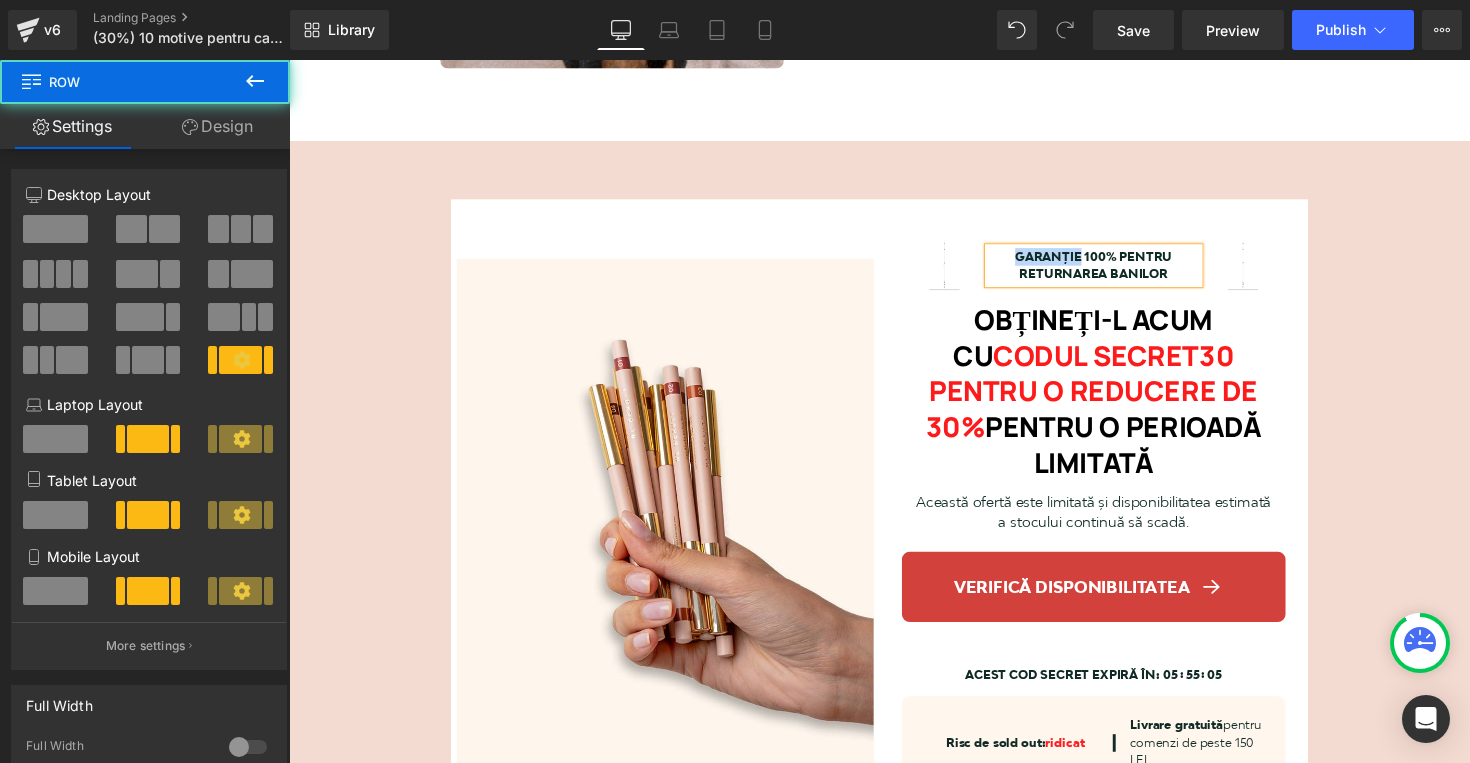 click on "GARANȚIE 100% PENTRU RETURNAREA BANILOR" at bounding box center [1113, 271] 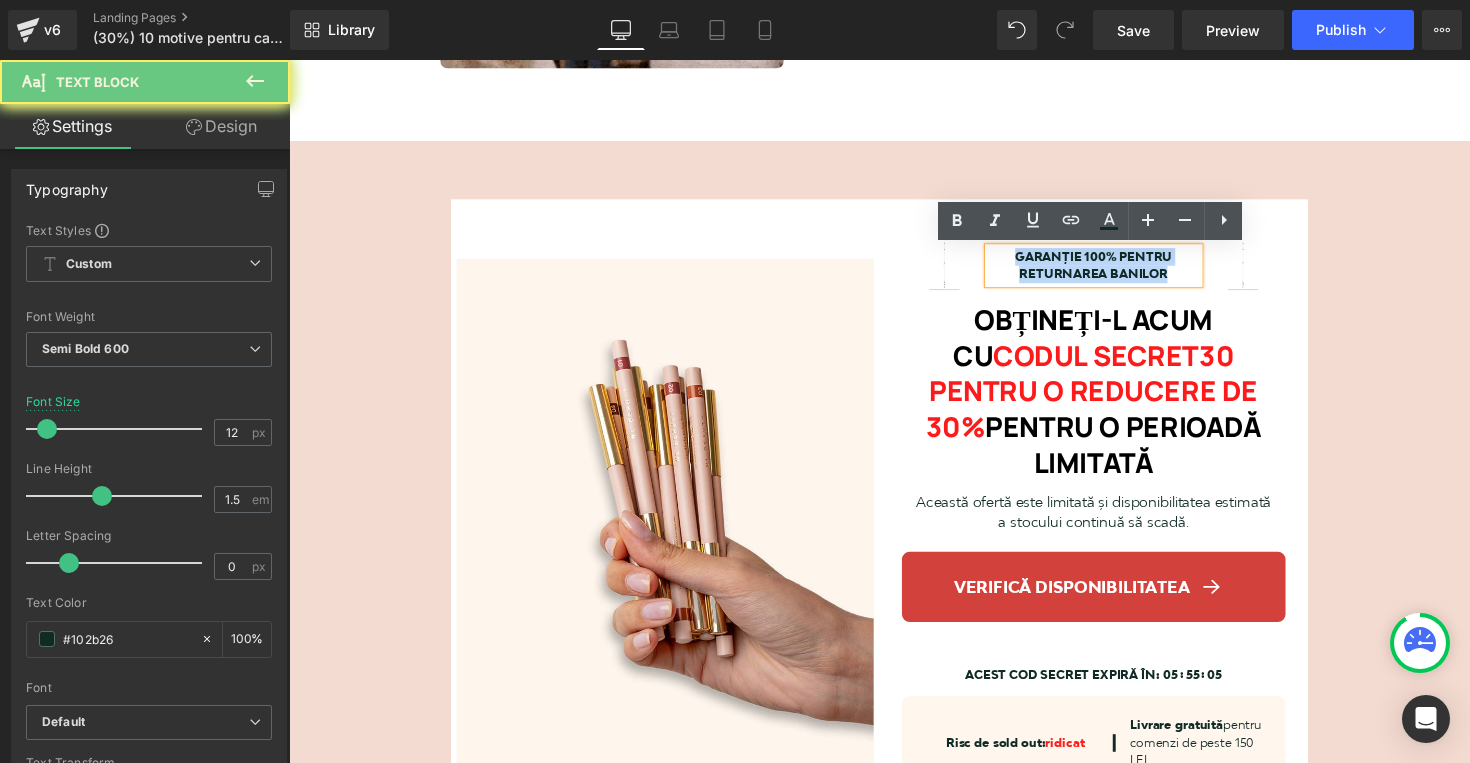 click on "GARANȚIE 100% PENTRU RETURNAREA BANILOR" at bounding box center (1113, 271) 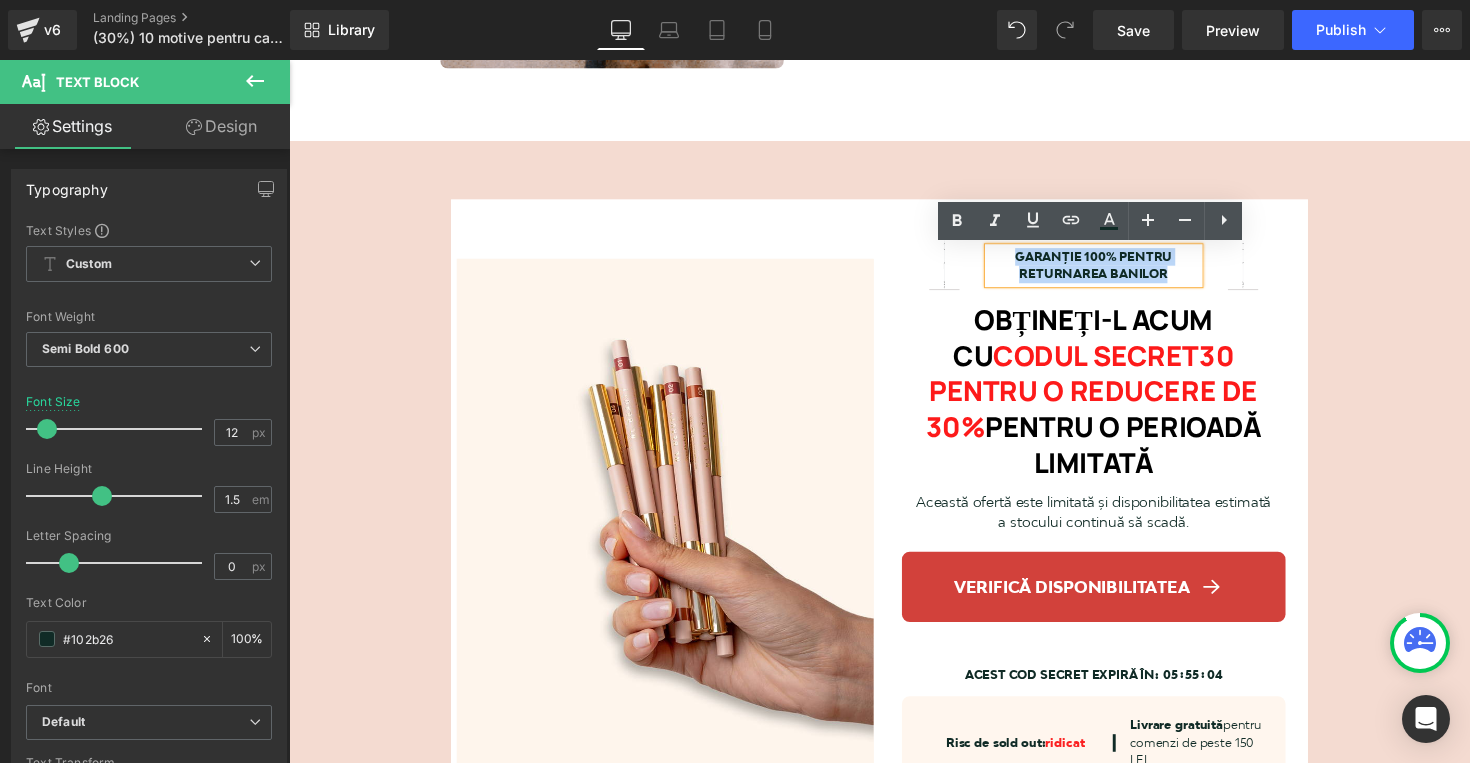 copy on "GARANȚIE 100% PENTRU RETURNAREA BANILOR" 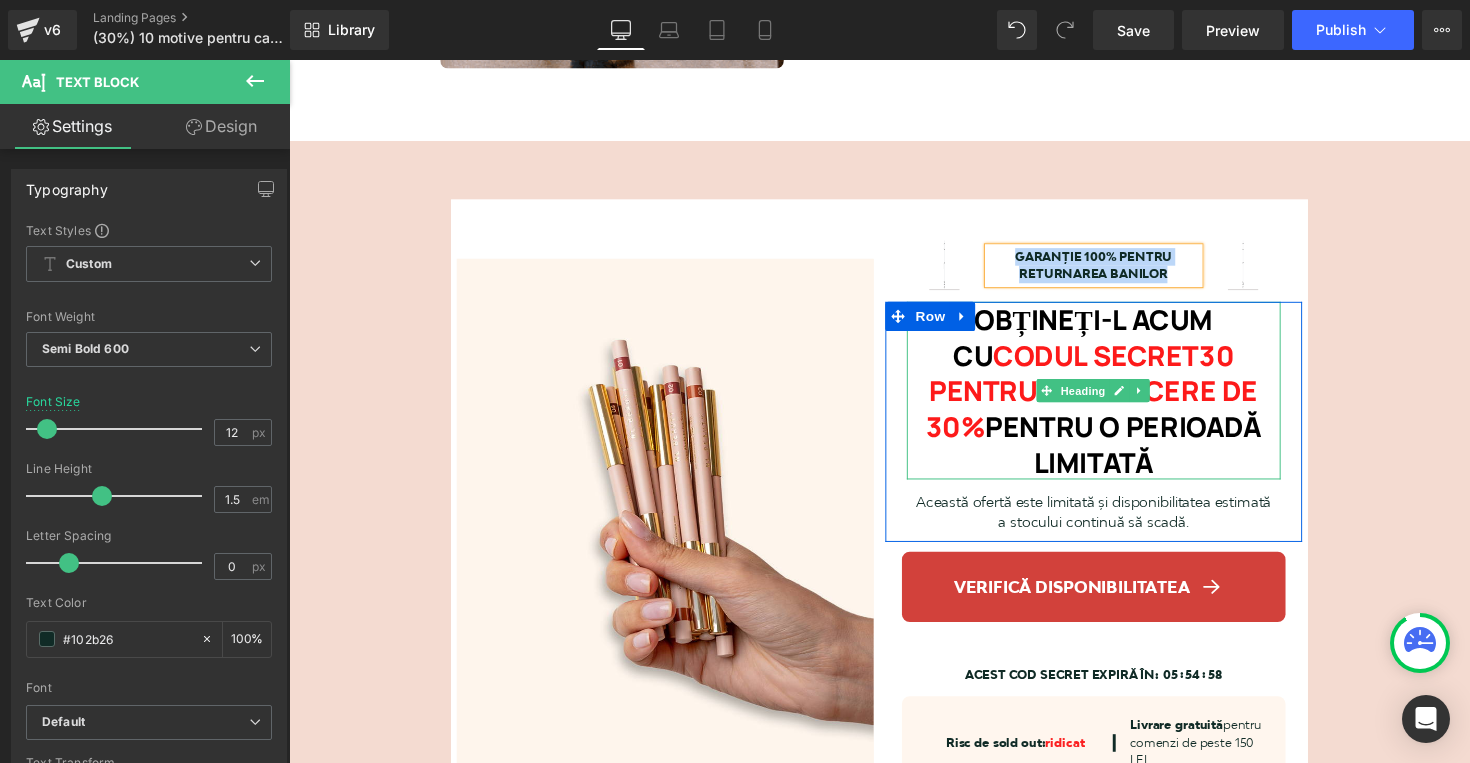 click on "CODUL SECRET30 PENTRU O REDUCERE DE 30%" at bounding box center [1111, 399] 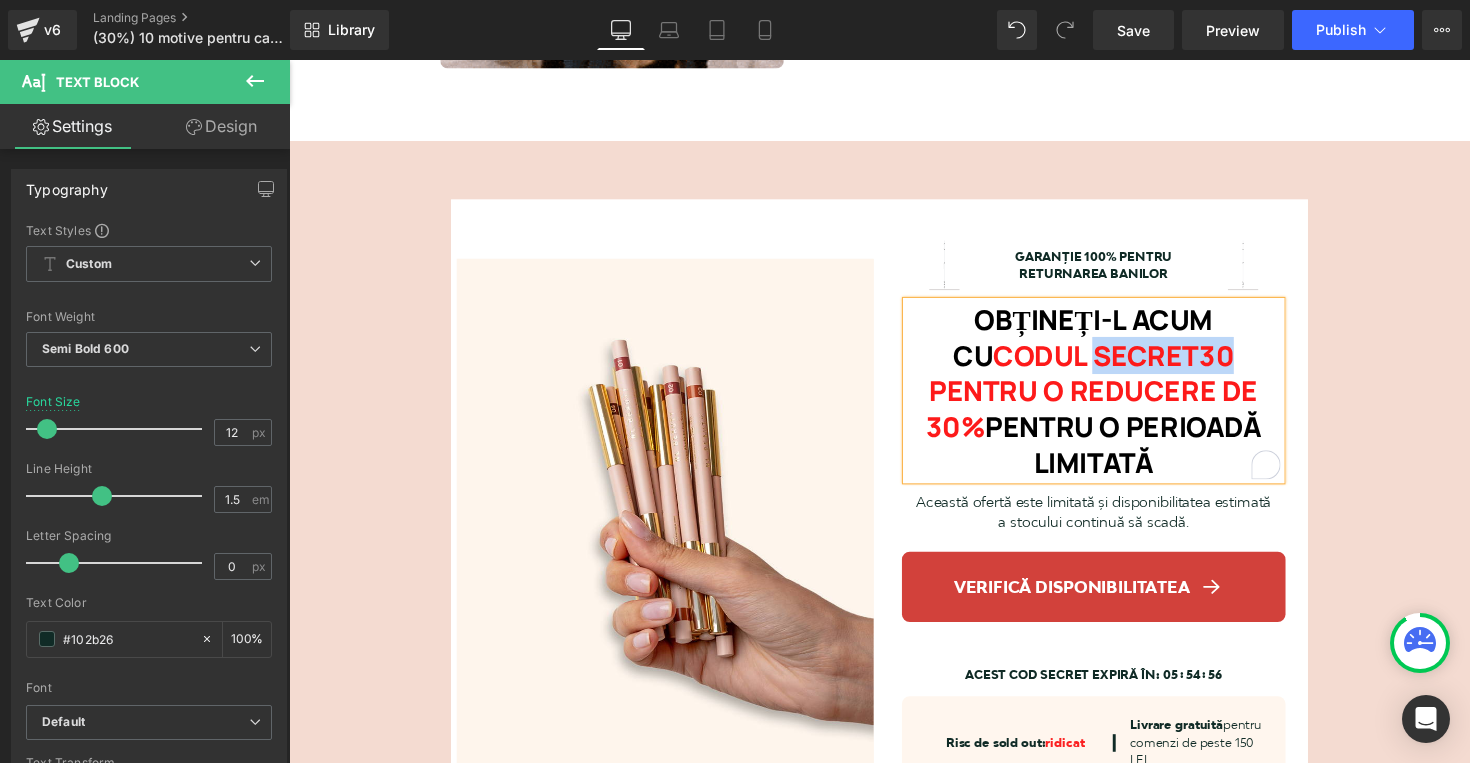 click on "CODUL SECRET30 PENTRU O REDUCERE DE 30%" at bounding box center [1111, 399] 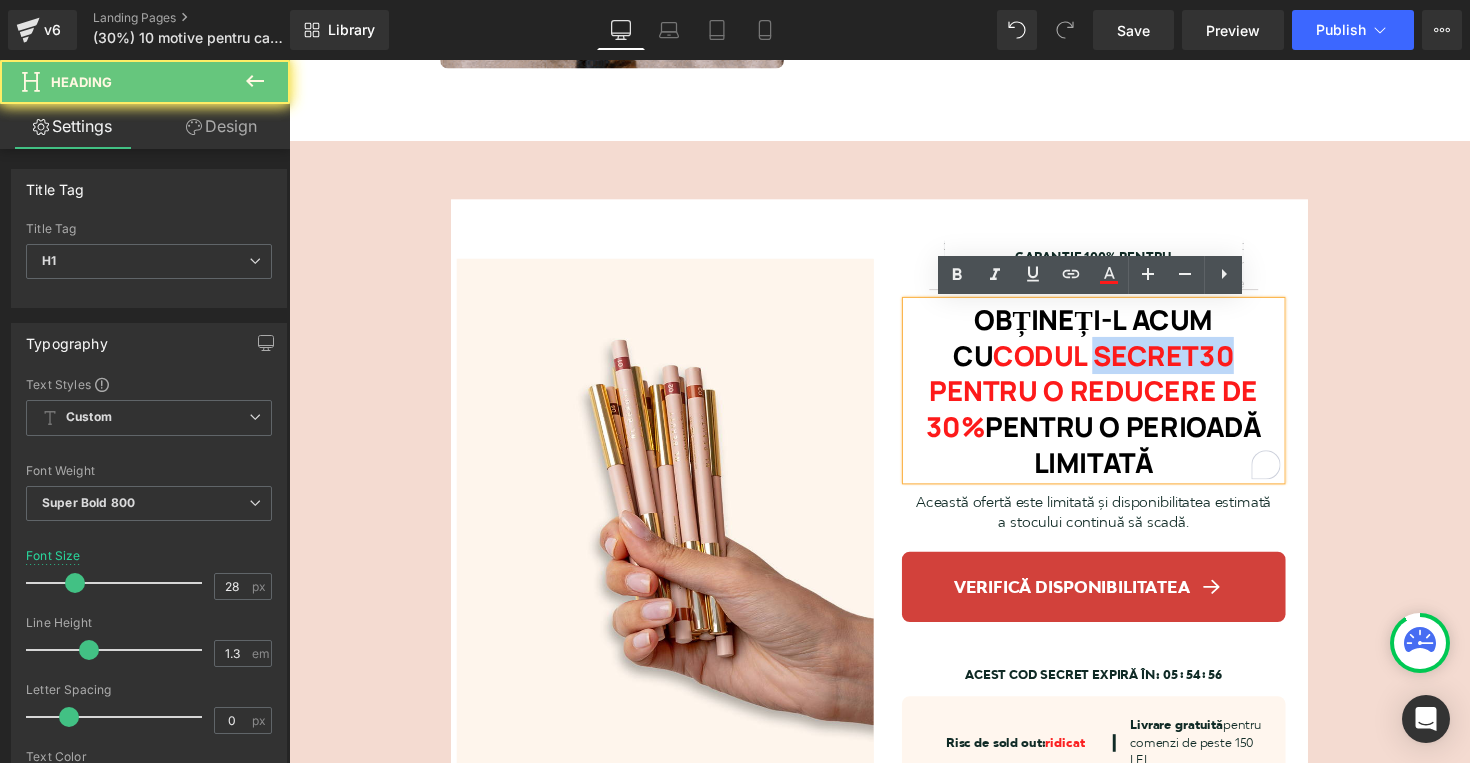 click on "CODUL SECRET30 PENTRU O REDUCERE DE 30%" at bounding box center (1111, 399) 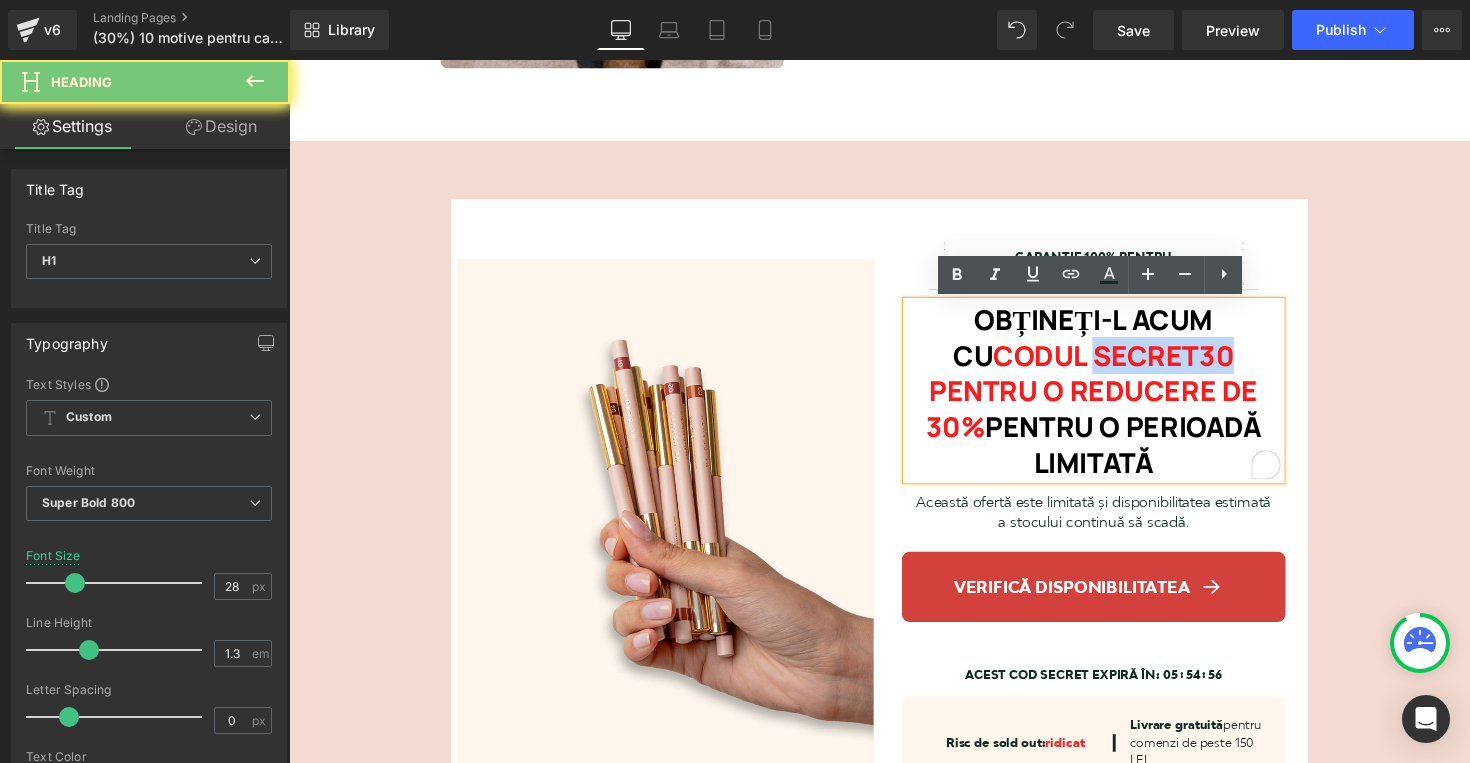 copy on "OBȚINEȚI-L ACUM CU  CODUL SECRET30 PENTRU O REDUCERE DE 30%  PENTRU O PERIOADĂ LIMITATĂ" 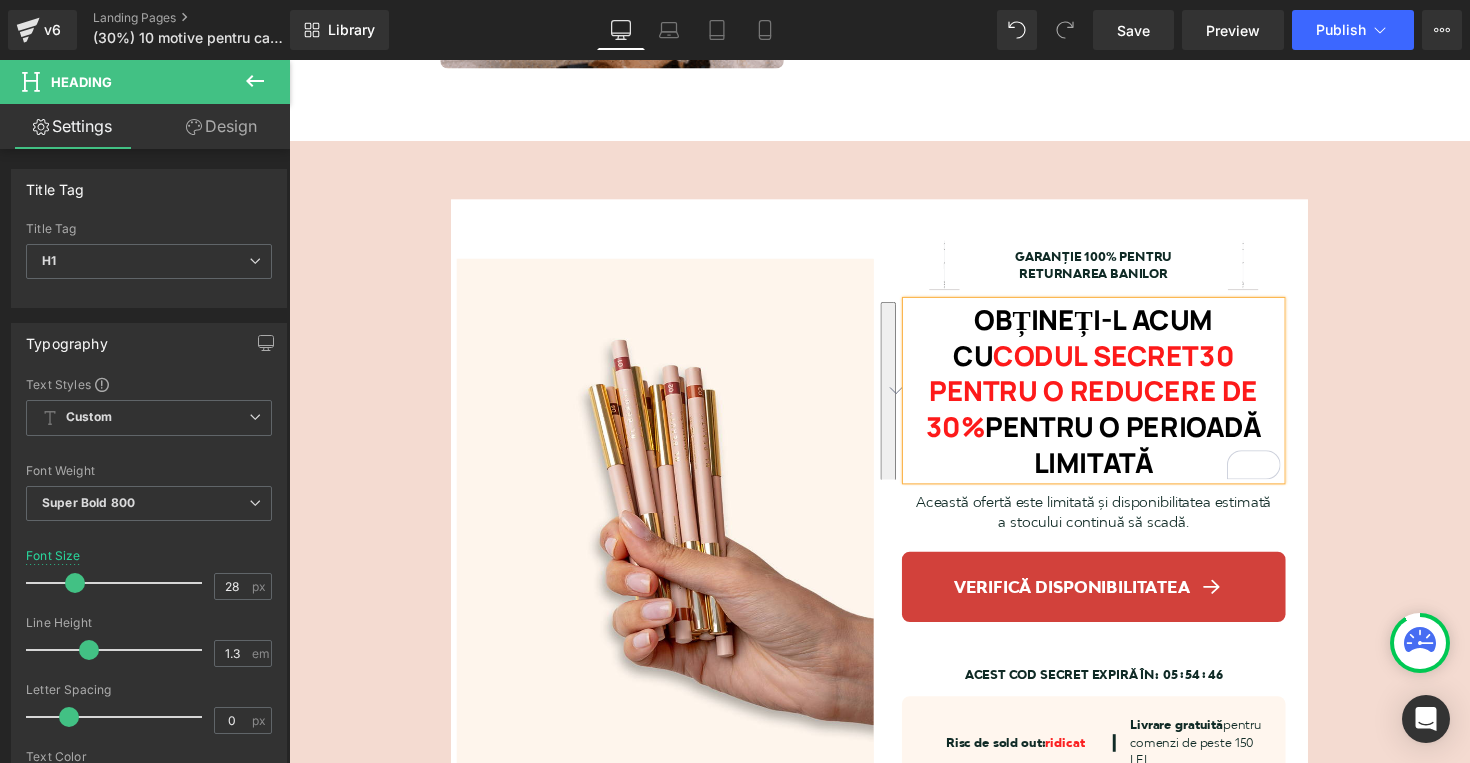 click on "OBȚINEȚI-L ACUM CU  CODUL SECRET30 PENTRU O REDUCERE DE 30%  PENTRU O PERIOADĂ LIMITATĂ Heading         Această ofertă este limitată și disponibilitatea estimată a stocului continuă să scadă. Text Block" at bounding box center (1113, 426) 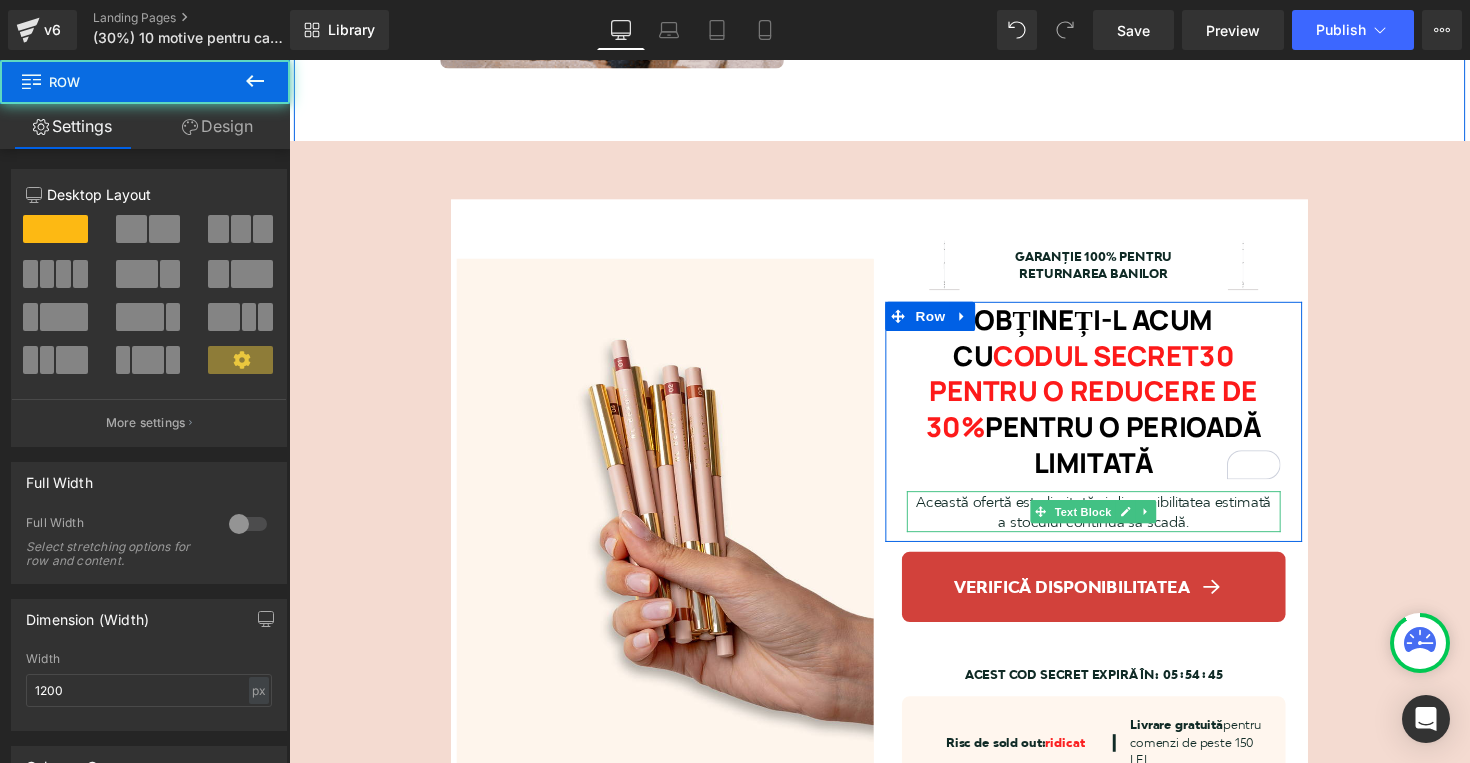 click on "Această ofertă este limitată și disponibilitatea estimată a stocului continuă să scadă." at bounding box center (1113, 523) 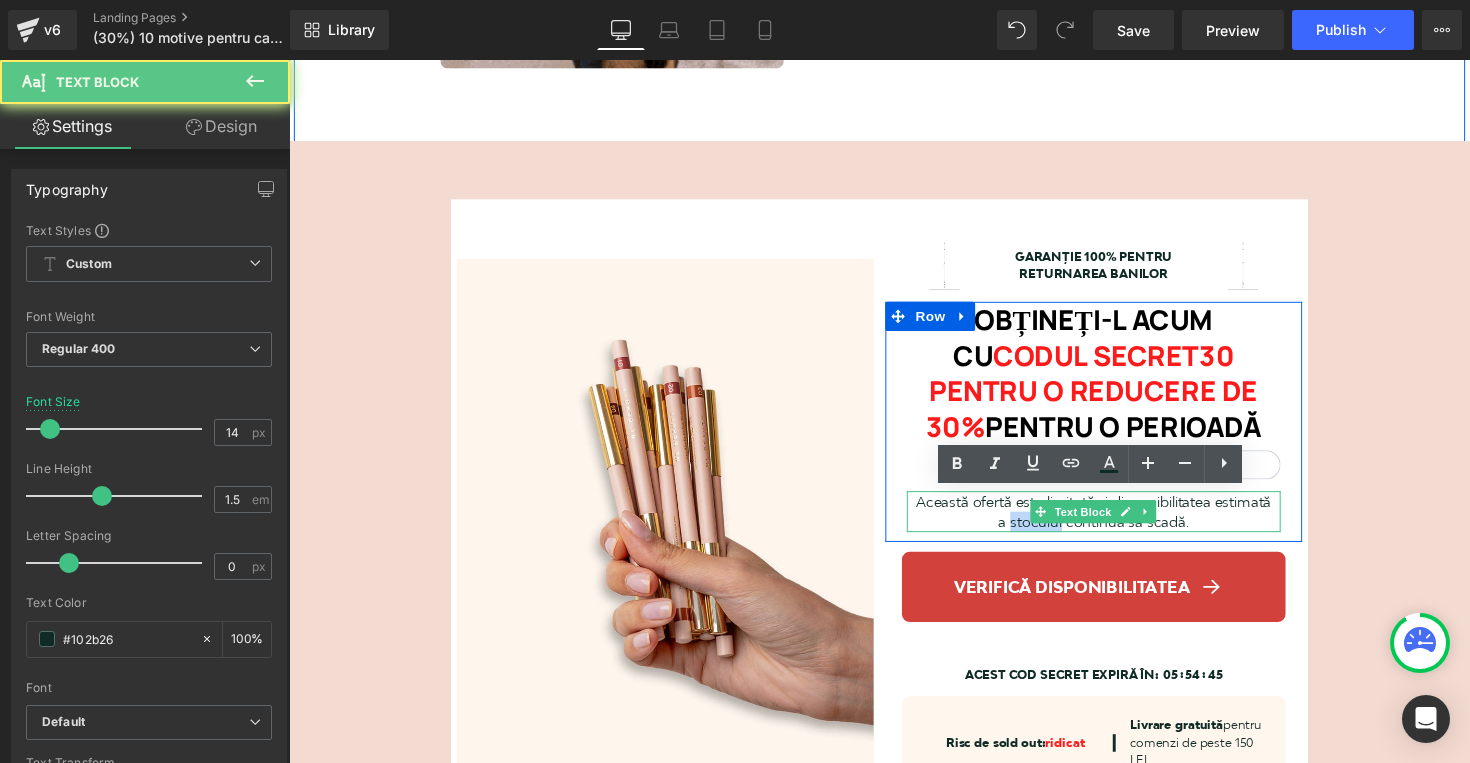 click on "Această ofertă este limitată și disponibilitatea estimată a stocului continuă să scadă." at bounding box center [1113, 523] 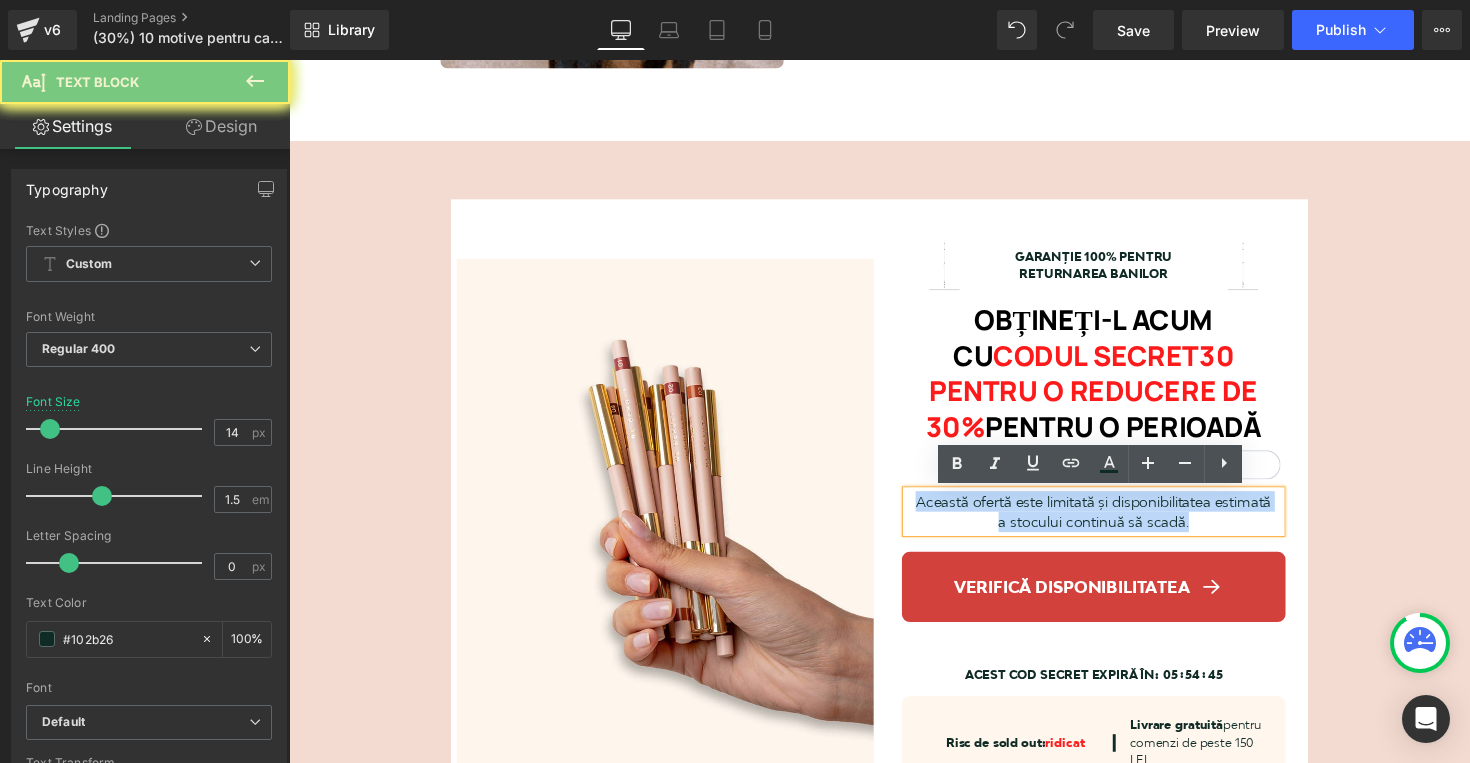click on "Această ofertă este limitată și disponibilitatea estimată a stocului continuă să scadă." at bounding box center [1113, 523] 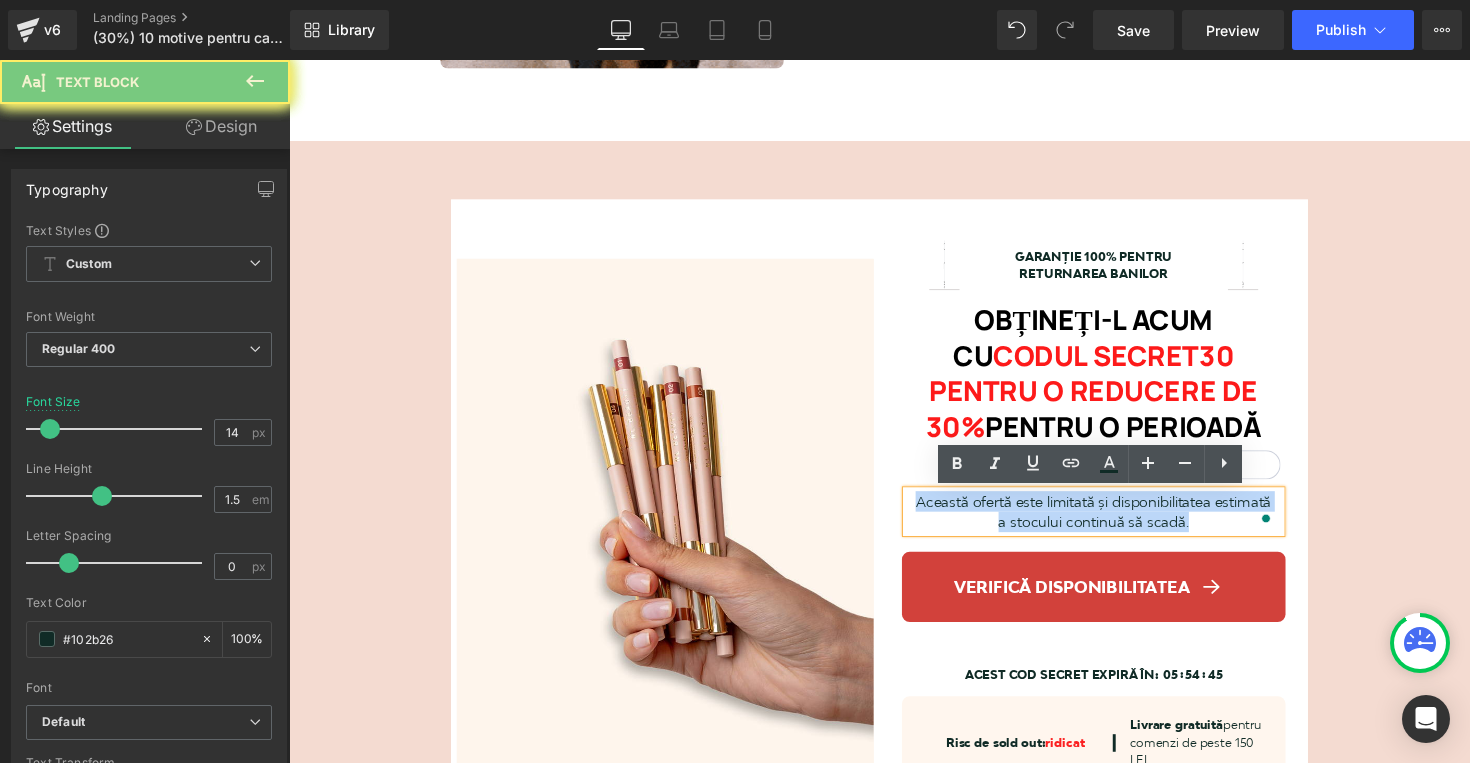 copy on "Această ofertă este limitată și disponibilitatea estimată a stocului continuă să scadă." 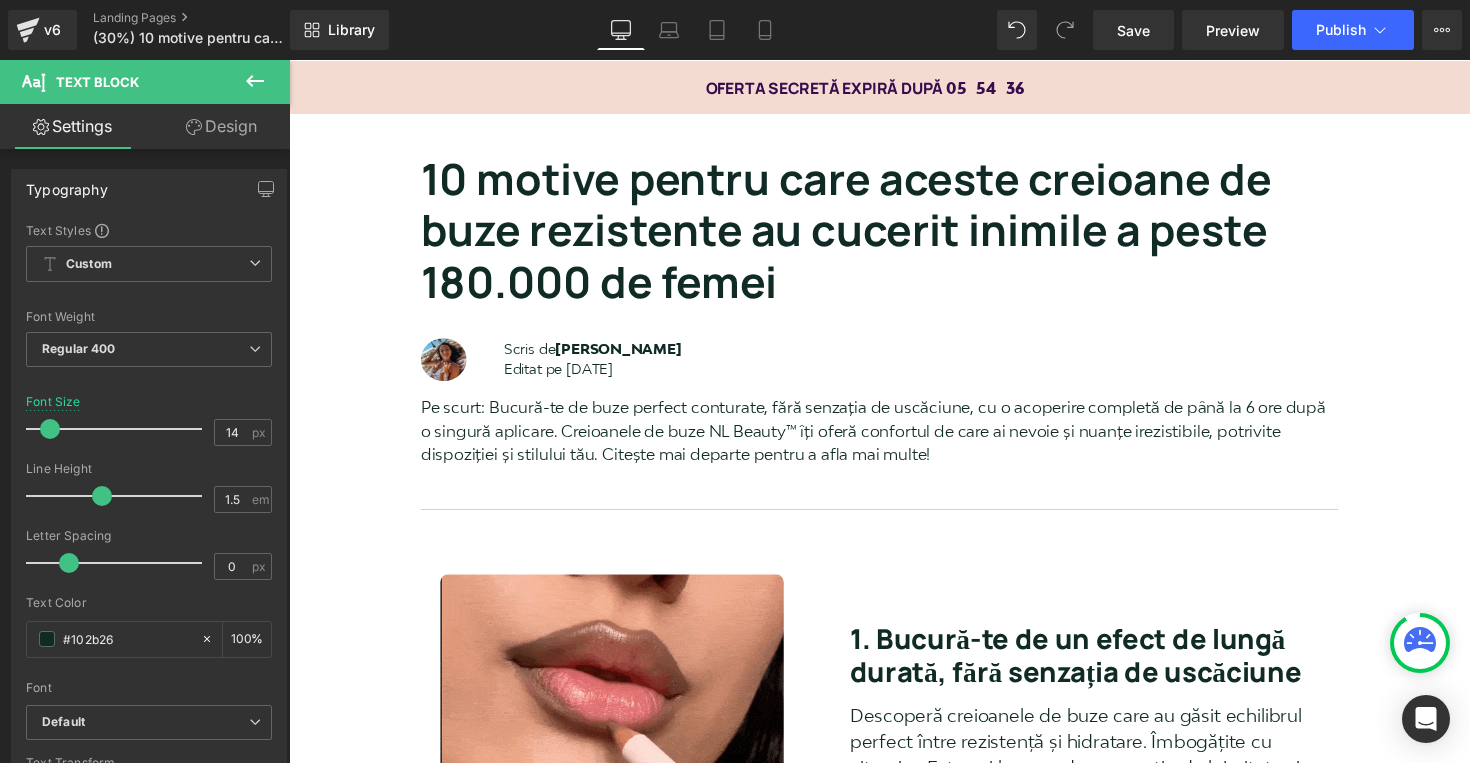 scroll, scrollTop: 4725, scrollLeft: 0, axis: vertical 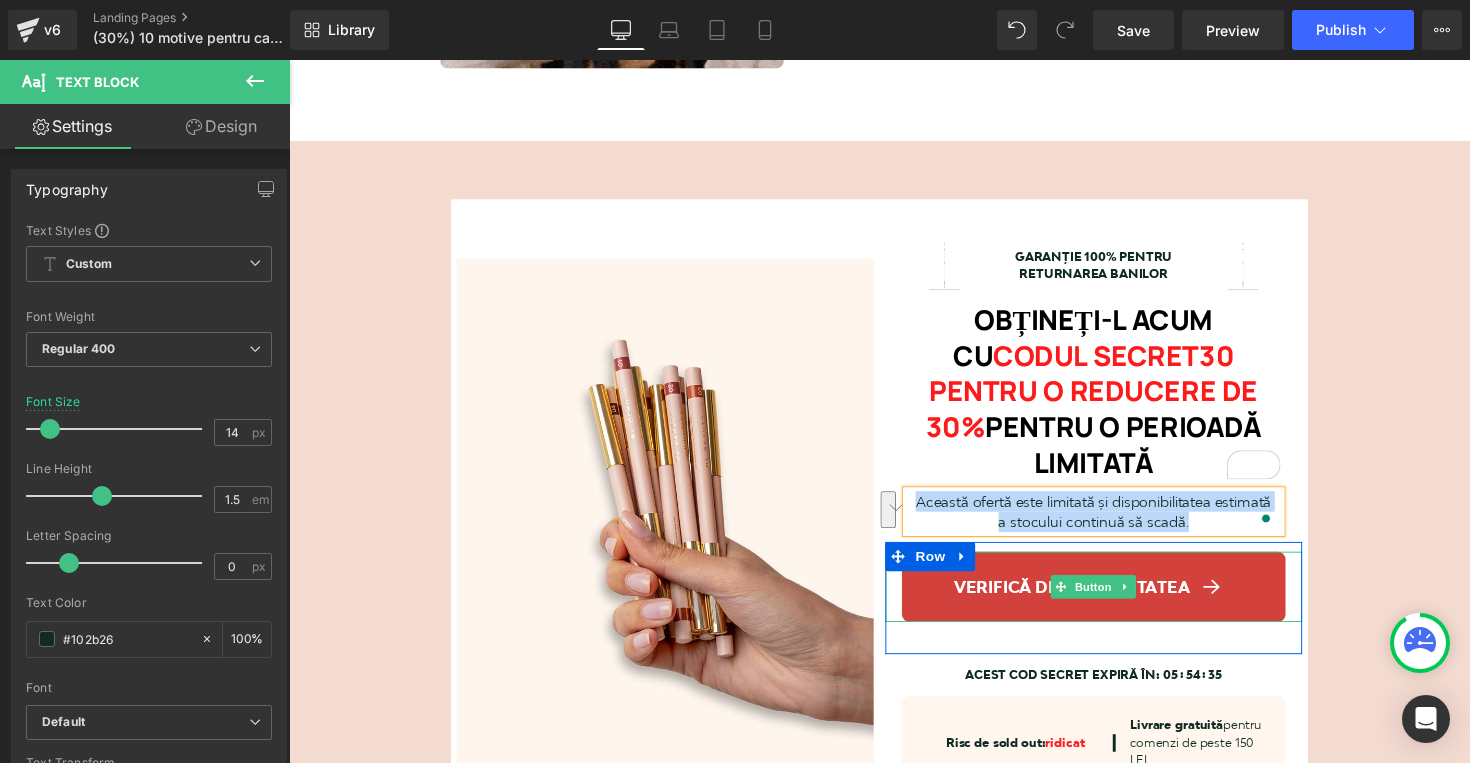 click on "VERIFICĂ DISPONIBILITATEA" at bounding box center [1090, 600] 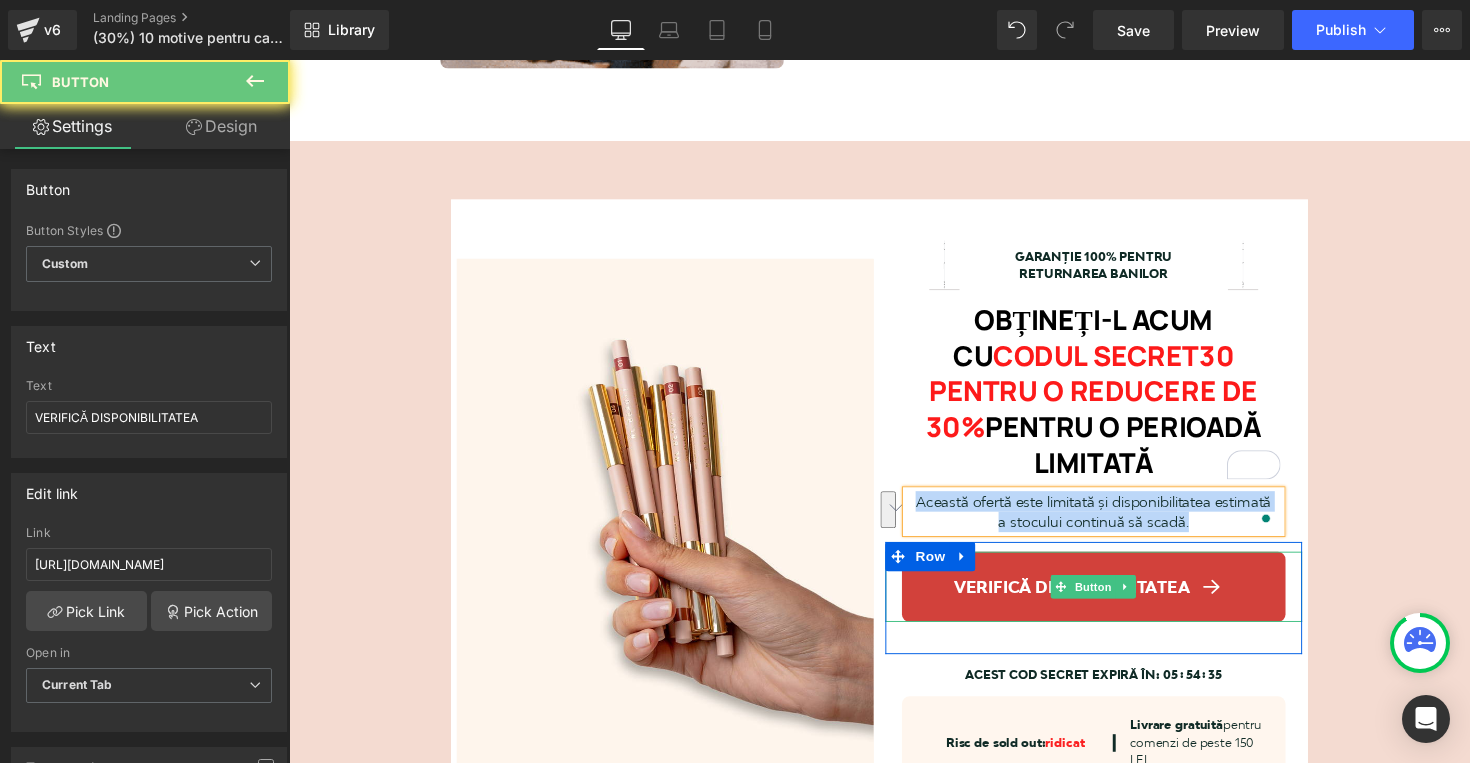 click on "VERIFICĂ DISPONIBILITATEA" at bounding box center [1090, 600] 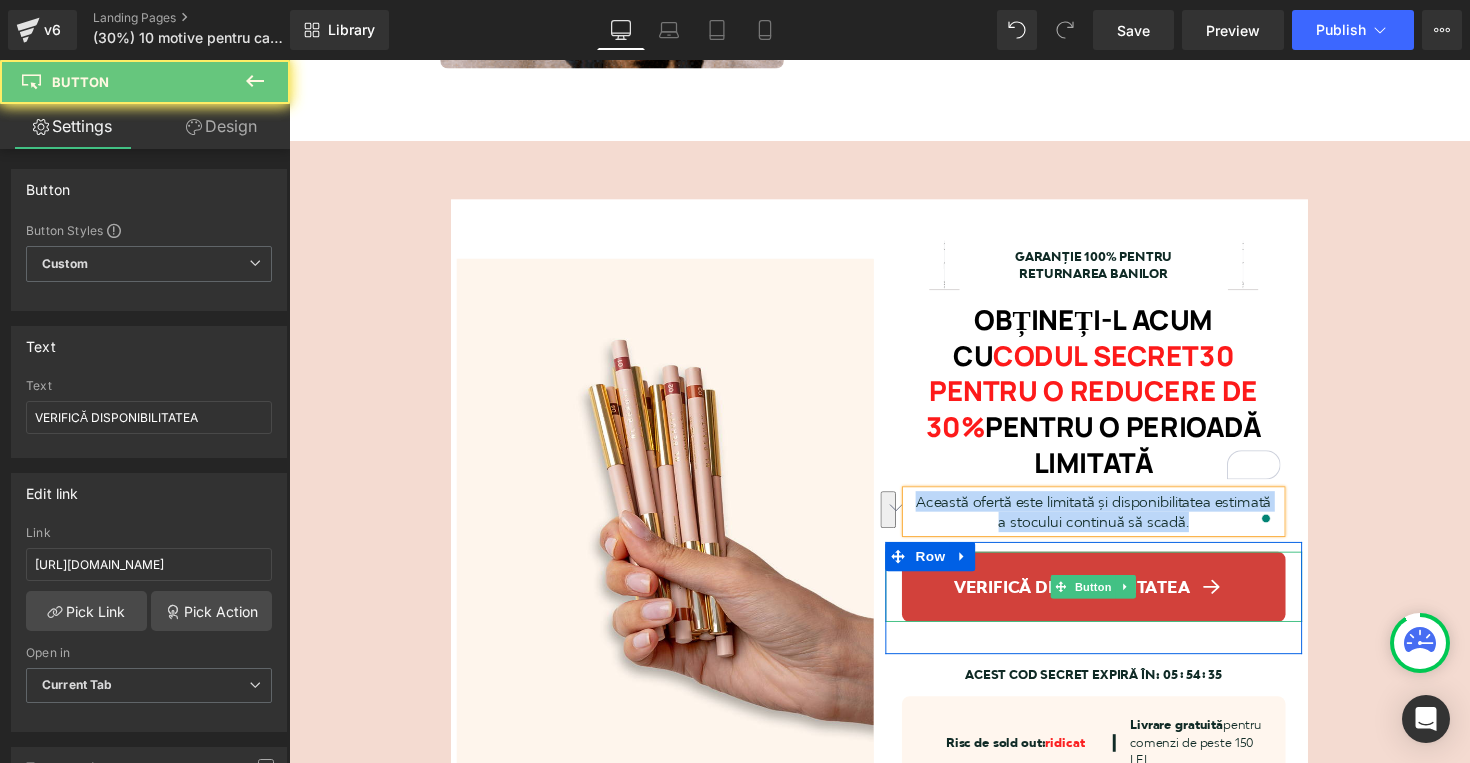 click on "VERIFICĂ DISPONIBILITATEA" at bounding box center [1090, 600] 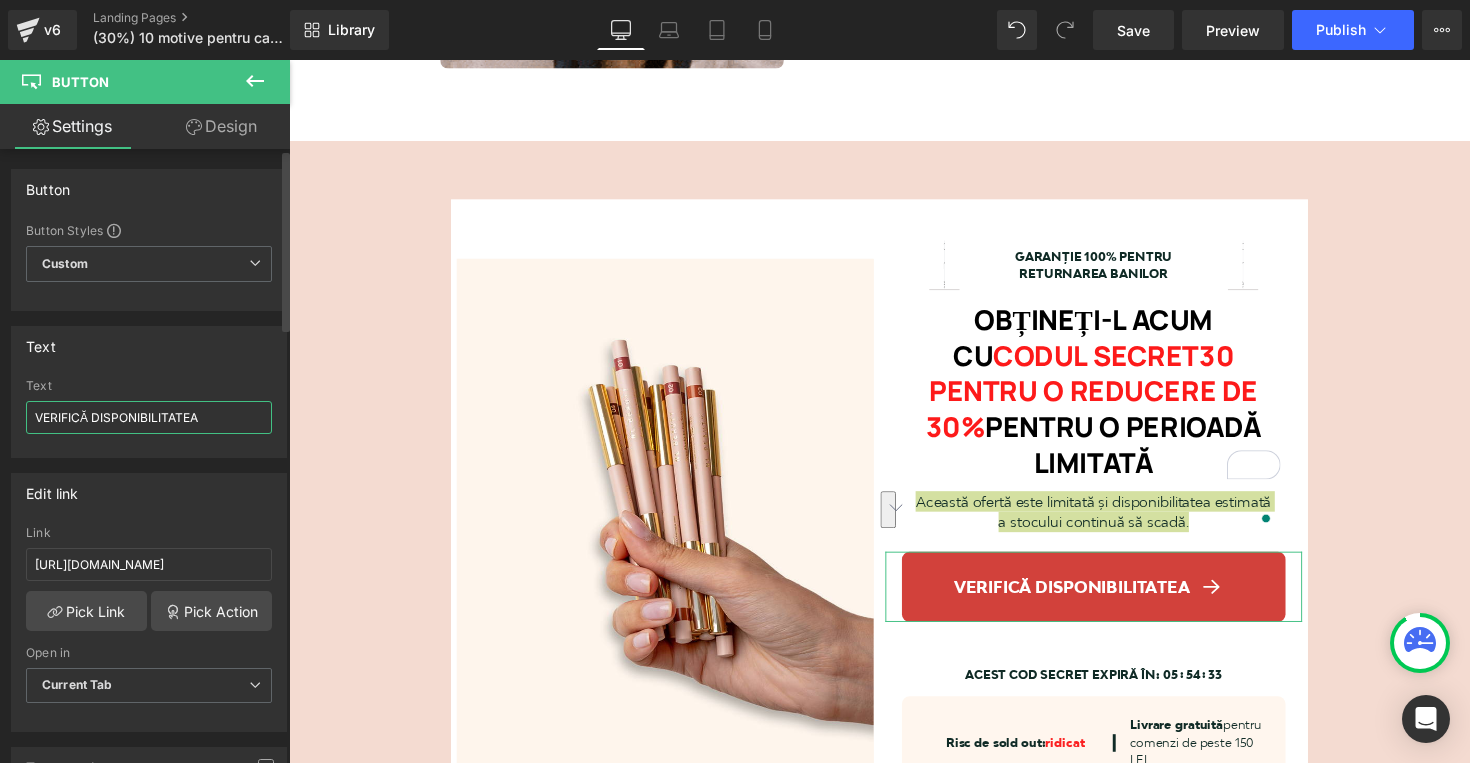 click on "VERIFICĂ DISPONIBILITATEA" at bounding box center (149, 417) 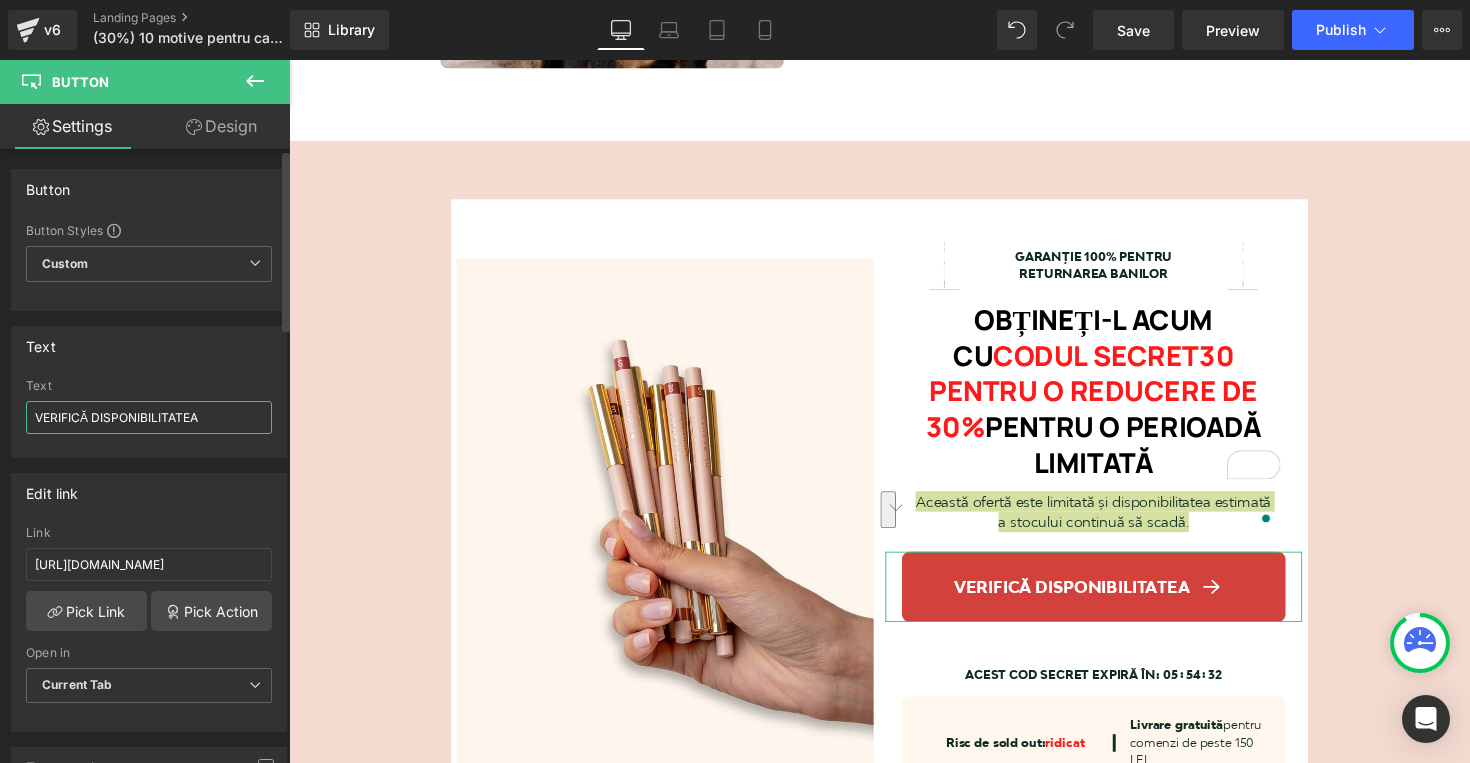 click on "VERIFICĂ DISPONIBILITATEA" at bounding box center (149, 417) 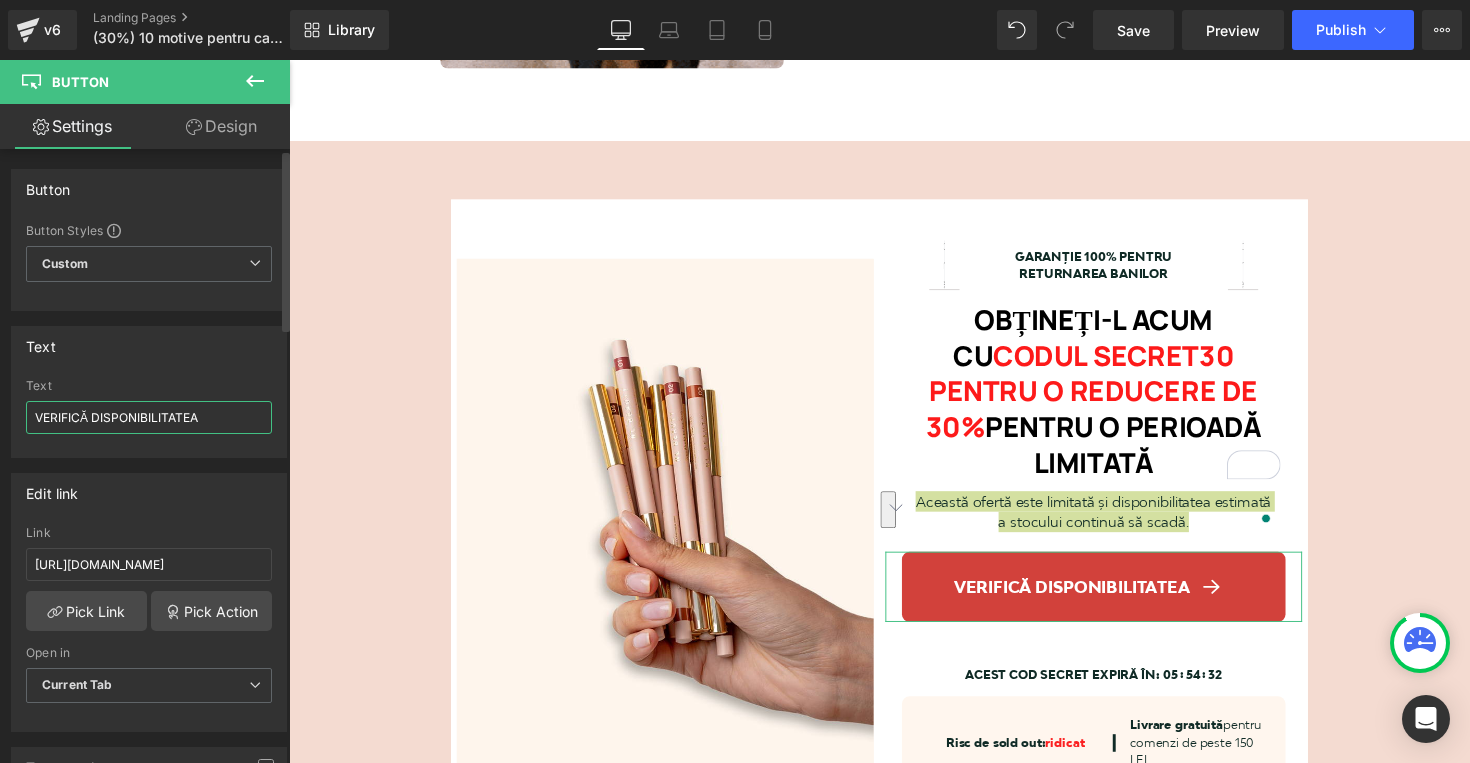 click on "VERIFICĂ DISPONIBILITATEA" at bounding box center [149, 417] 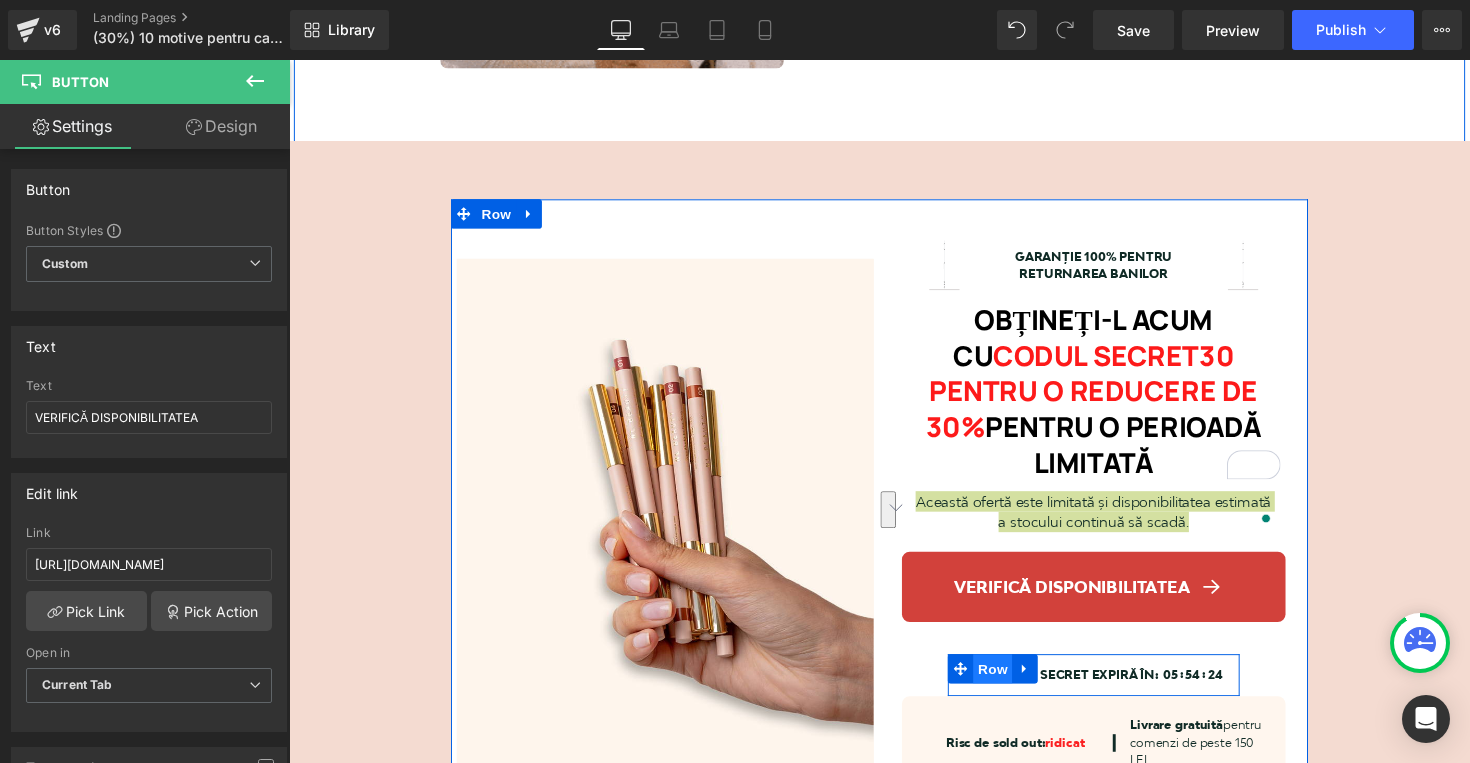click on "Row" at bounding box center (1010, 684) 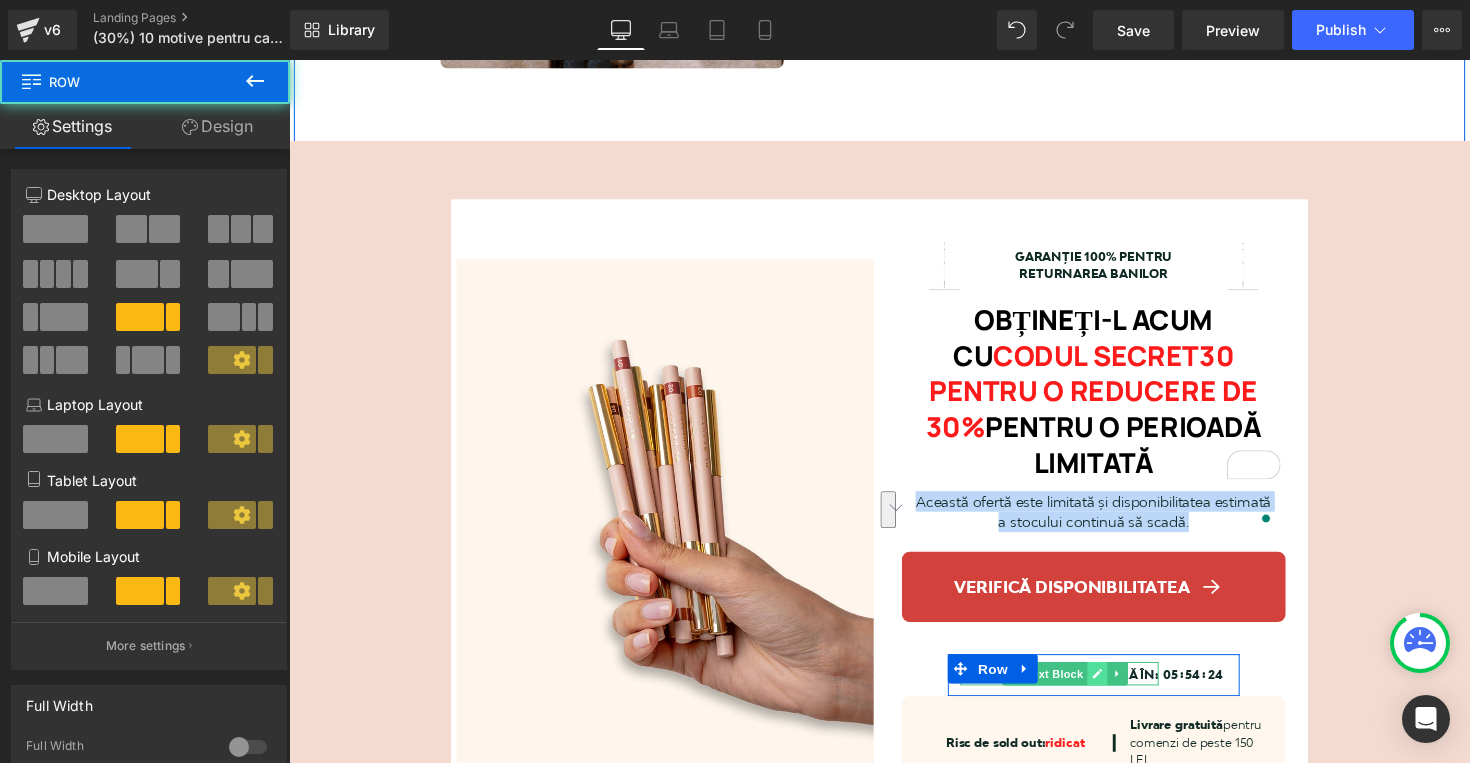 click at bounding box center [1116, 689] 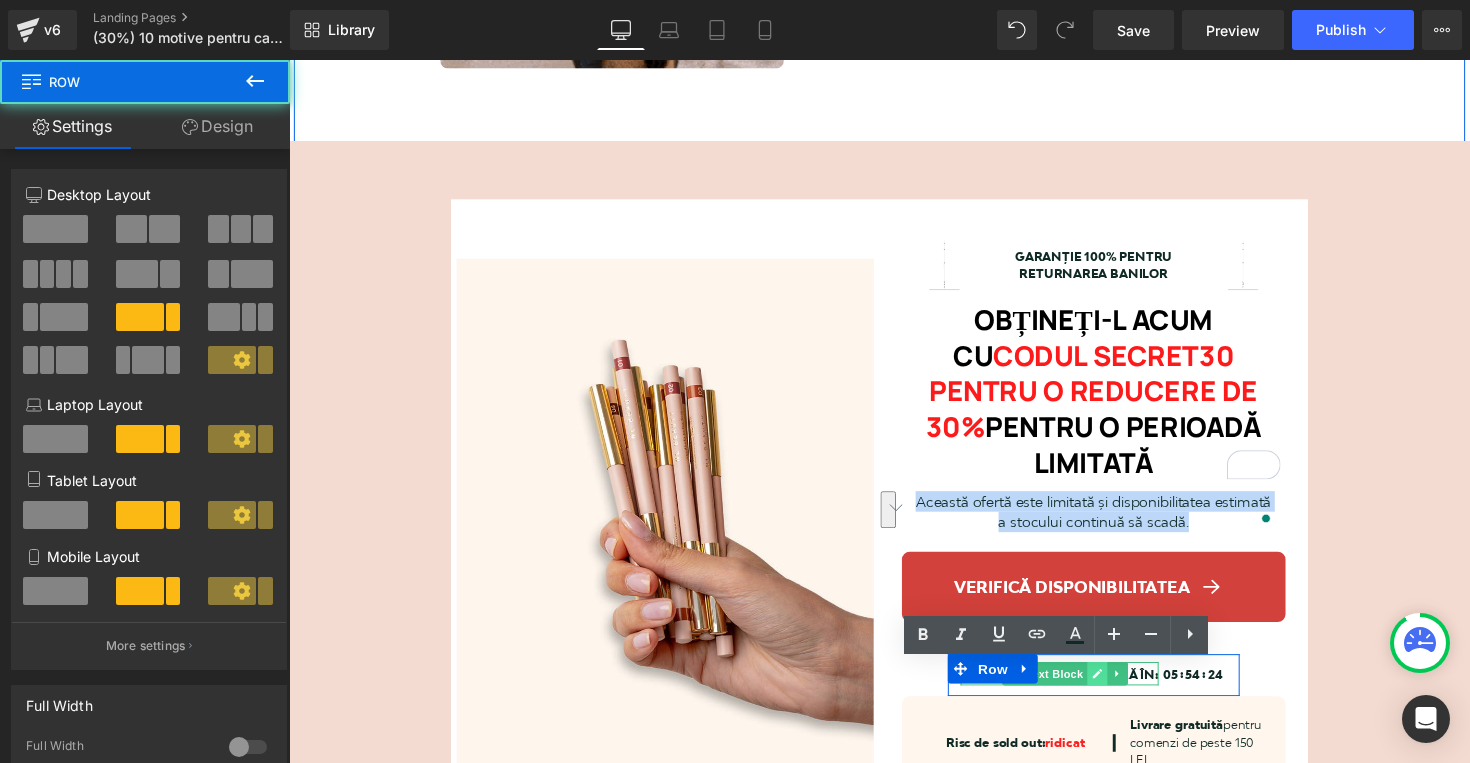 click on "ACEST COD SECRET EXPIRĂ ÎN:" at bounding box center [1080, 690] 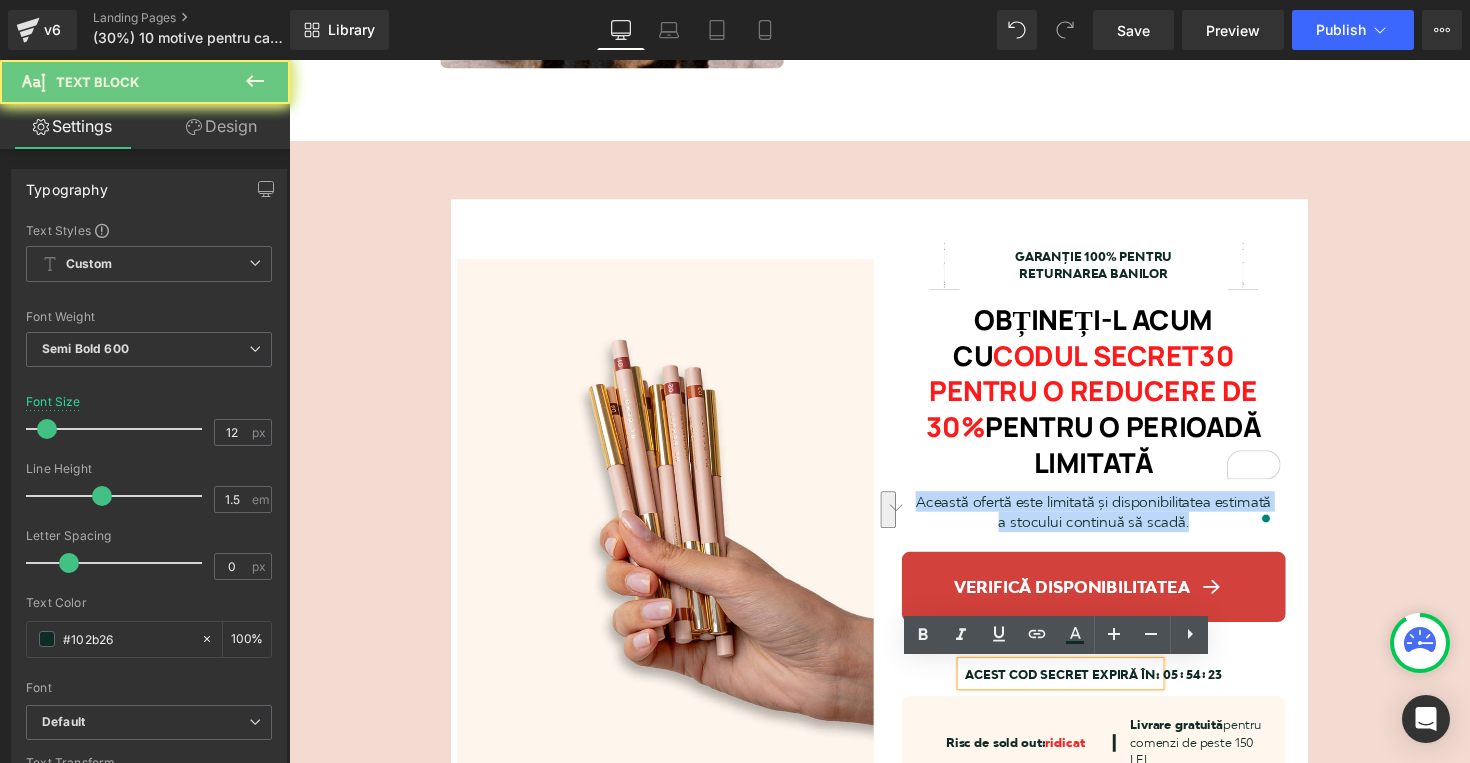 click on "ACEST COD SECRET EXPIRĂ ÎN:" at bounding box center [1081, 690] 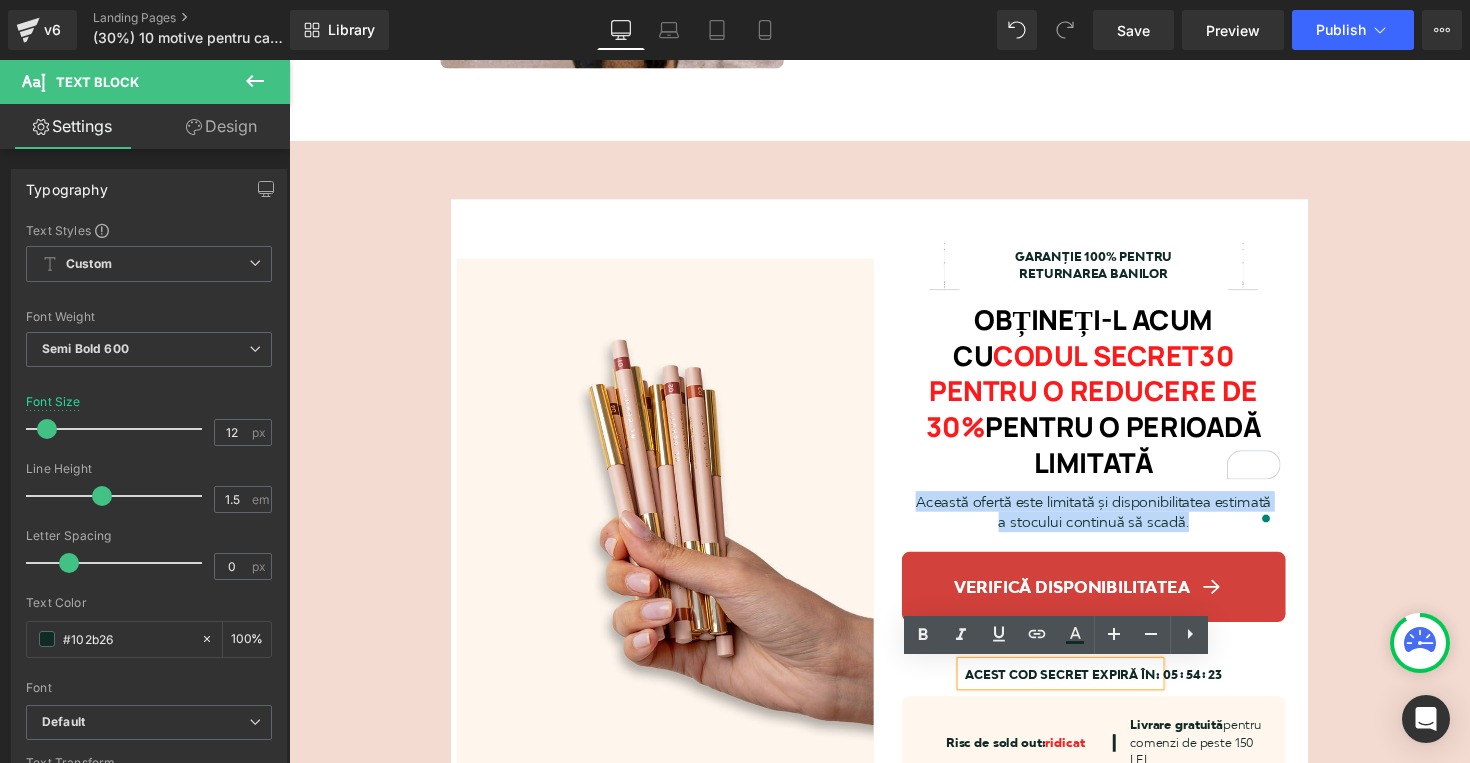 copy on "ACEST COD SECRET EXPIRĂ ÎN:" 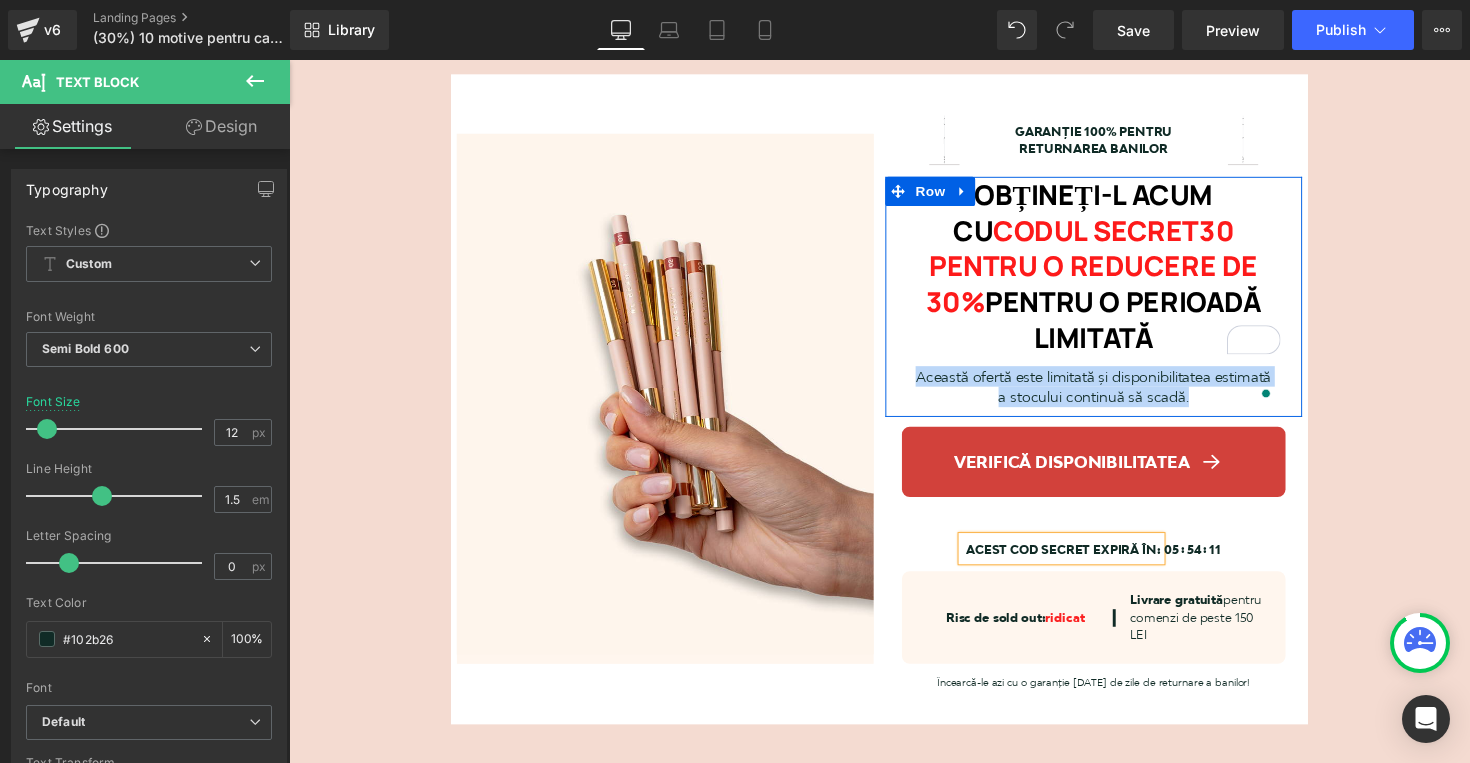 scroll, scrollTop: 5025, scrollLeft: 0, axis: vertical 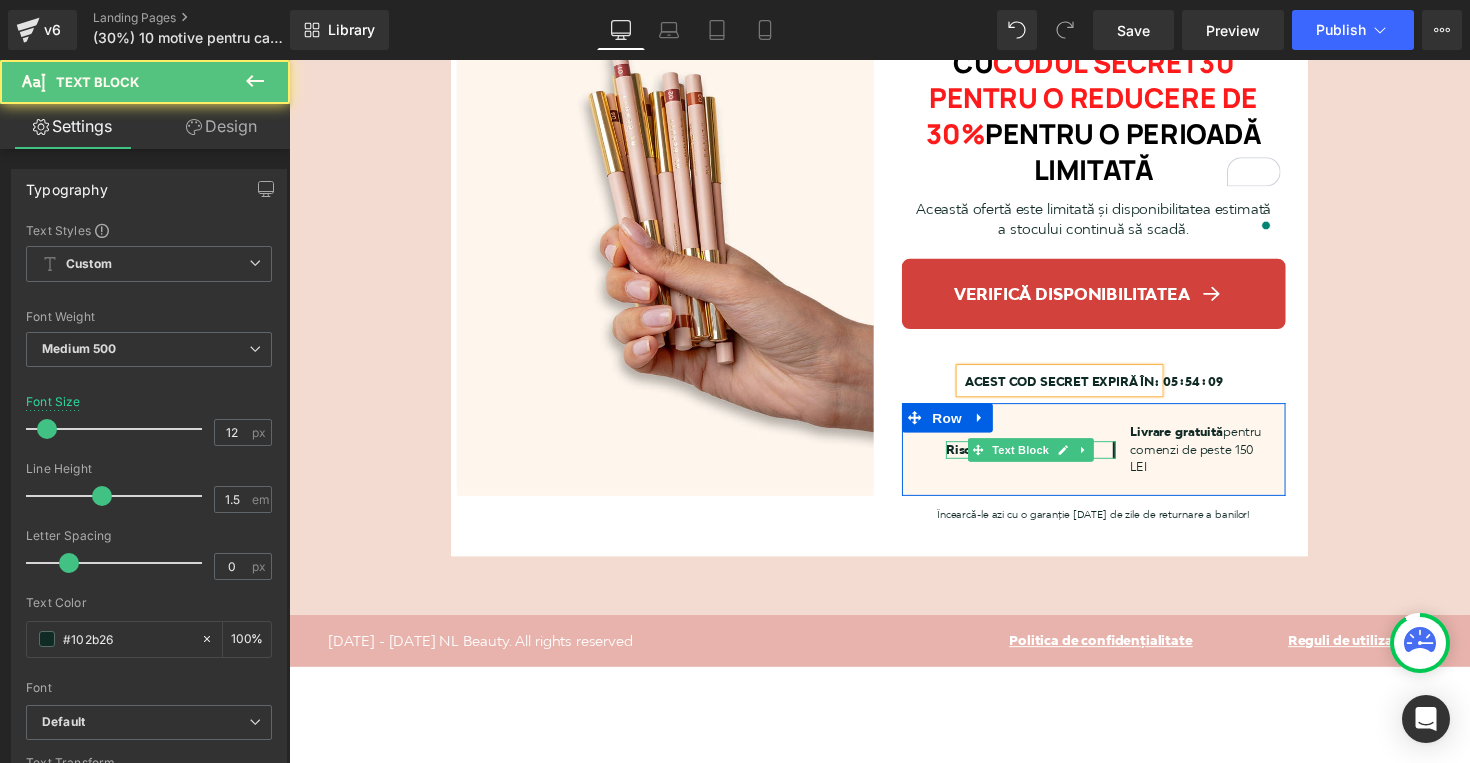 click on "Risc de sold out:  ridicat" at bounding box center (1033, 459) 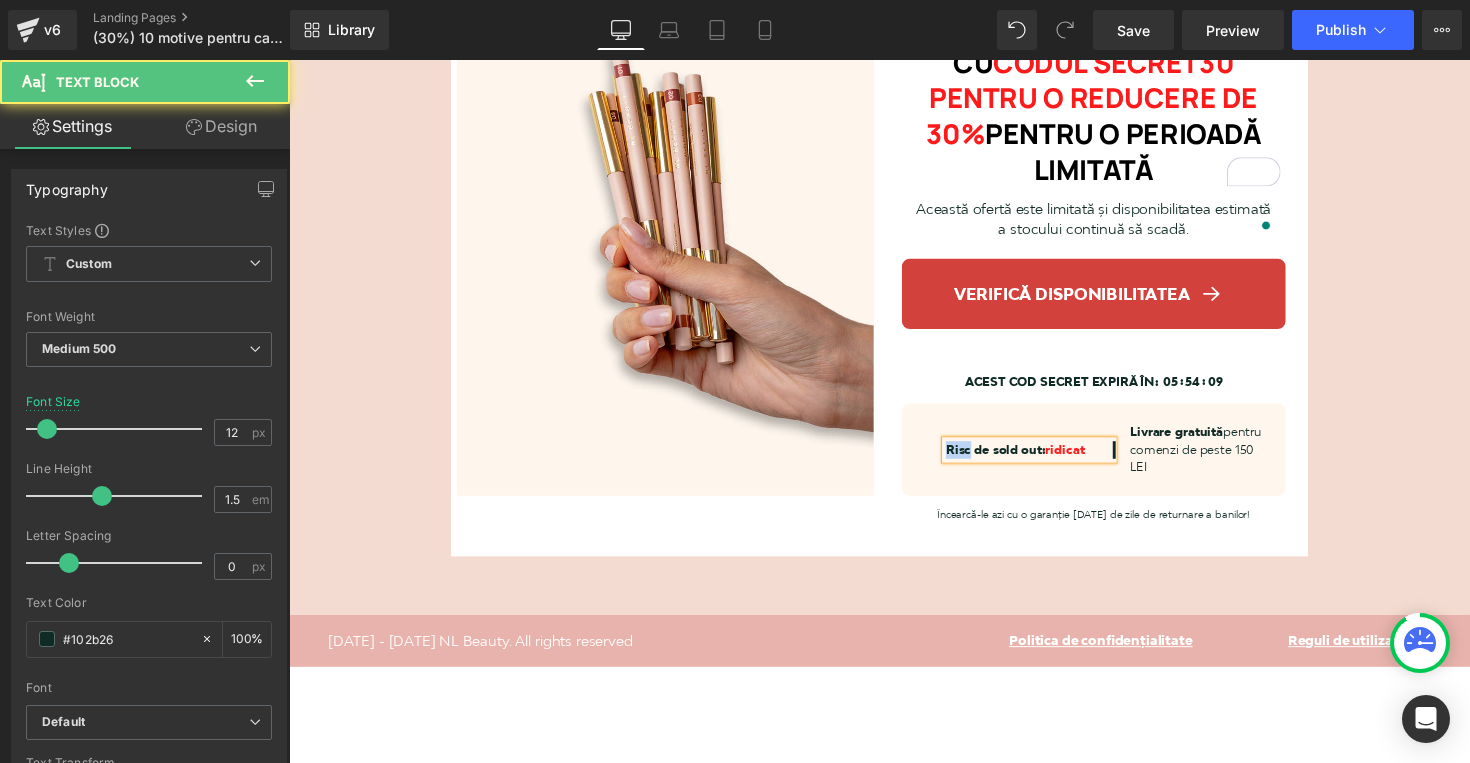 click on "Risc de sold out:  ridicat" at bounding box center (1033, 459) 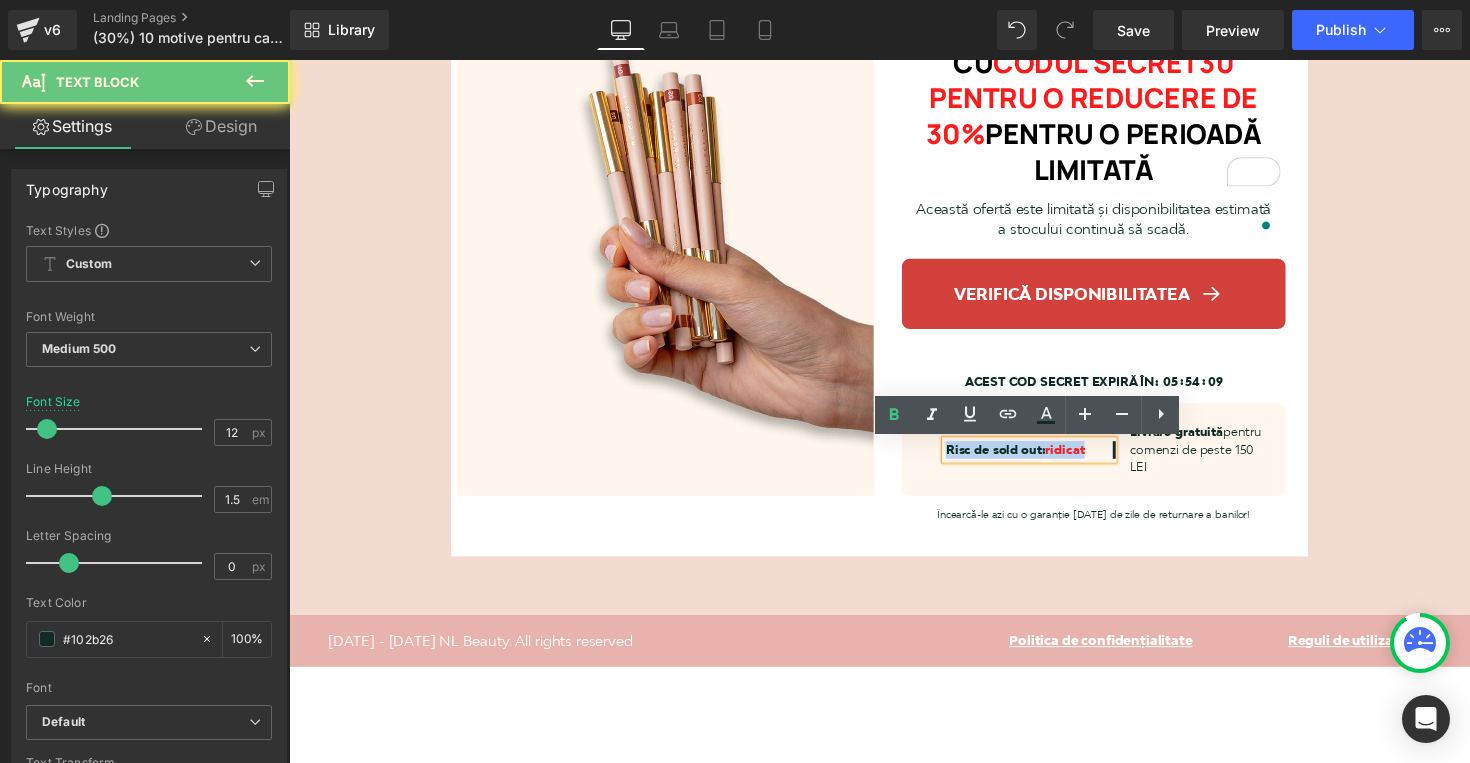 click on "Risc de sold out:  ridicat" at bounding box center (1033, 459) 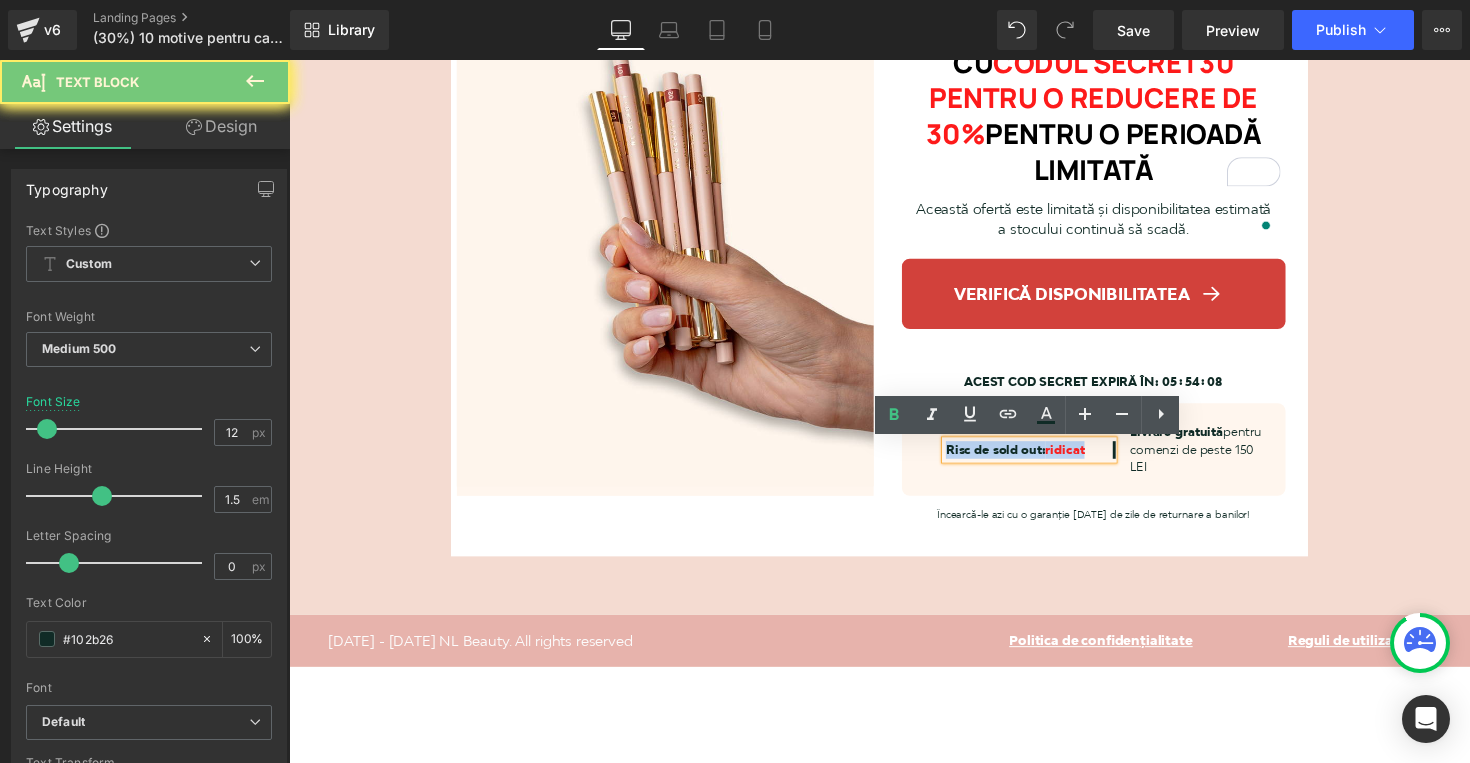 copy on "Risc de sold out:  ridicat" 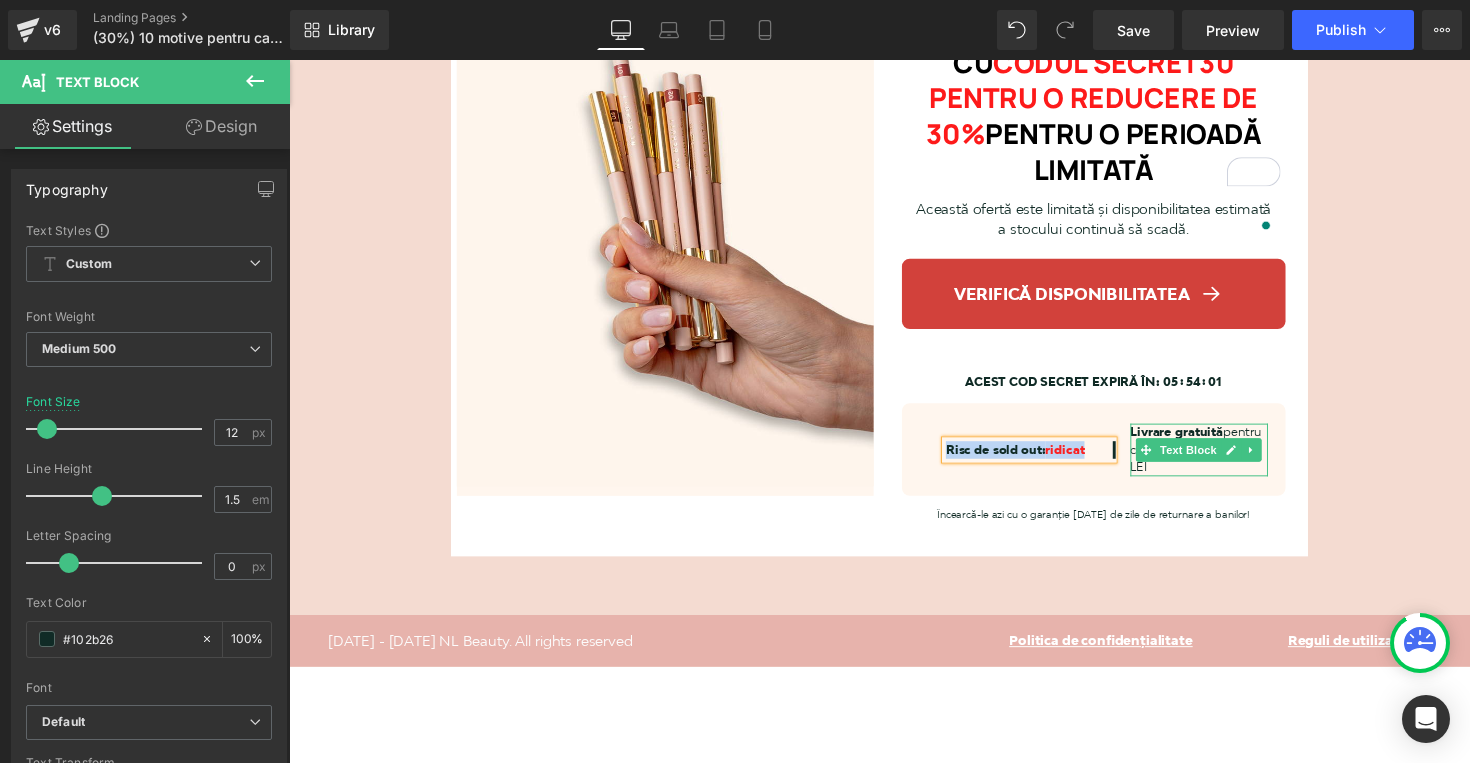 click on "Livrare gratuită" at bounding box center (1198, 441) 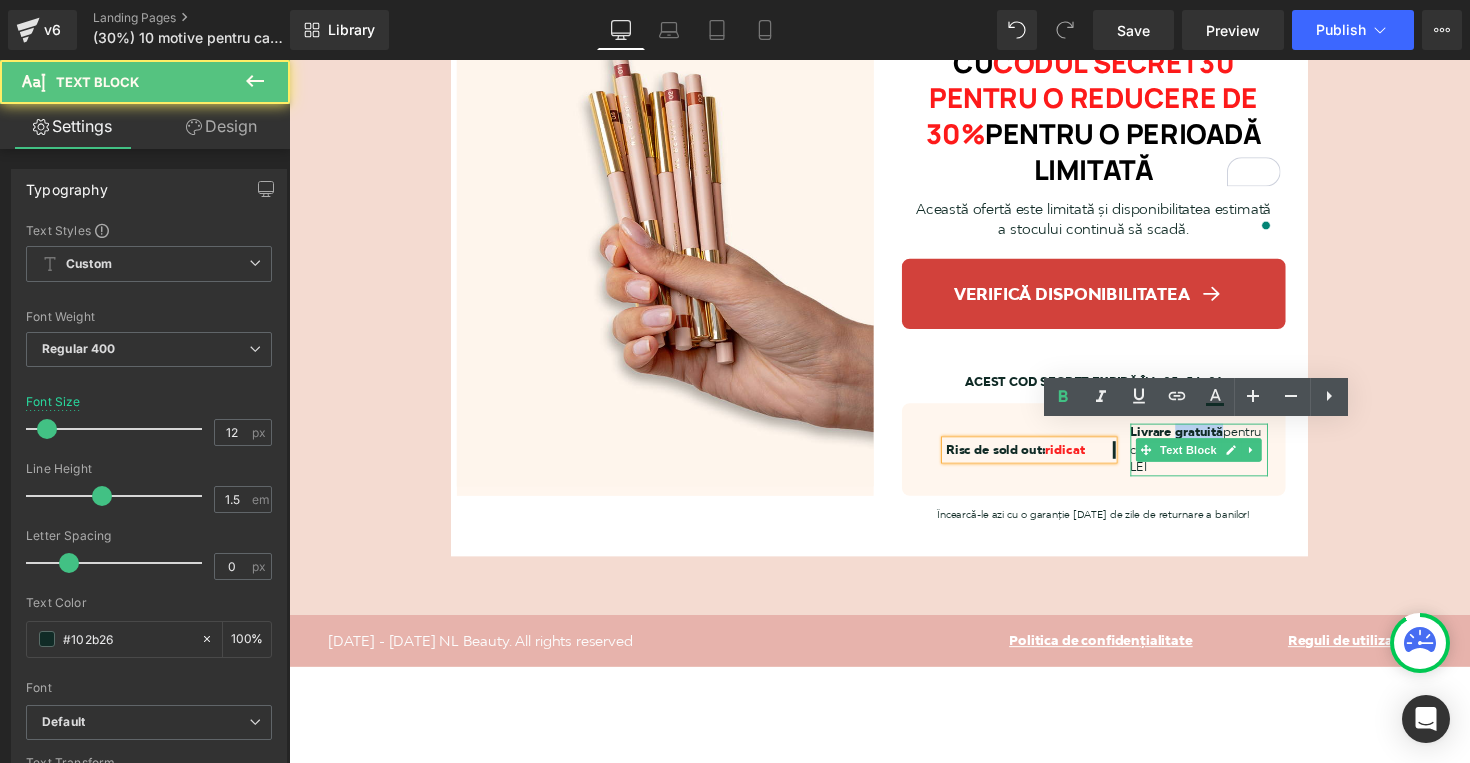 click on "Livrare gratuită" at bounding box center [1198, 441] 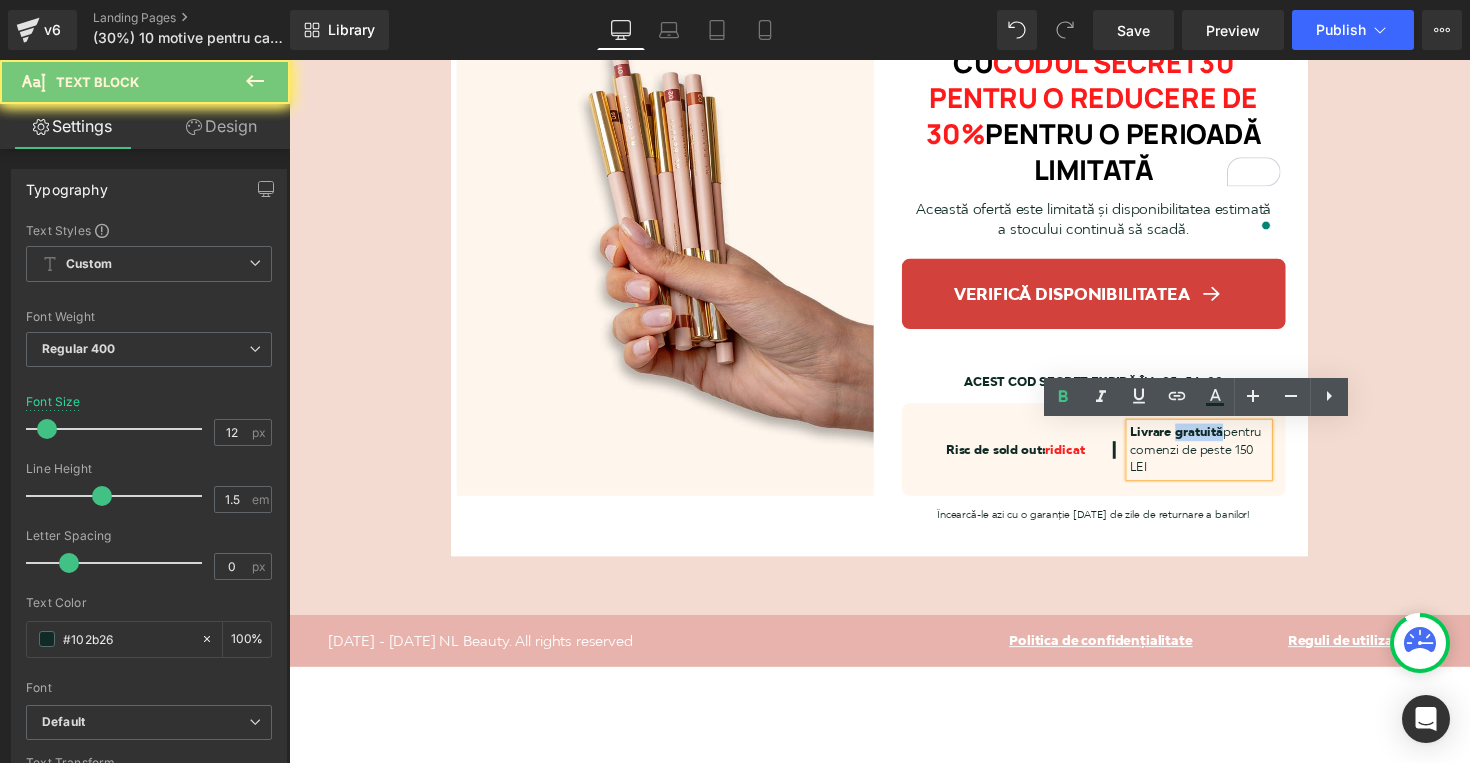 click on "Livrare gratuită" at bounding box center (1198, 441) 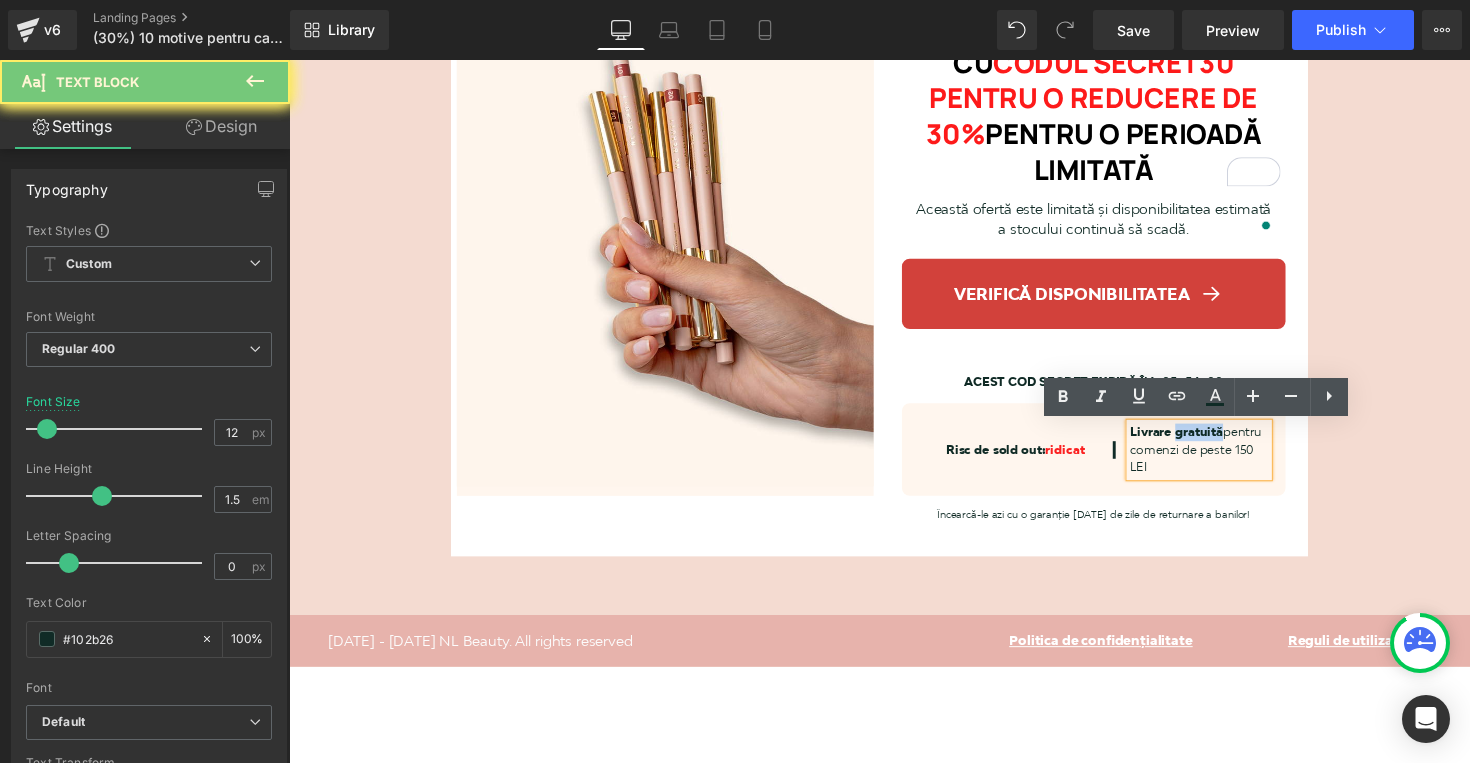 copy on "Livrare gratuită  pentru comenzi de peste 150 LEI" 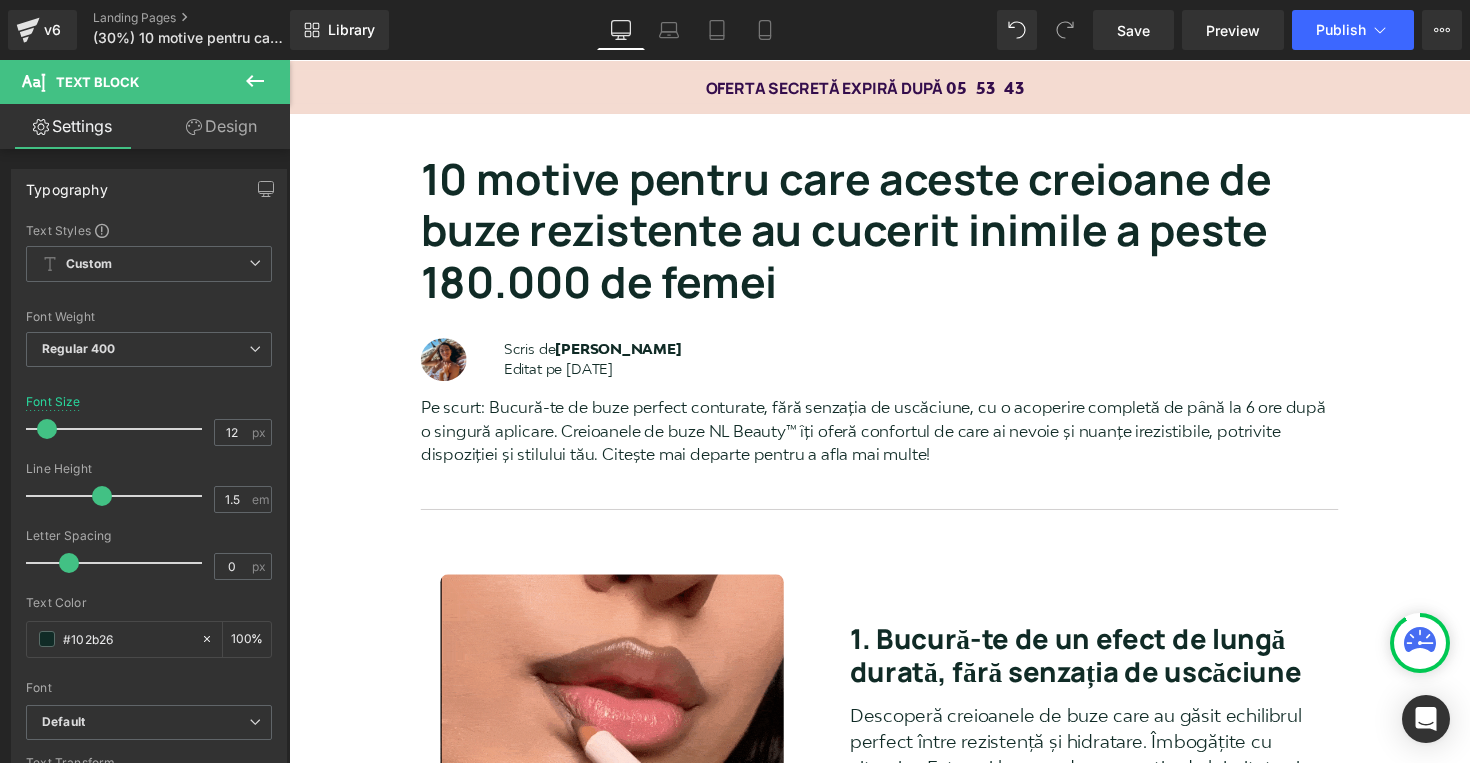 scroll, scrollTop: 5025, scrollLeft: 0, axis: vertical 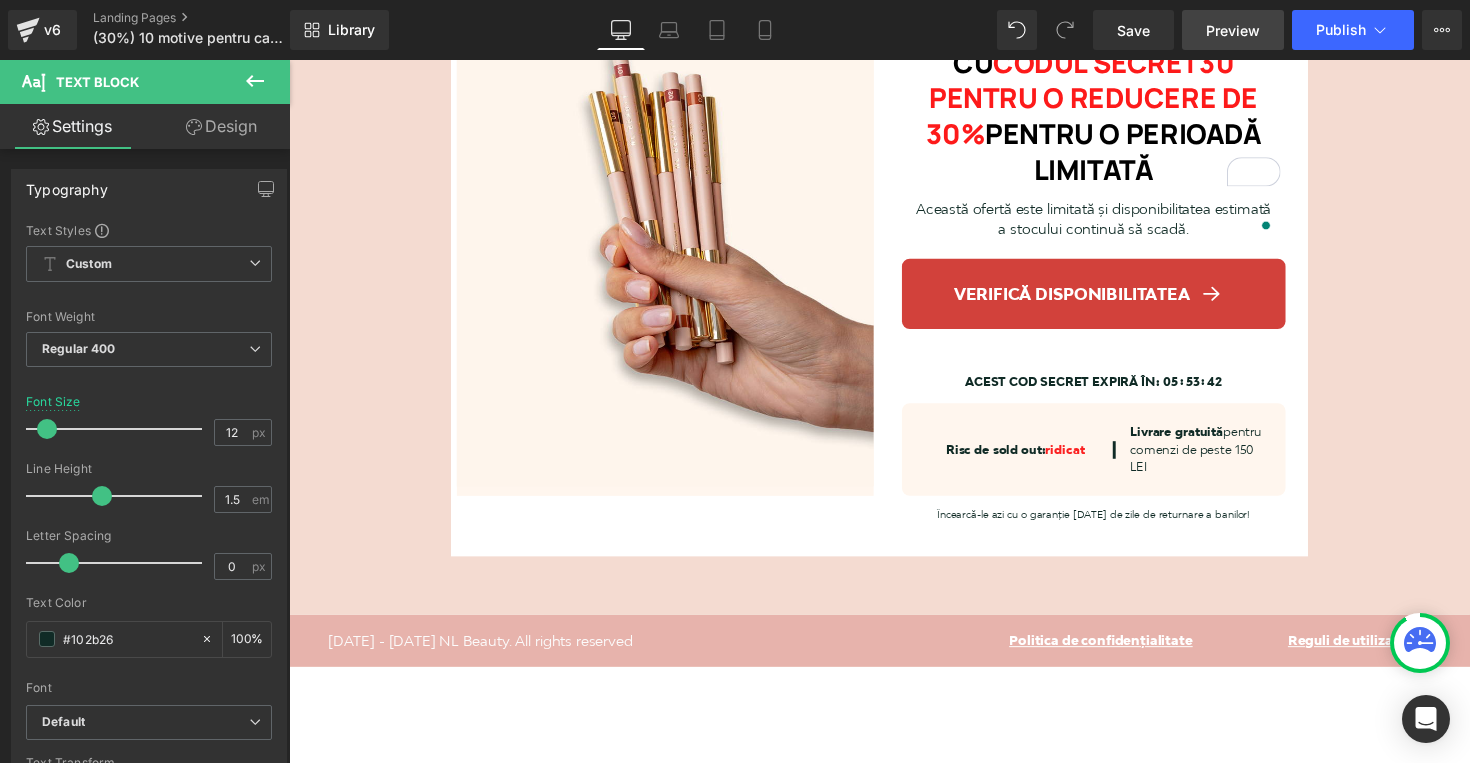 click on "Preview" at bounding box center [1233, 30] 